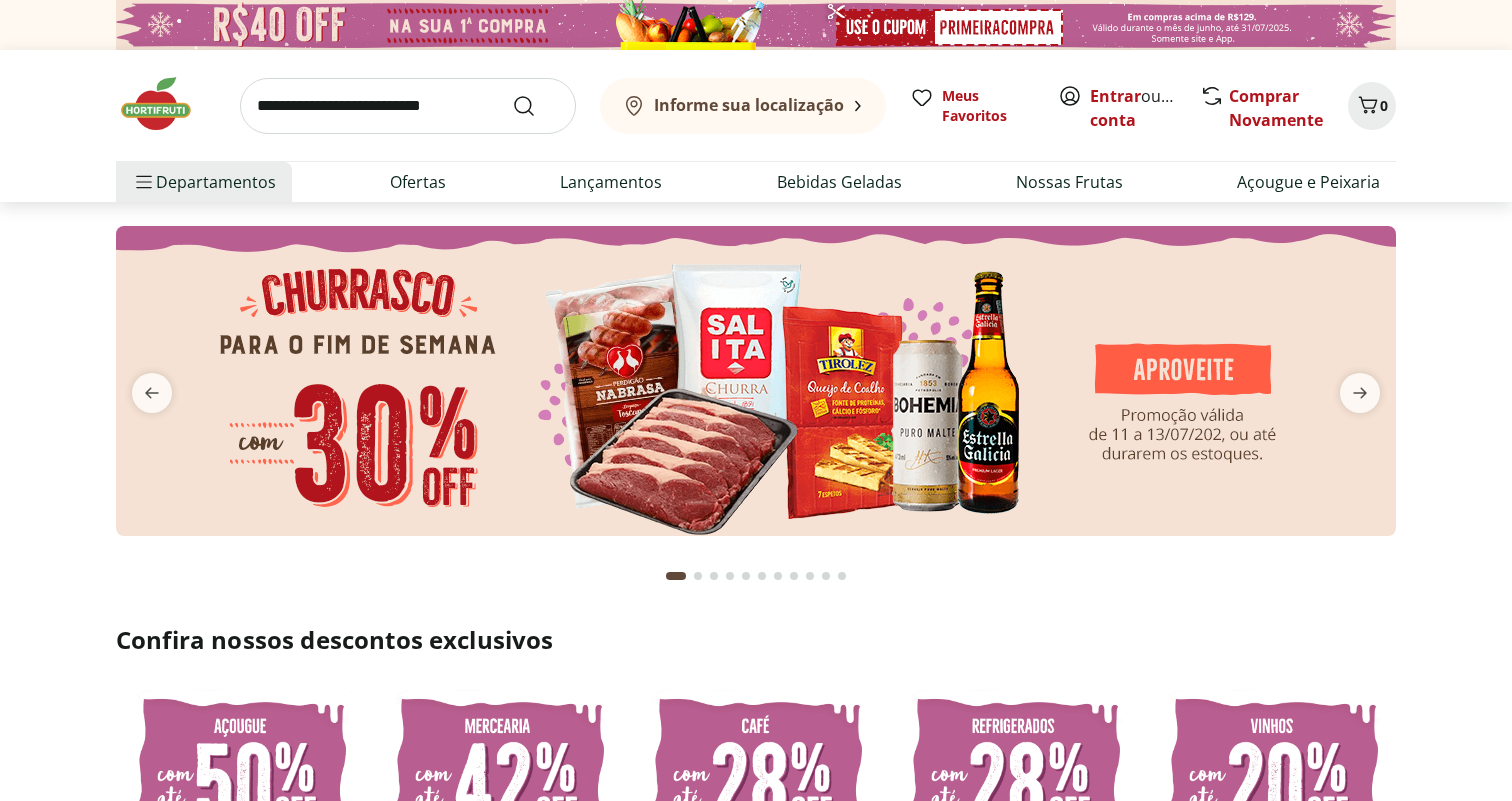scroll, scrollTop: 0, scrollLeft: 0, axis: both 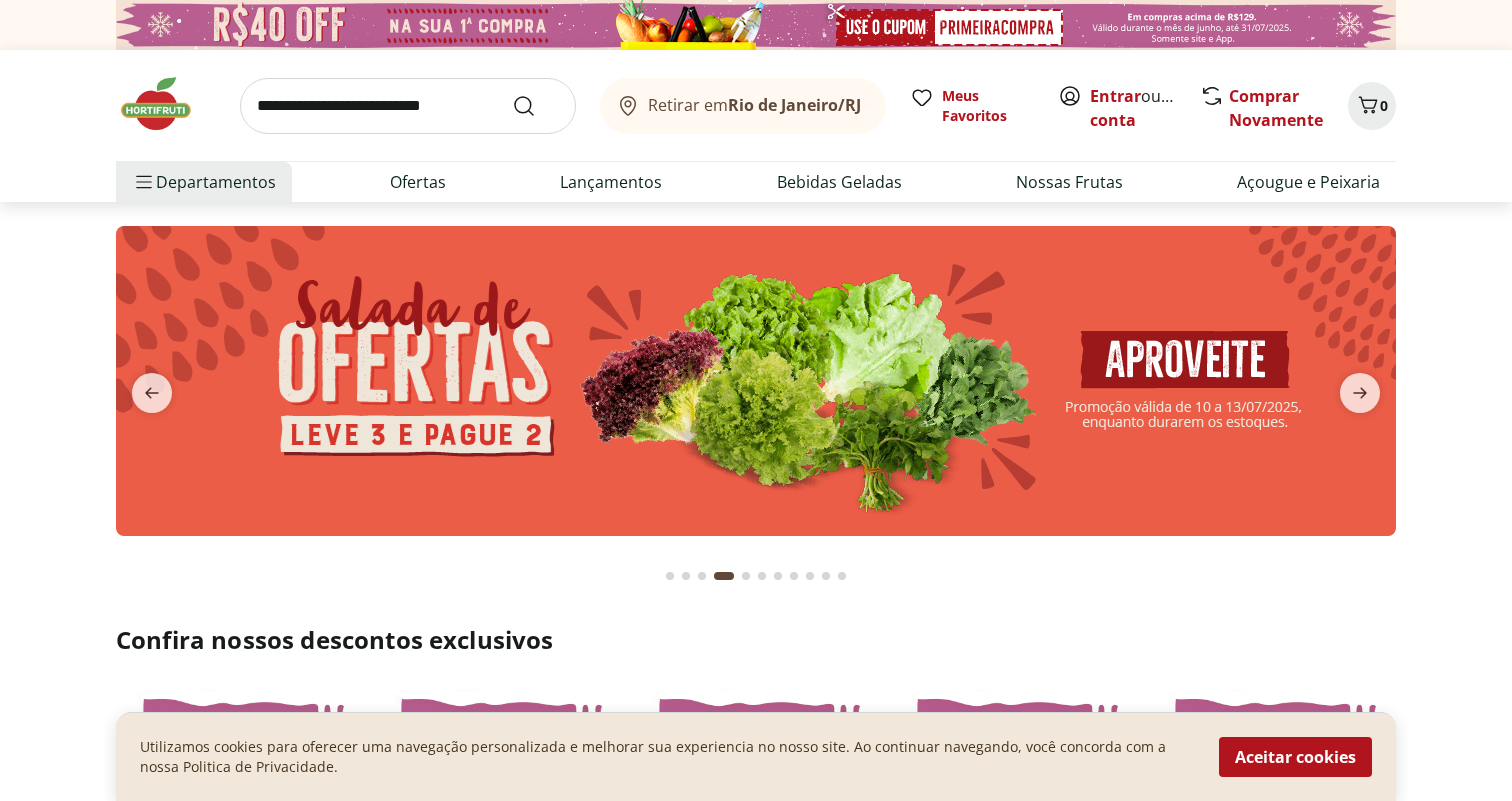 click at bounding box center [408, 106] 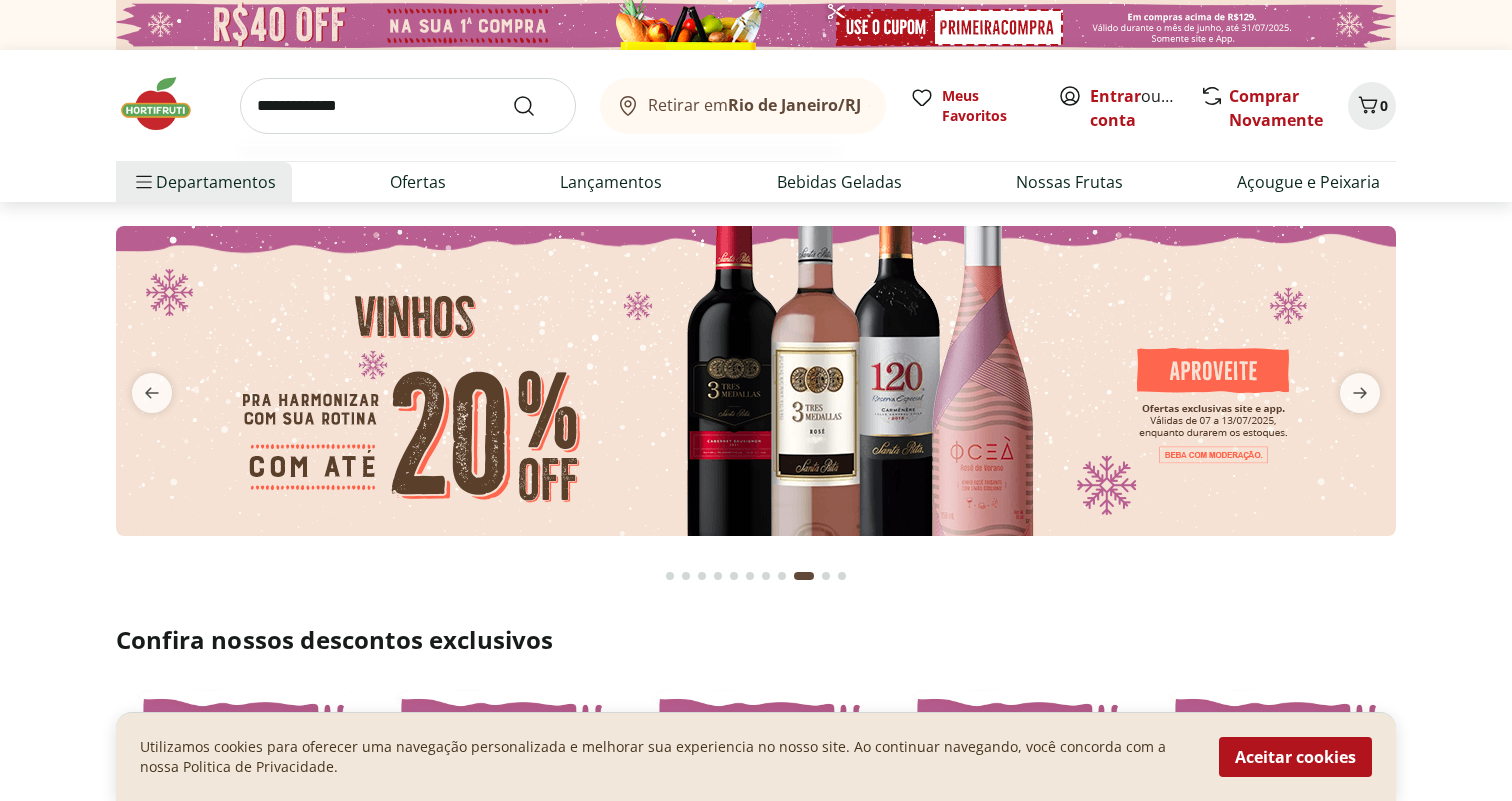 type on "**********" 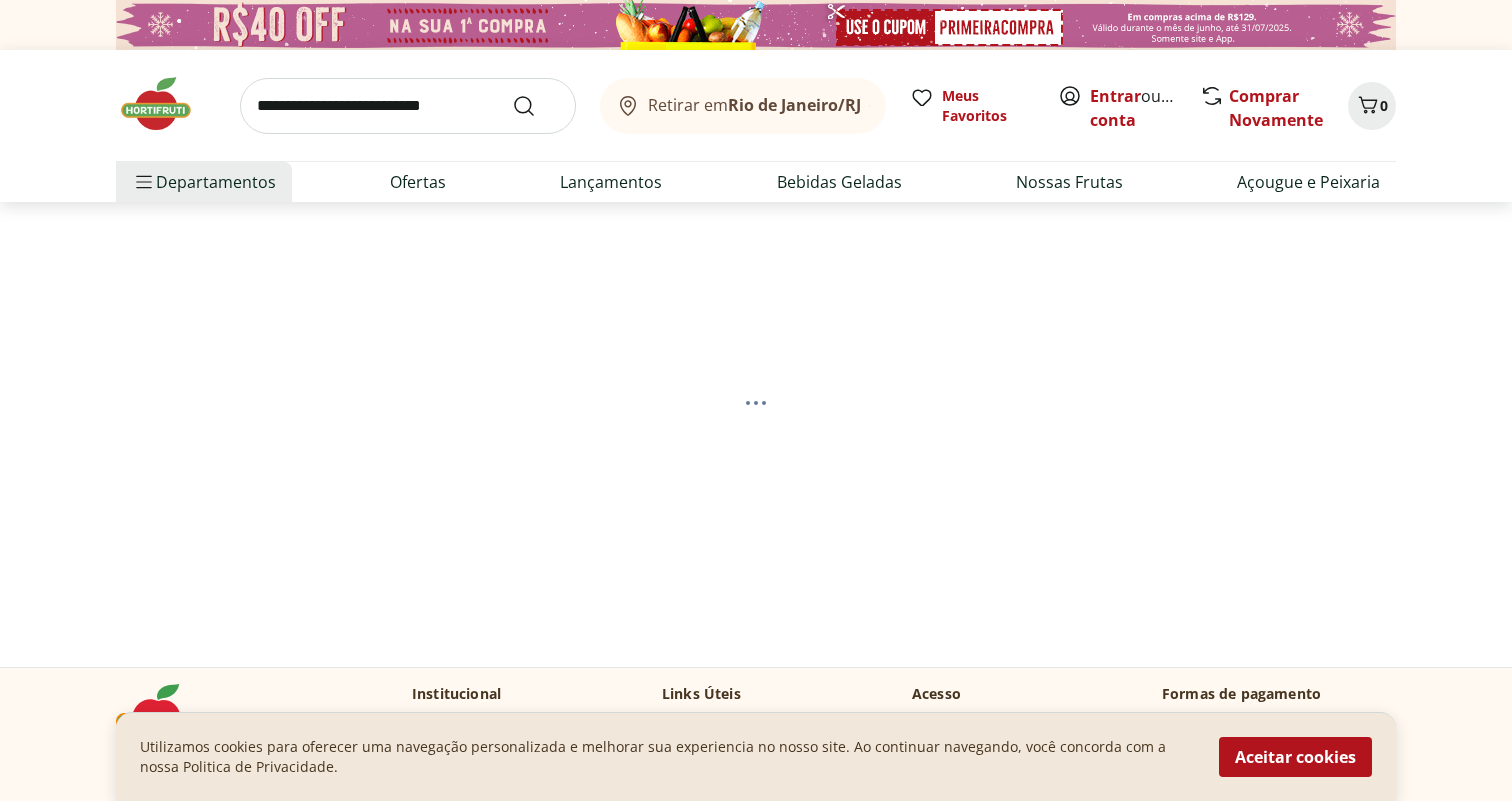 select on "**********" 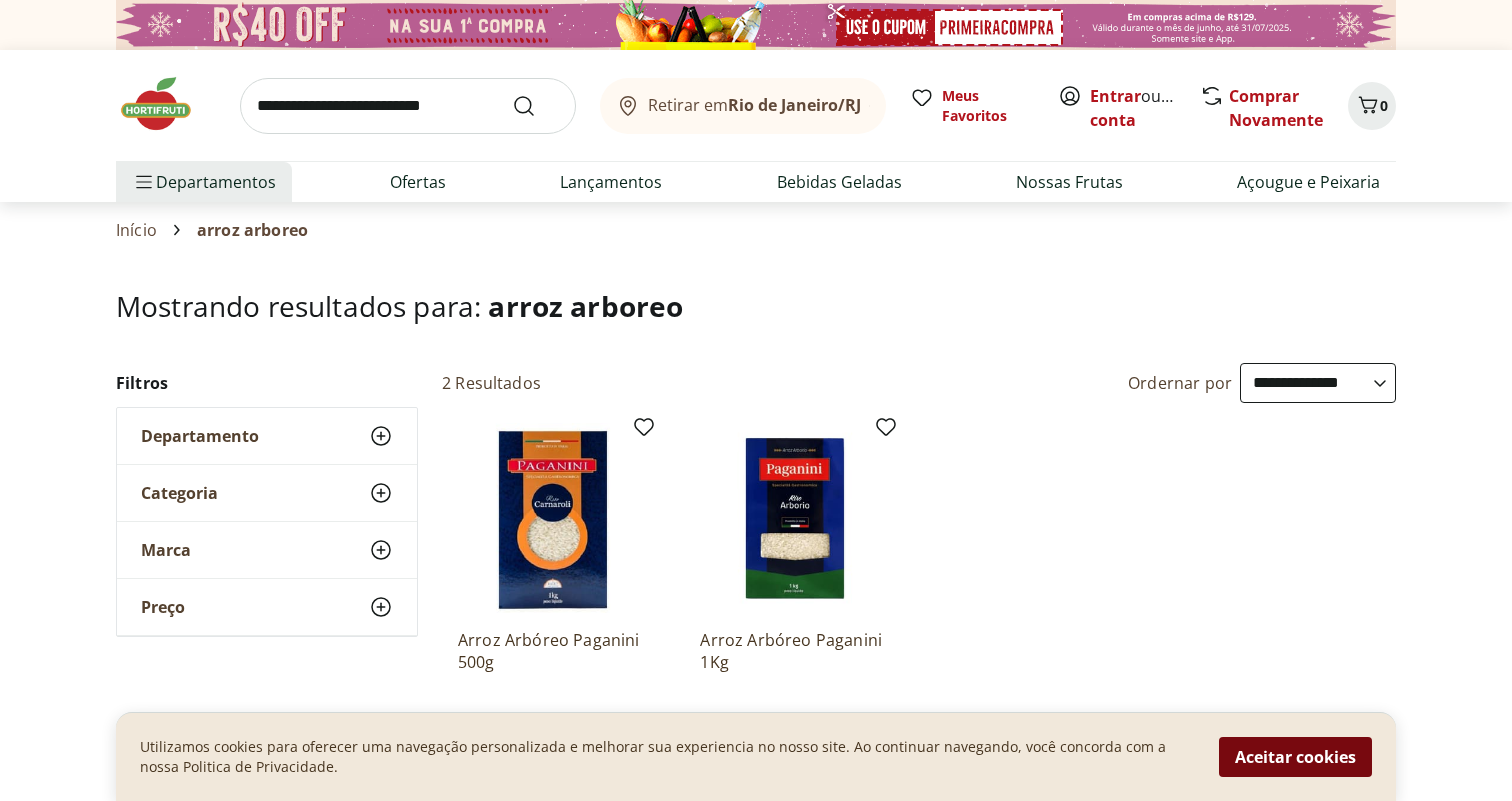 click on "Aceitar cookies" at bounding box center (1295, 757) 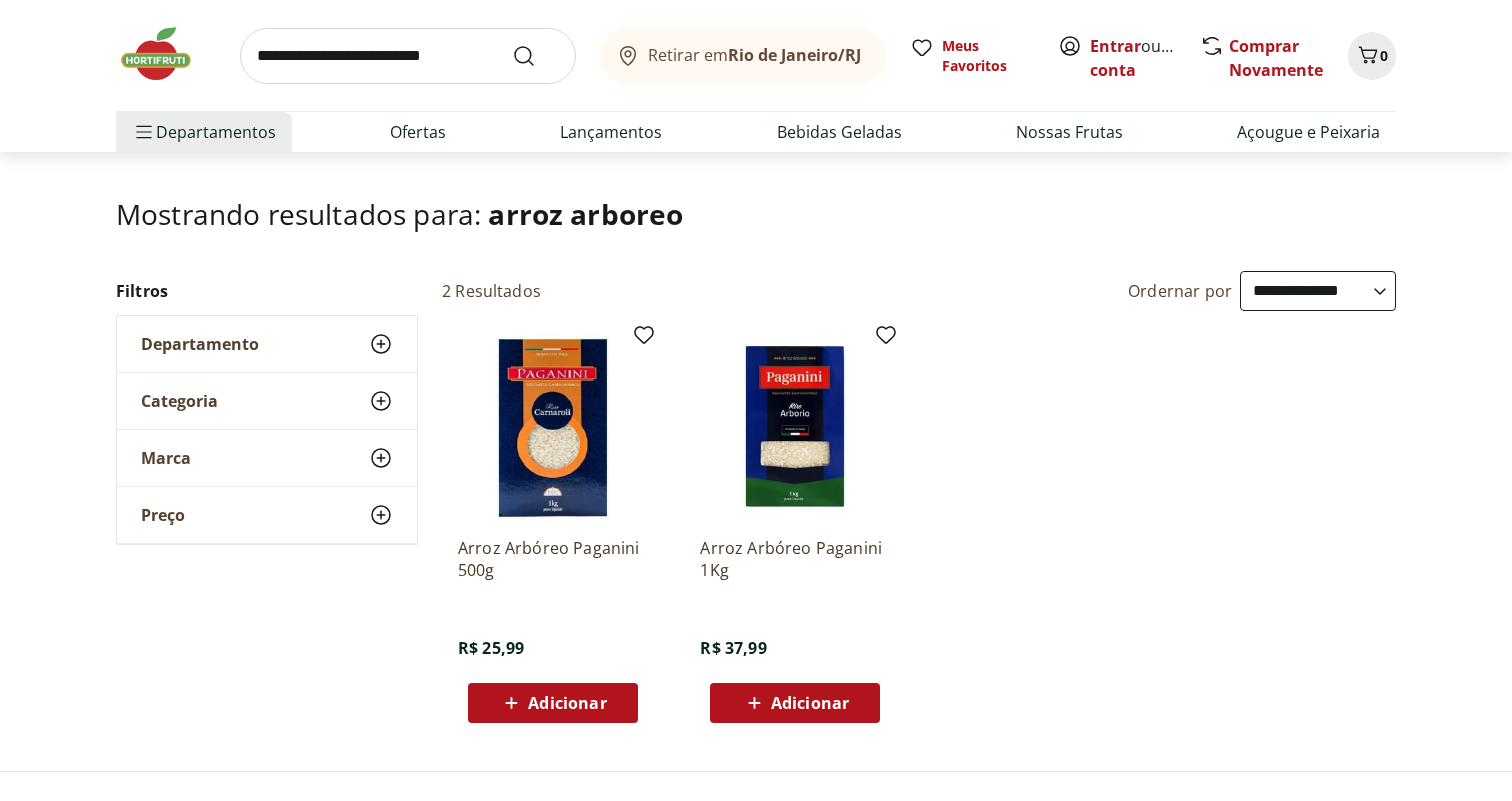 scroll, scrollTop: 93, scrollLeft: 0, axis: vertical 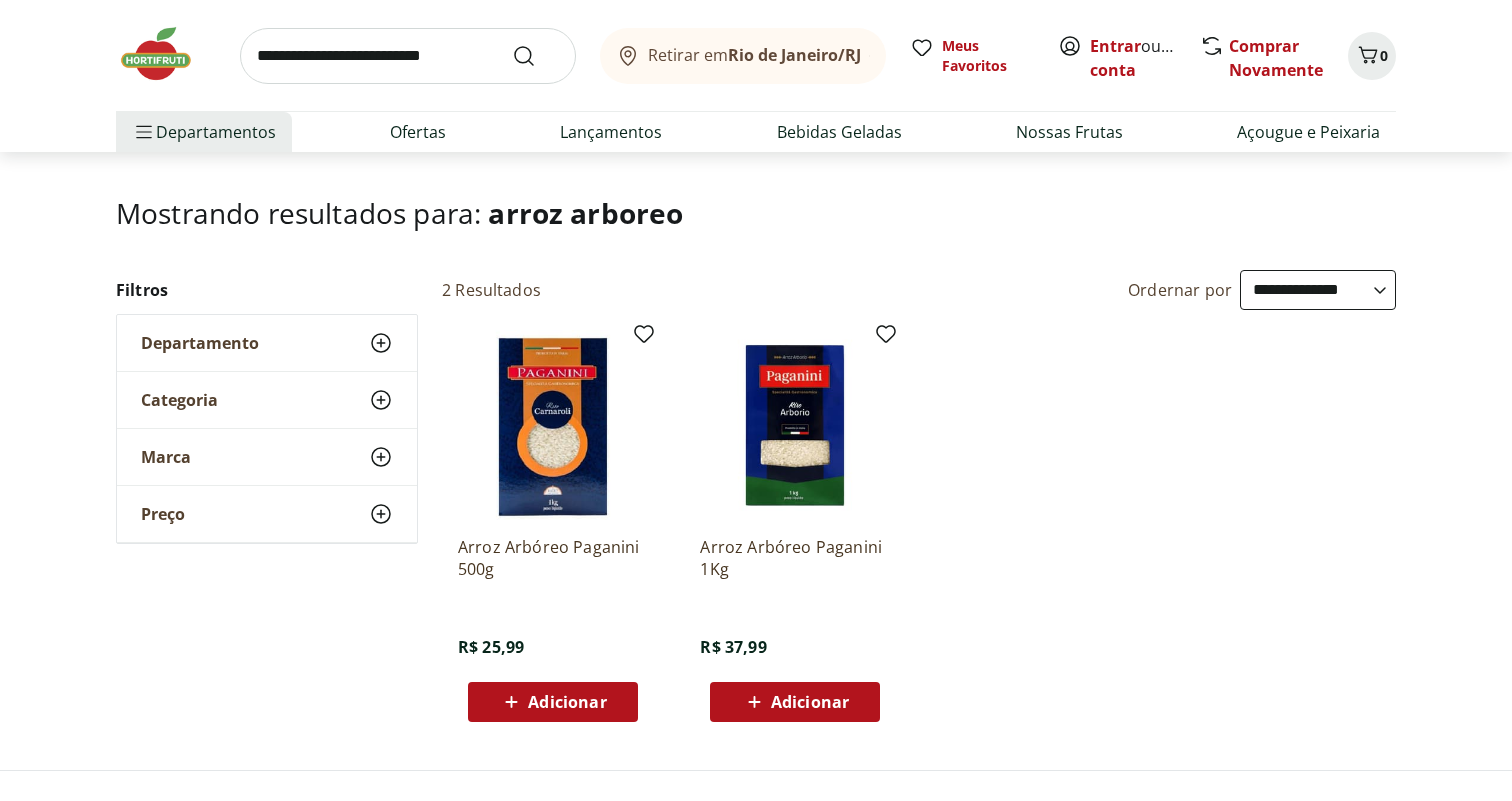 click on "Adicionar" at bounding box center (567, 702) 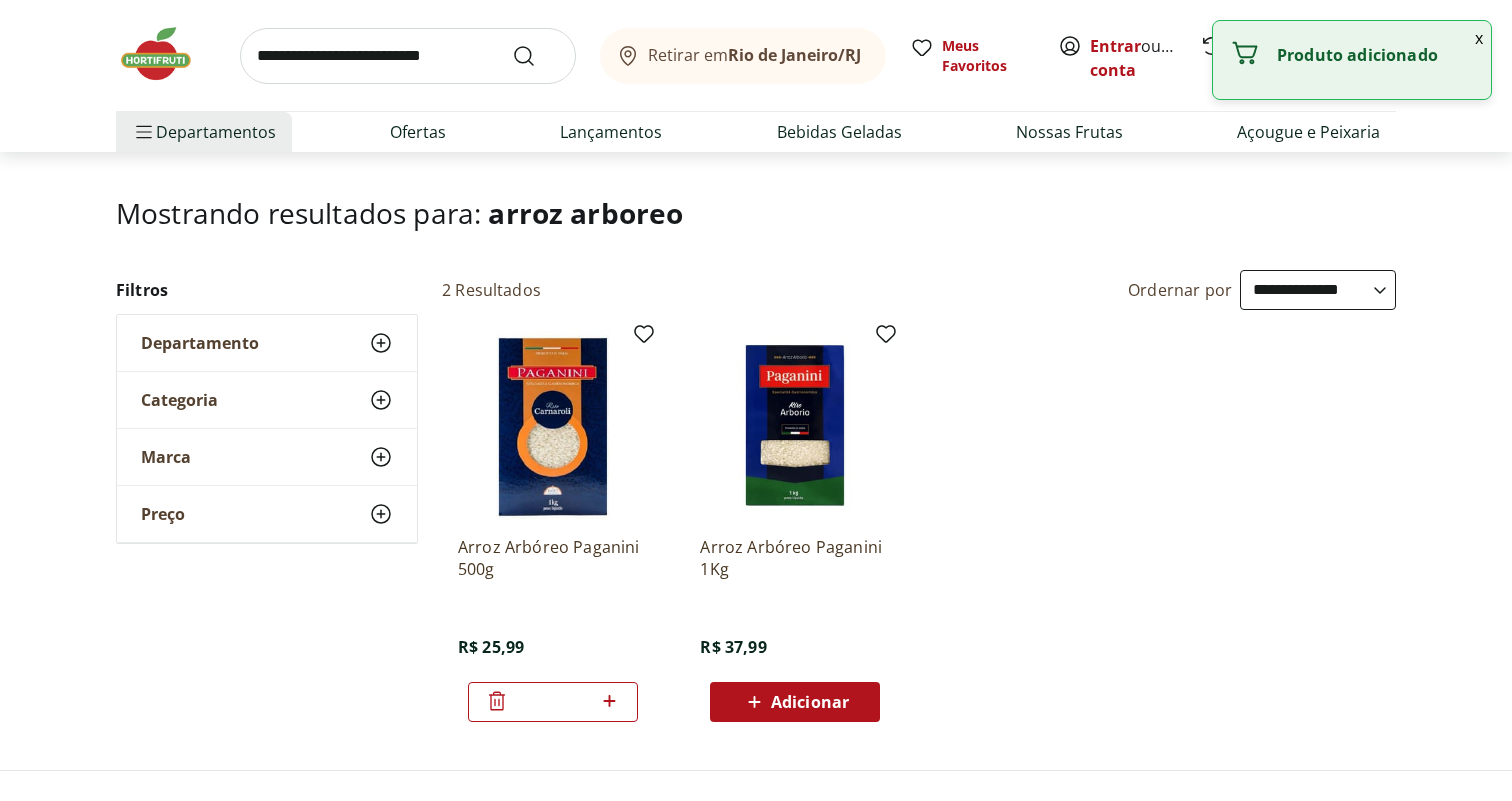 click at bounding box center (408, 56) 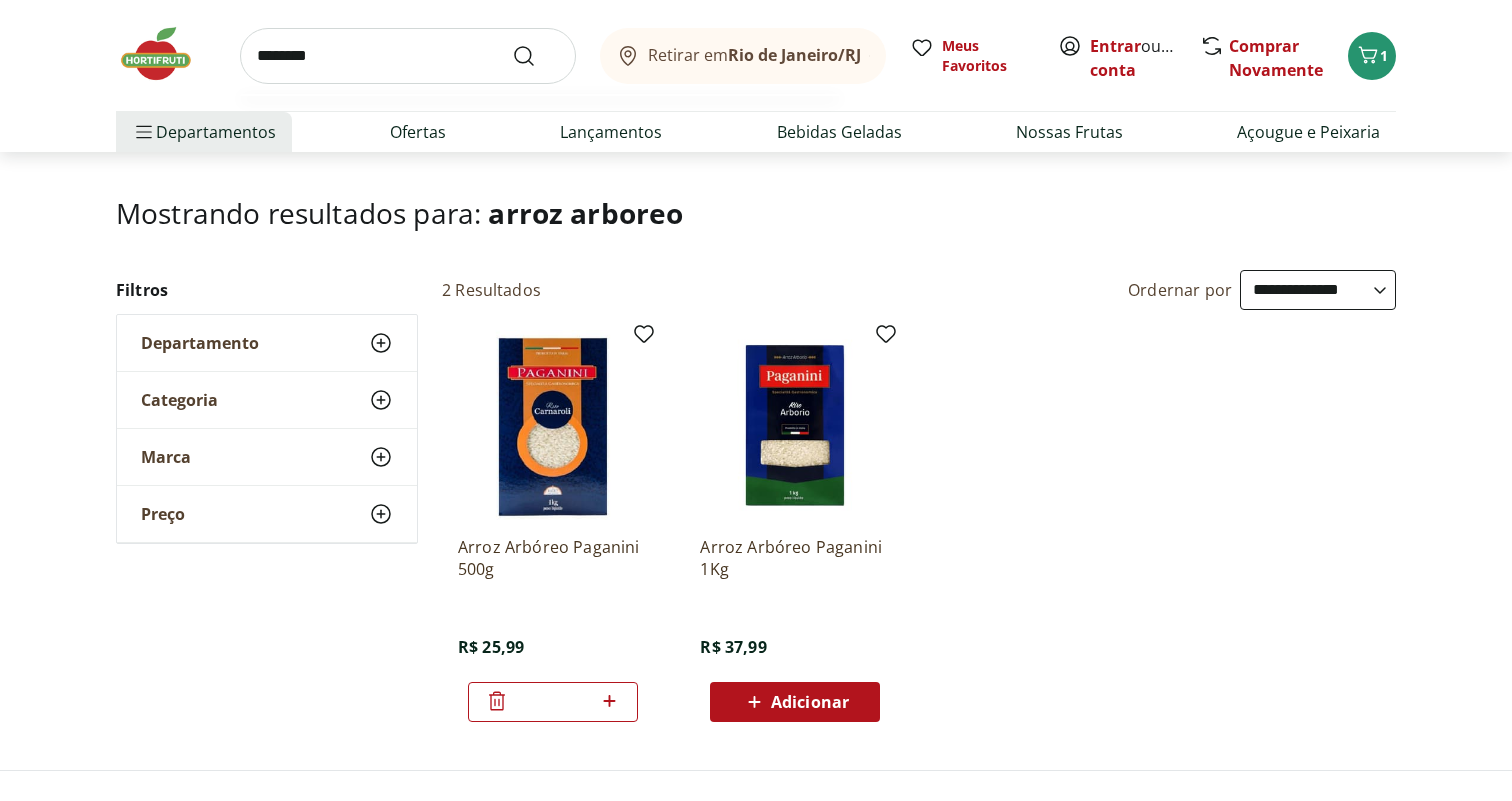type on "********" 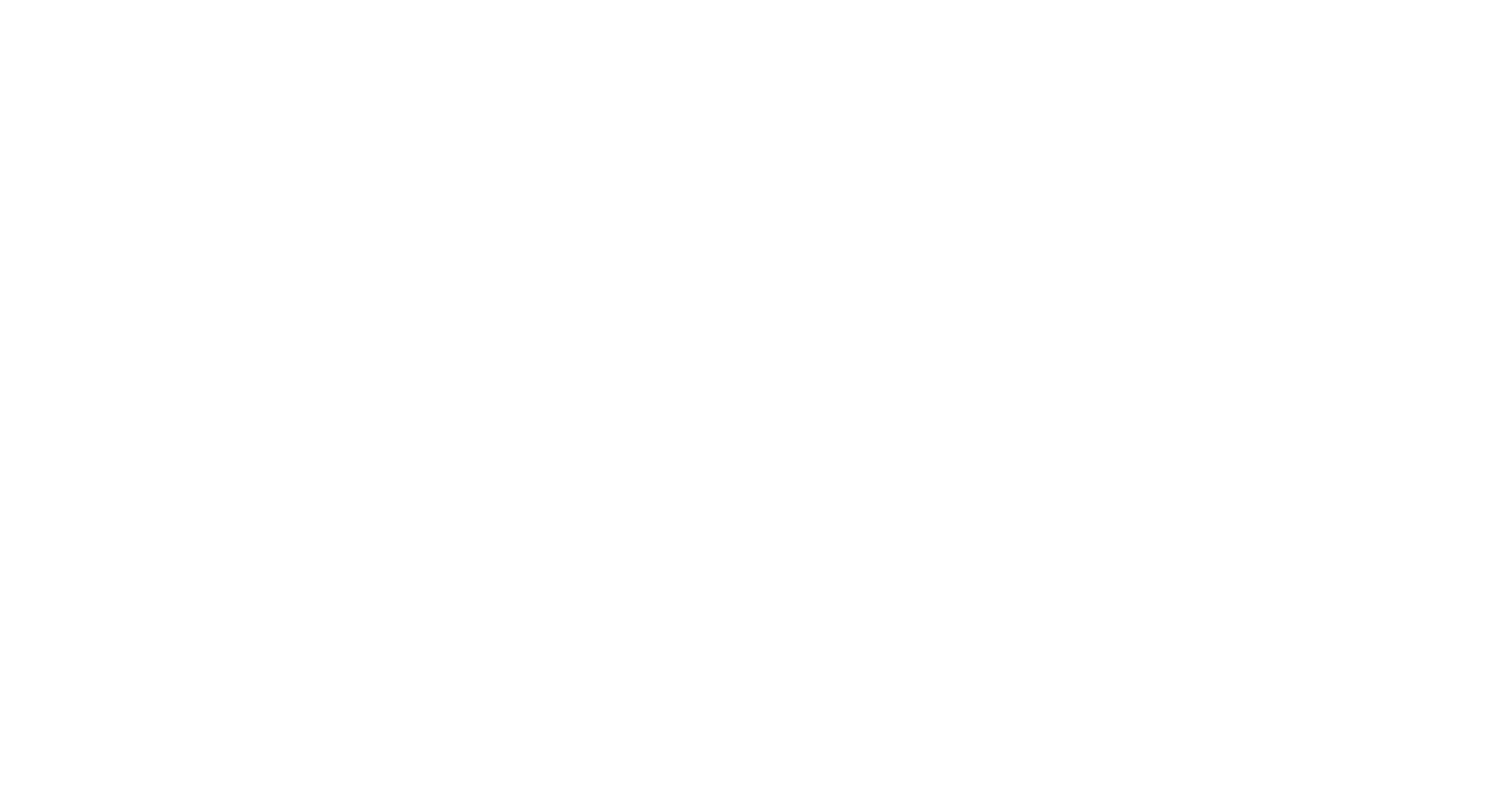 scroll, scrollTop: 0, scrollLeft: 0, axis: both 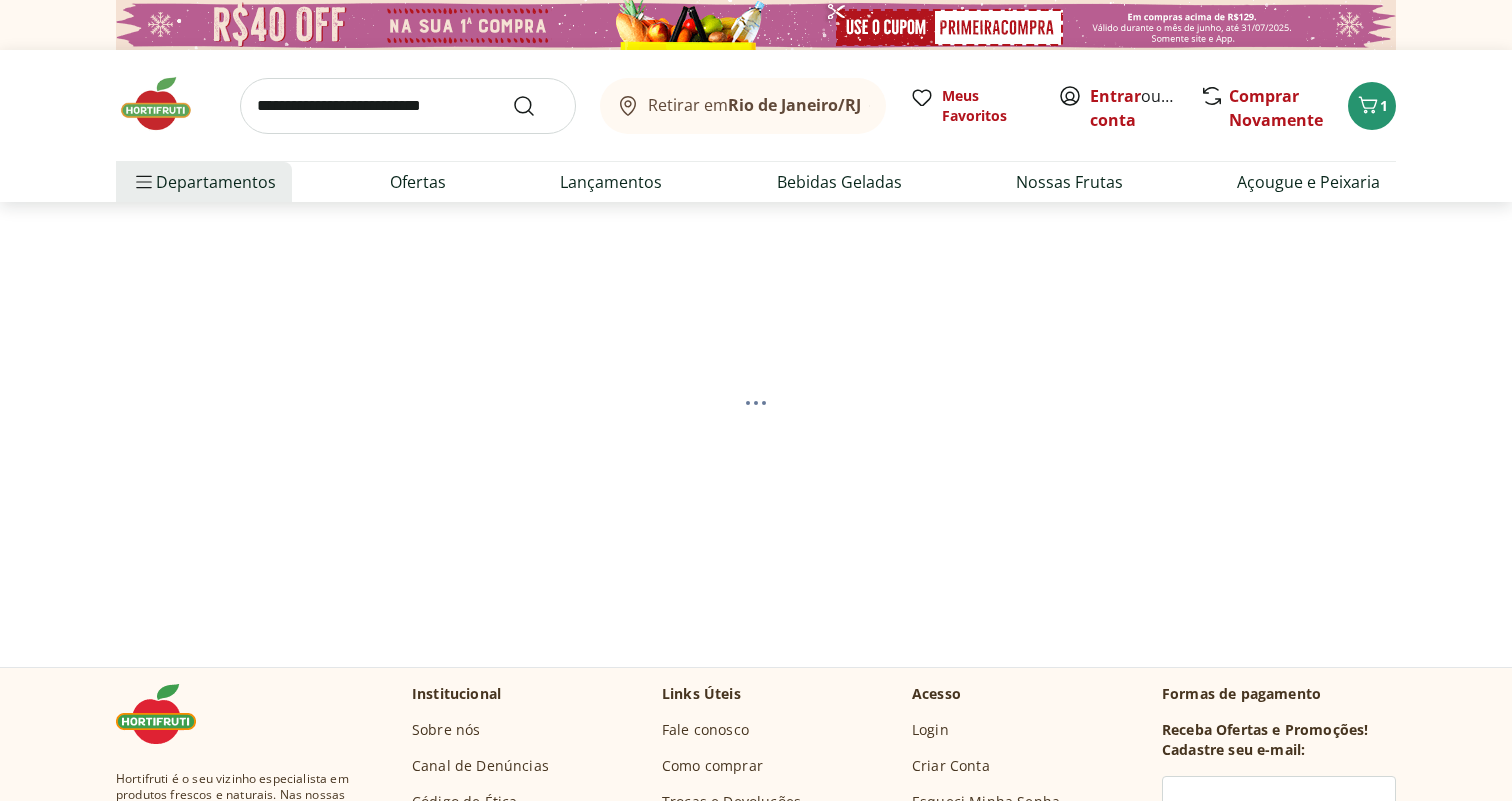 select on "**********" 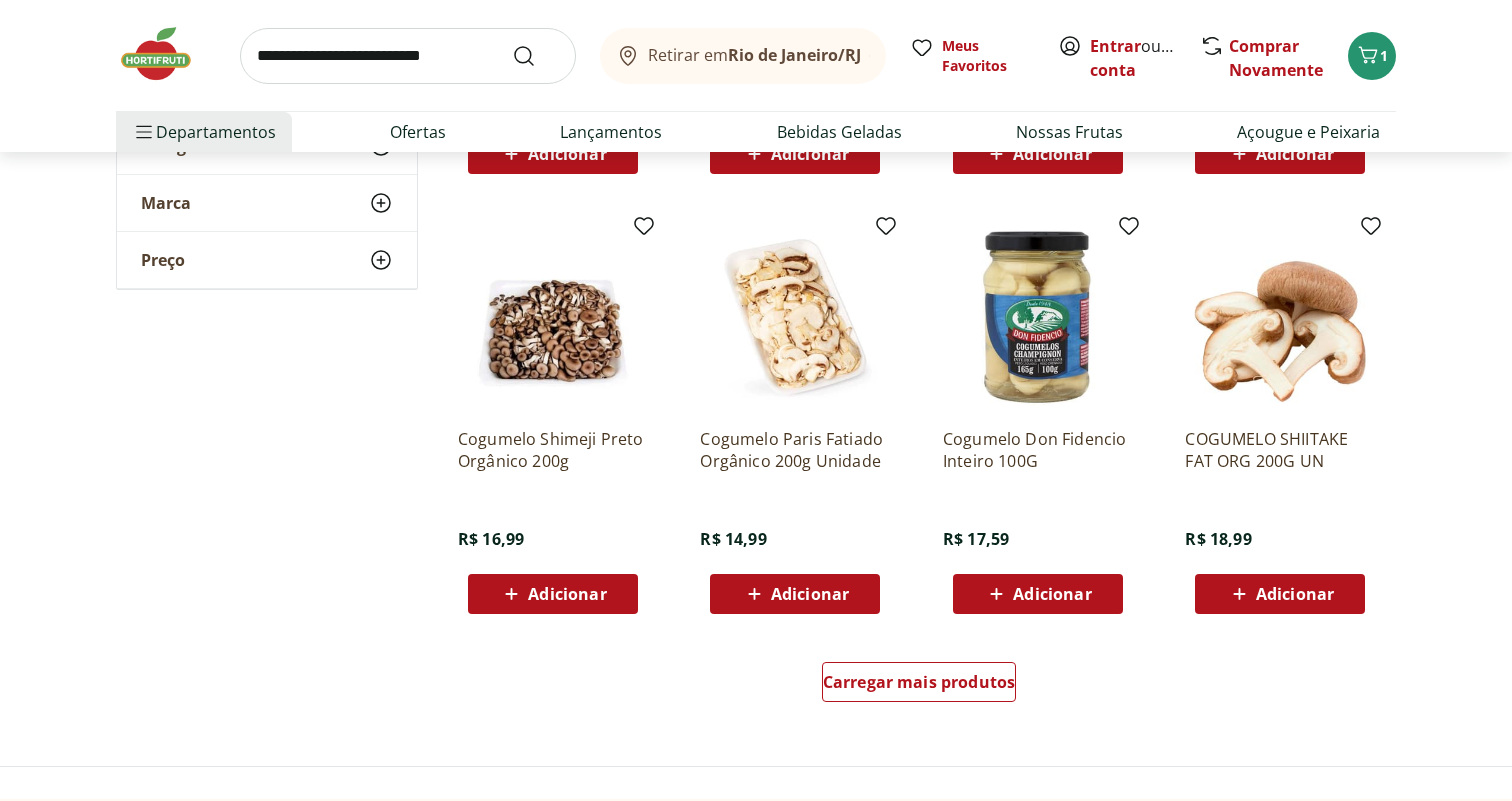 scroll, scrollTop: 1085, scrollLeft: 0, axis: vertical 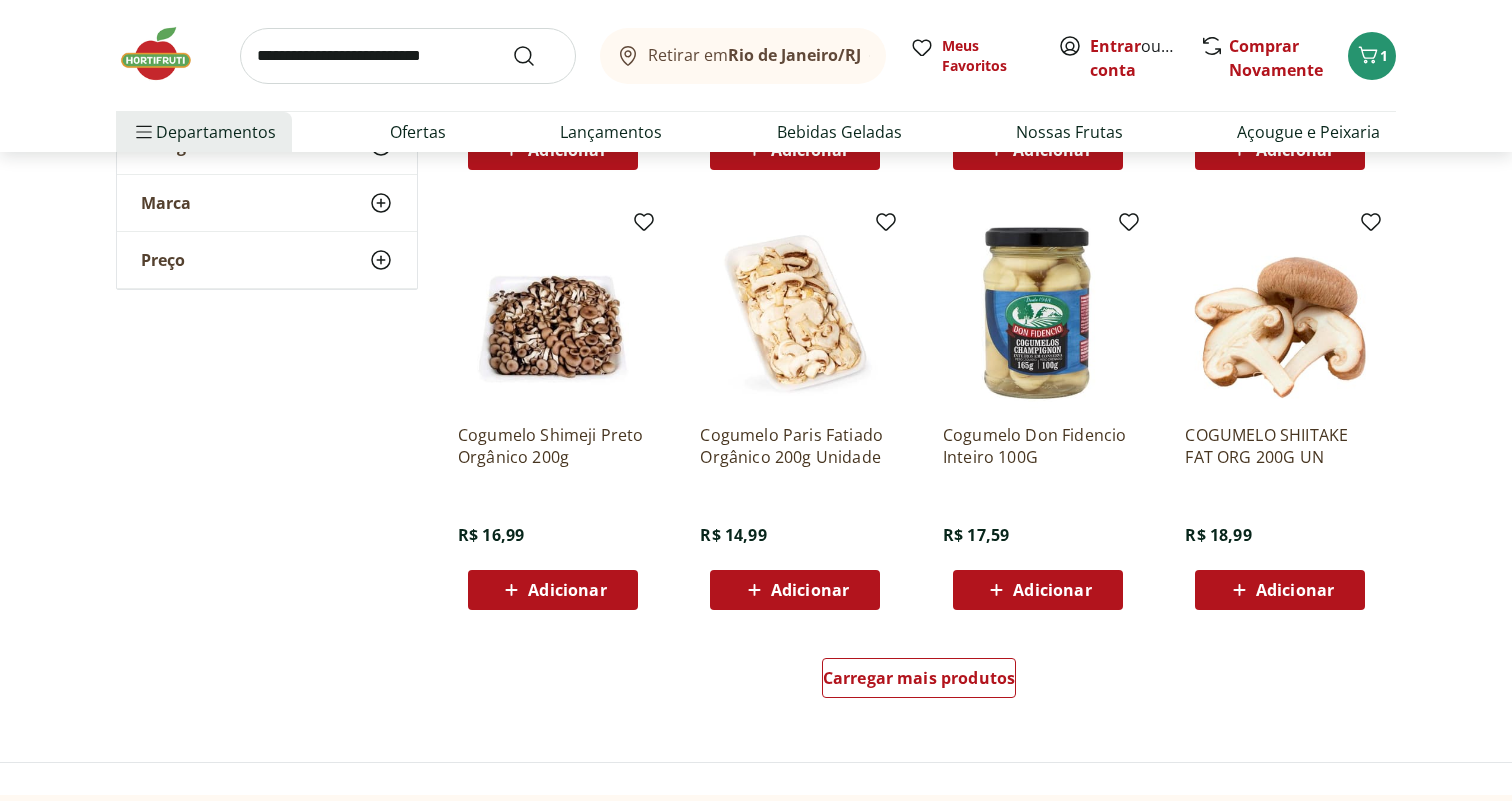 click on "Adicionar" at bounding box center [567, 590] 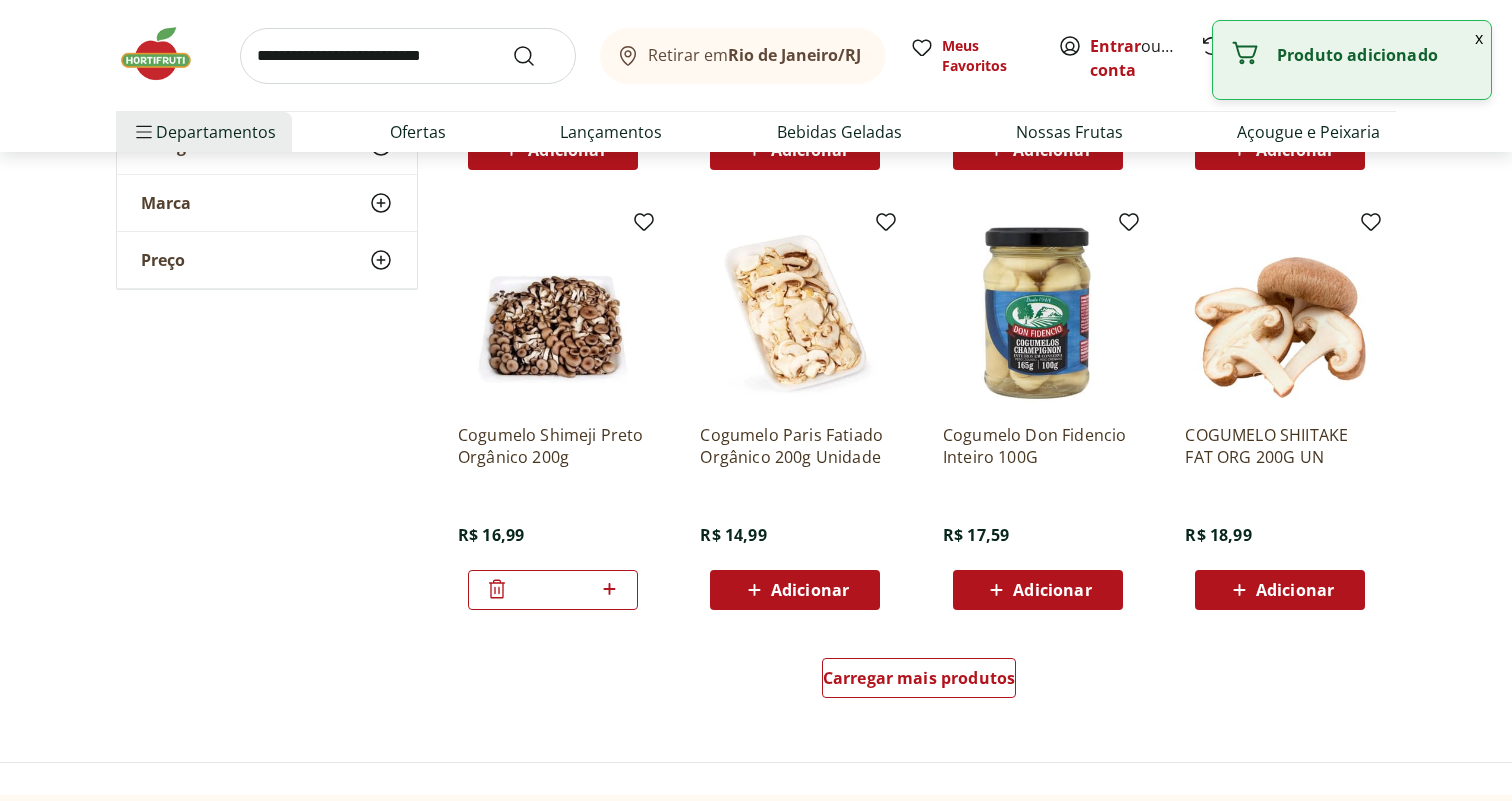 click 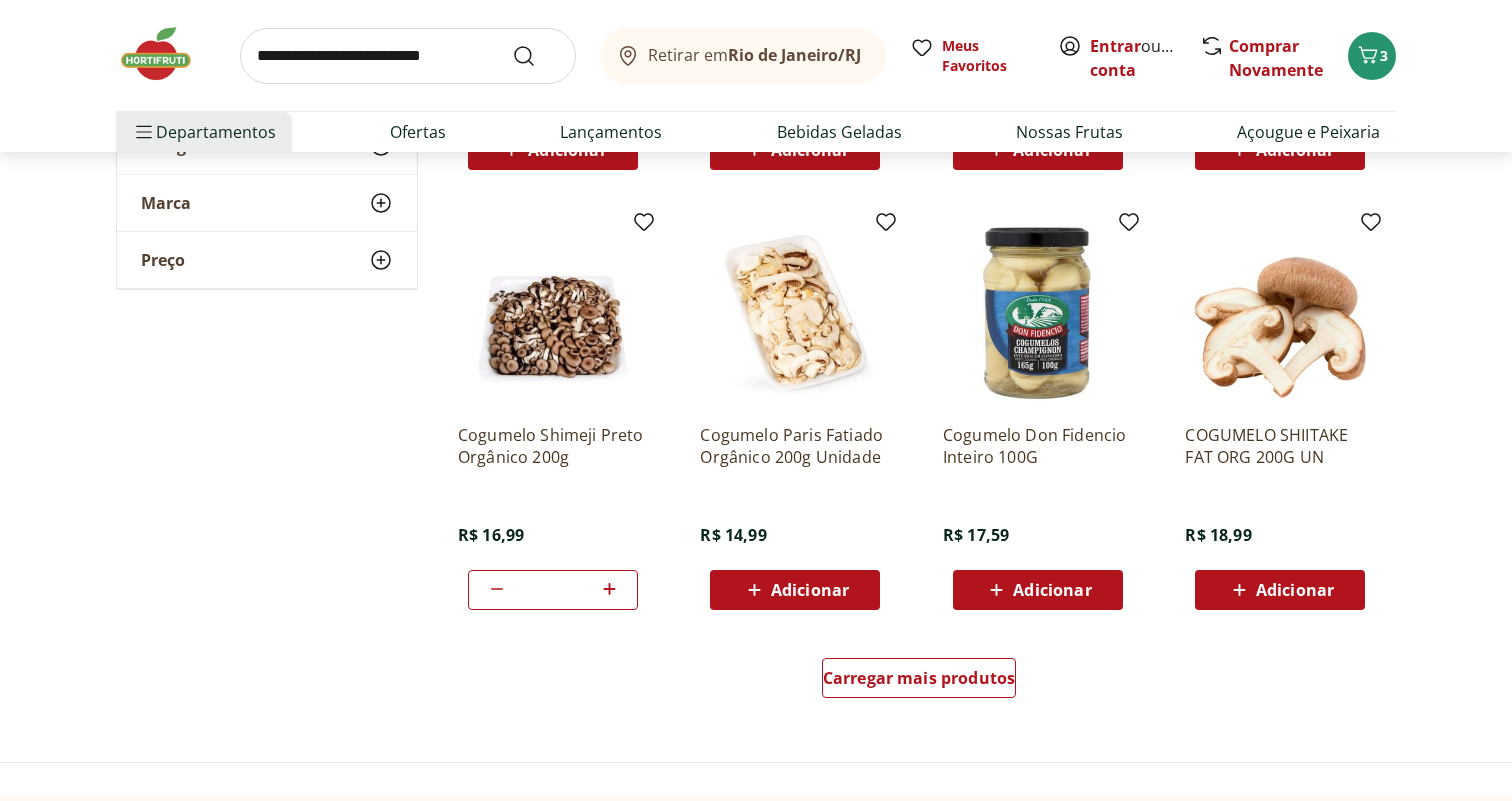 click at bounding box center [408, 56] 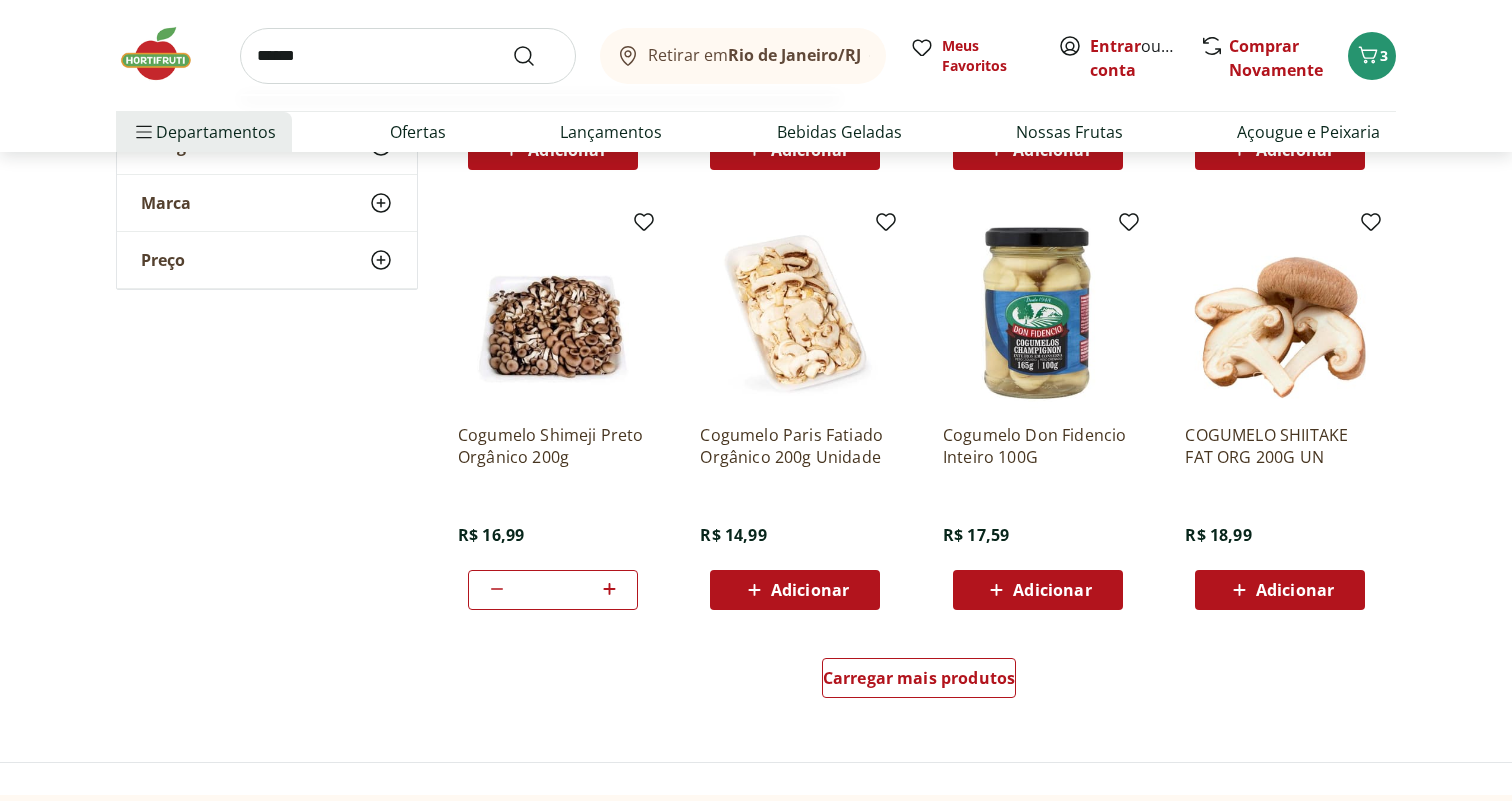 type on "******" 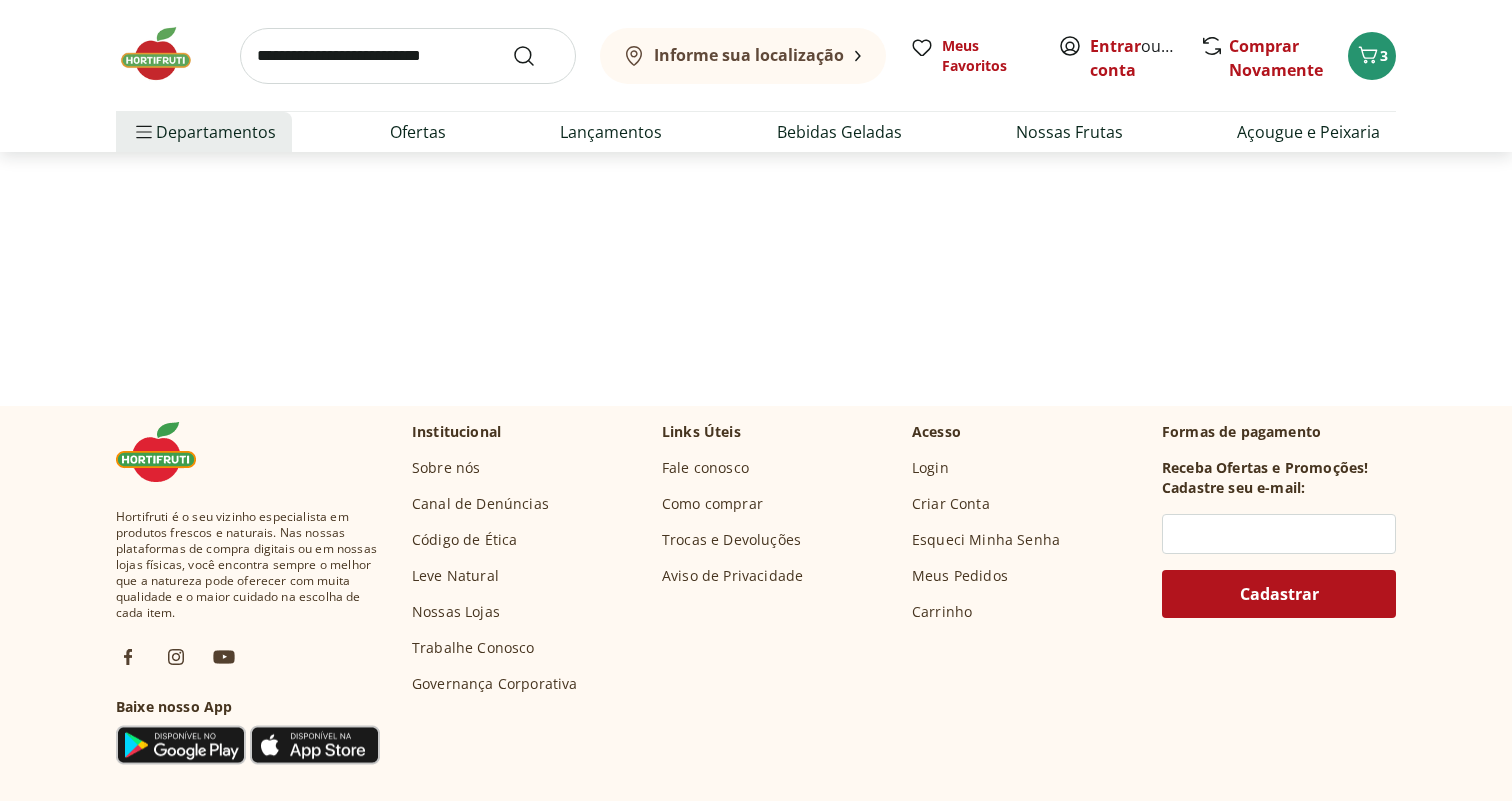 scroll, scrollTop: 0, scrollLeft: 0, axis: both 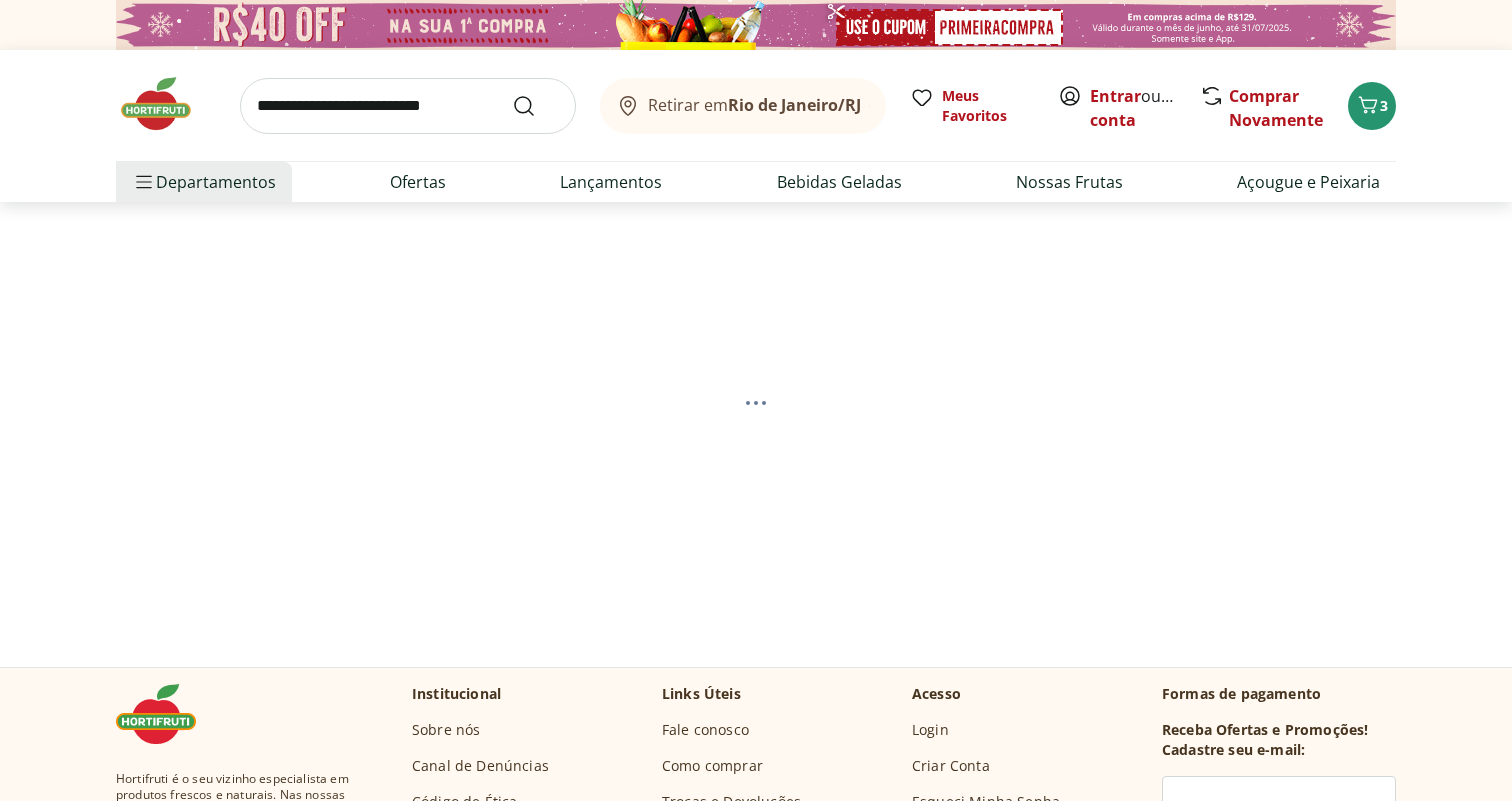 select on "**********" 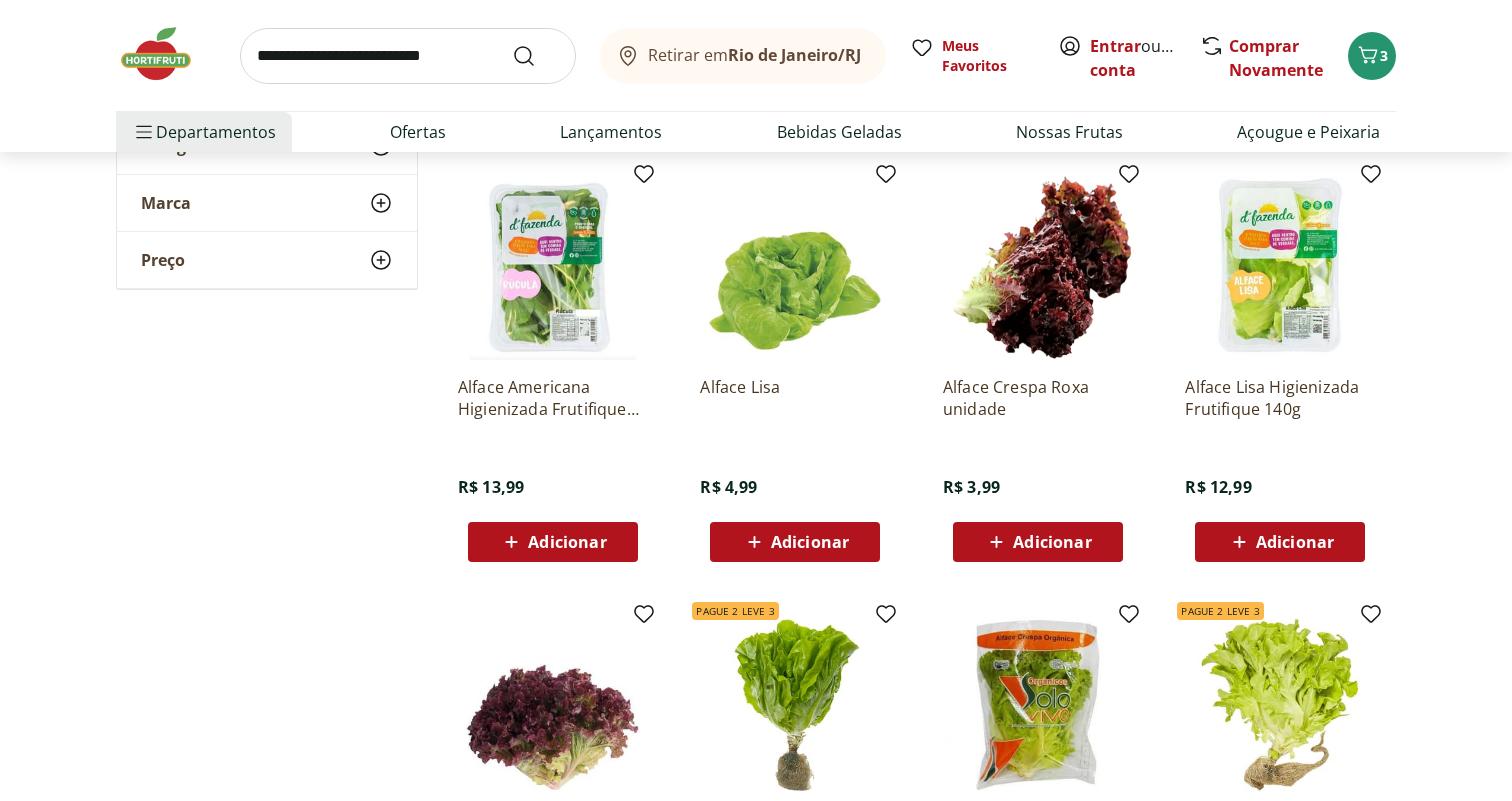 scroll, scrollTop: 739, scrollLeft: 0, axis: vertical 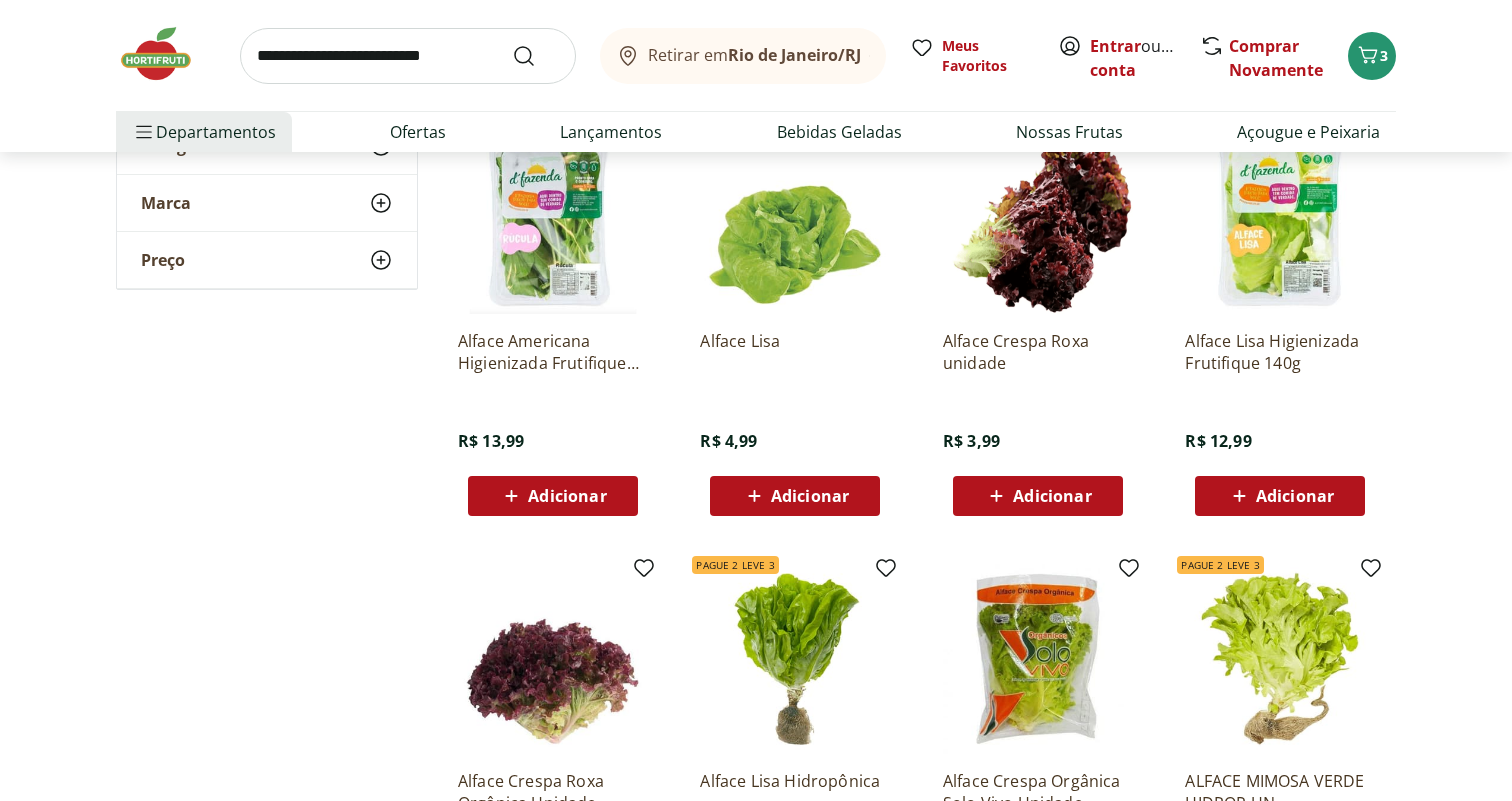 click on "Adicionar" at bounding box center (810, 496) 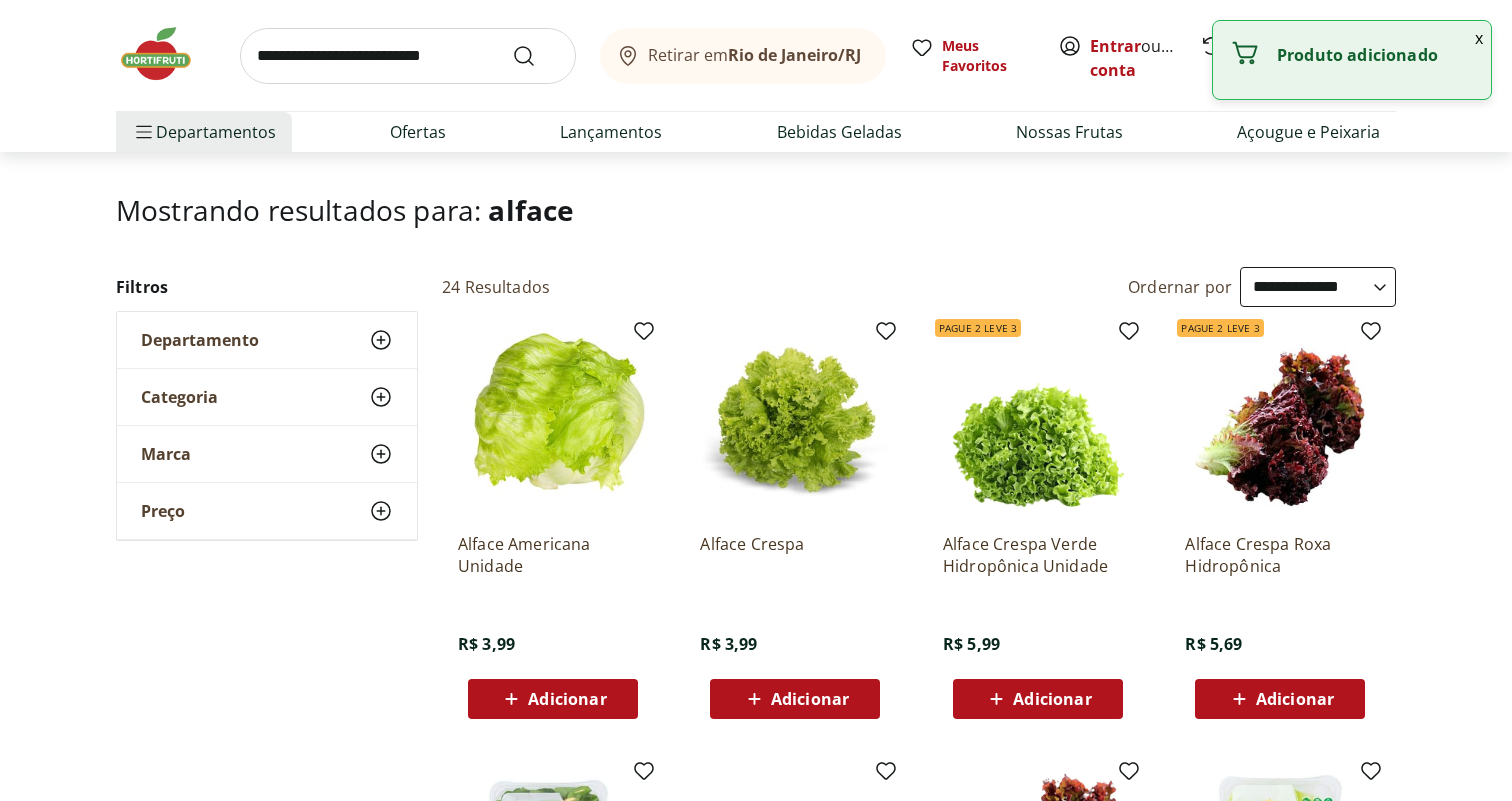 scroll, scrollTop: 90, scrollLeft: 0, axis: vertical 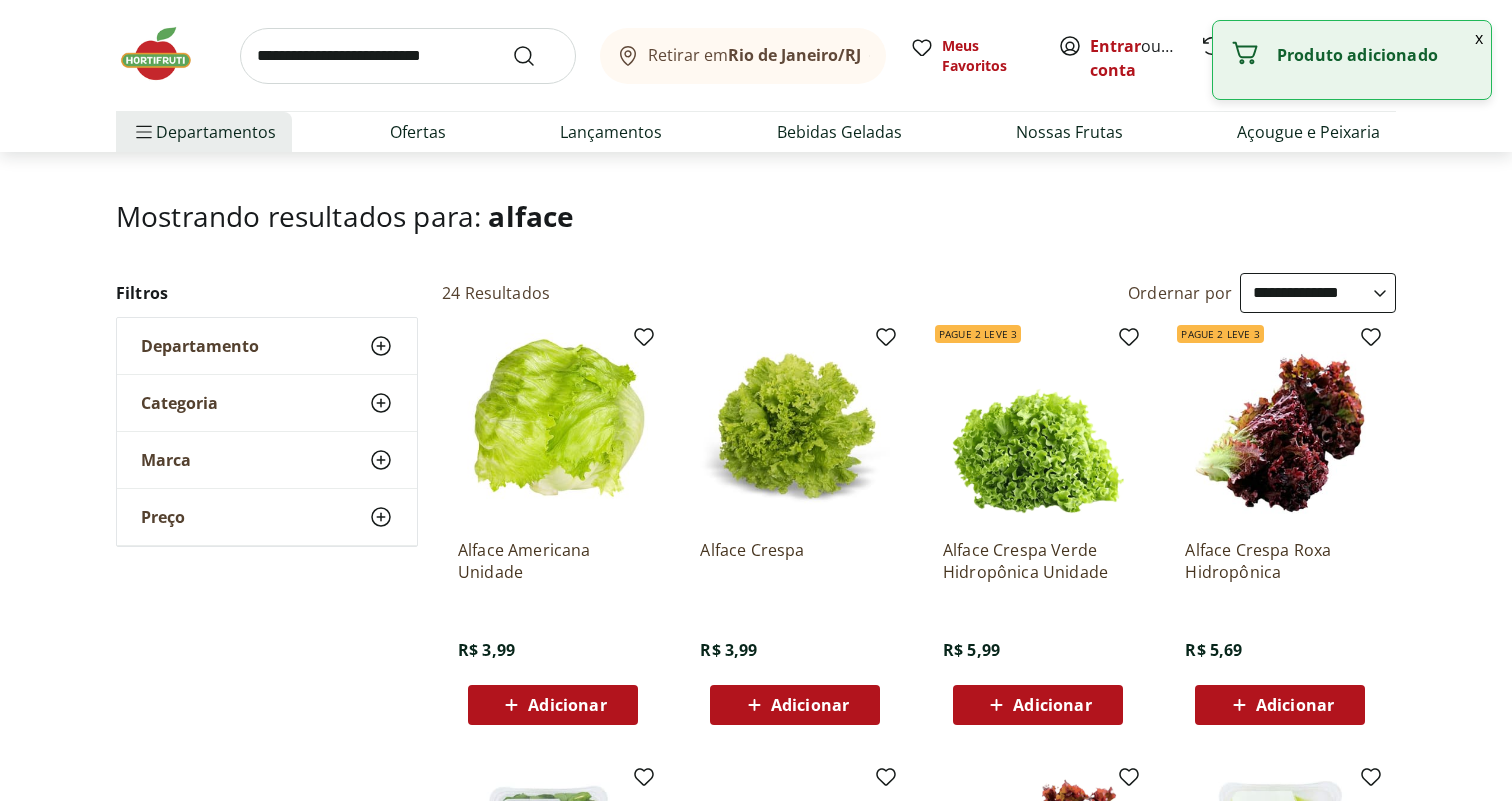 click at bounding box center [408, 56] 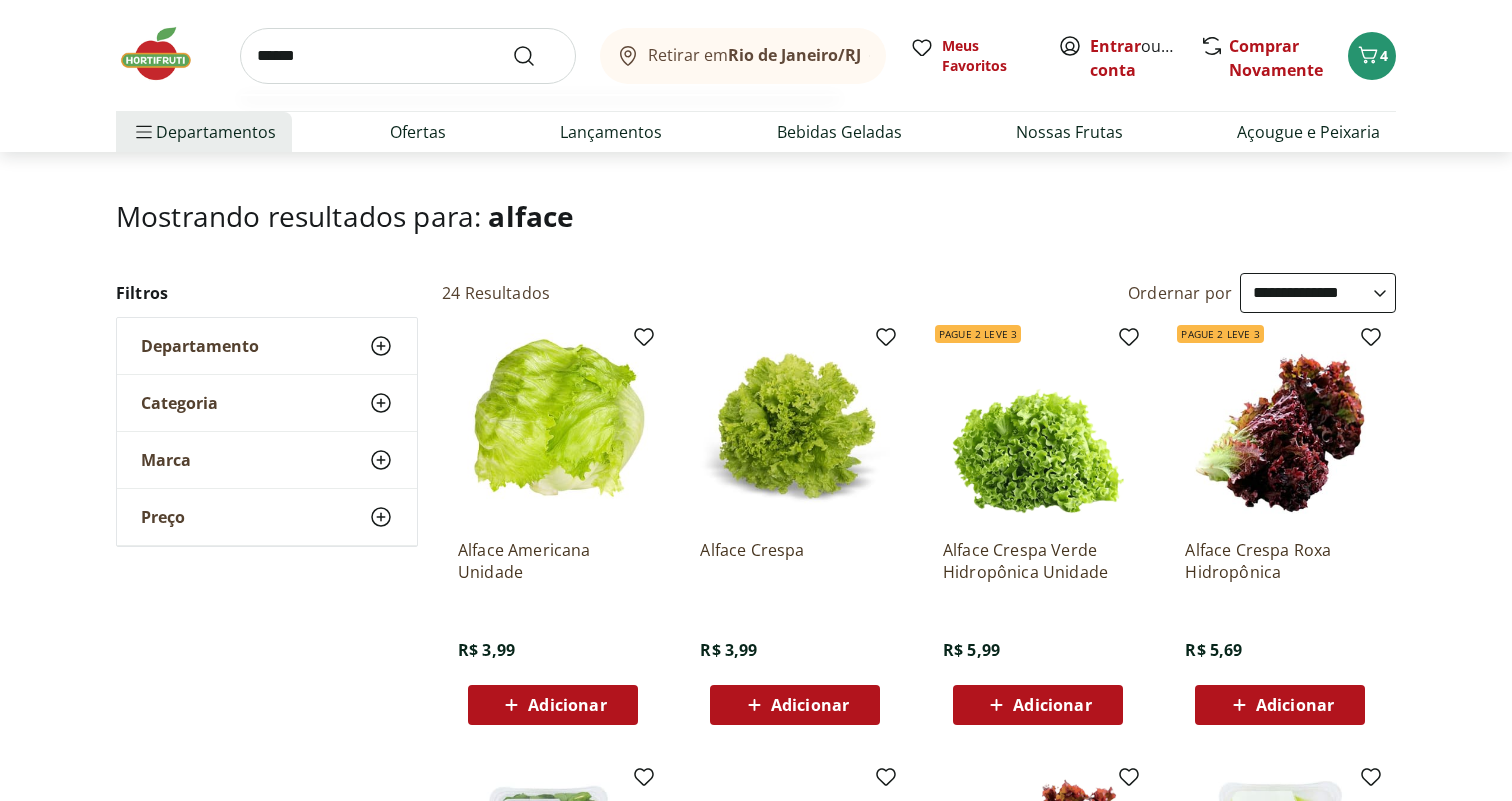 type on "******" 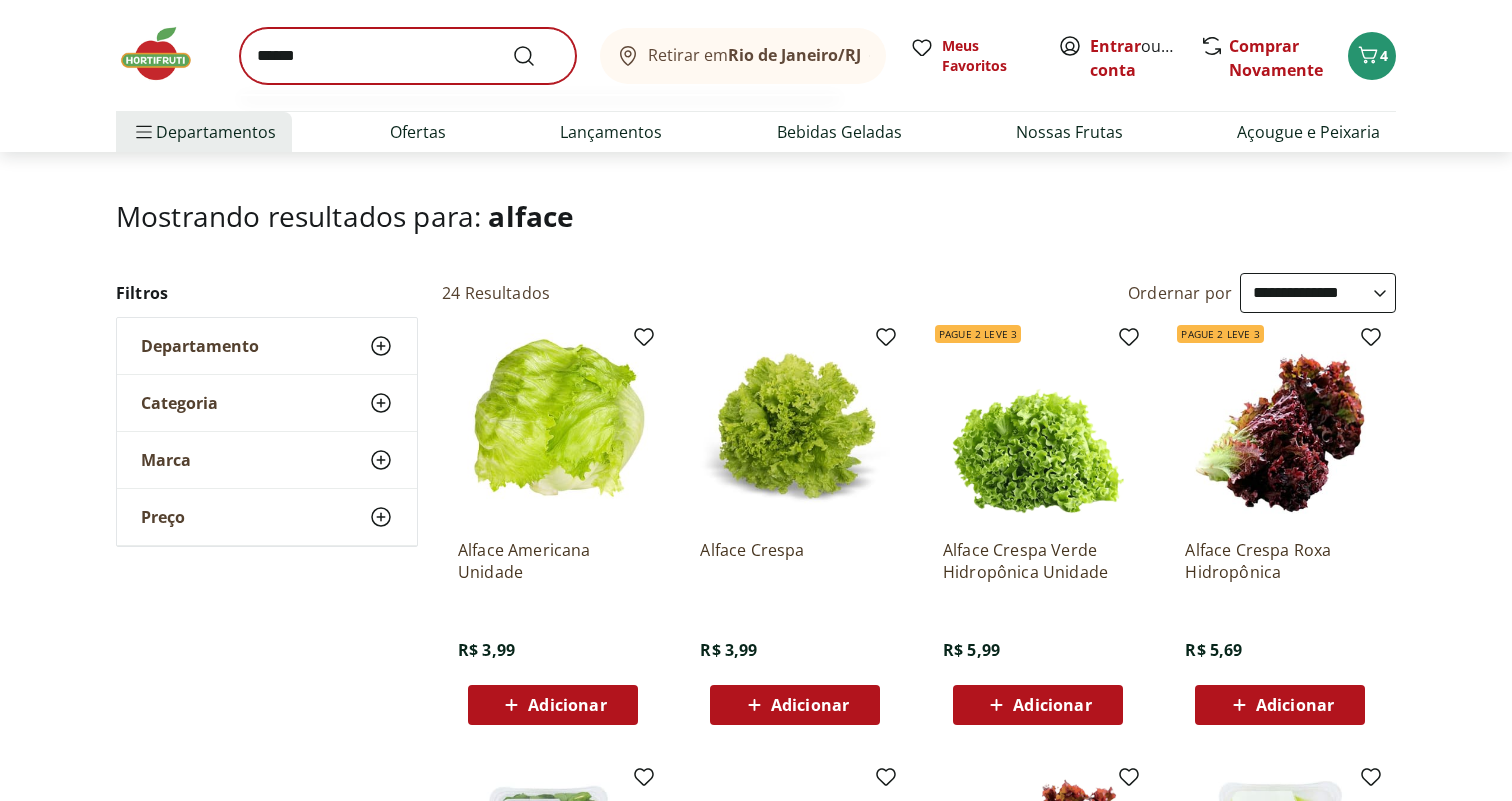 scroll, scrollTop: 0, scrollLeft: 0, axis: both 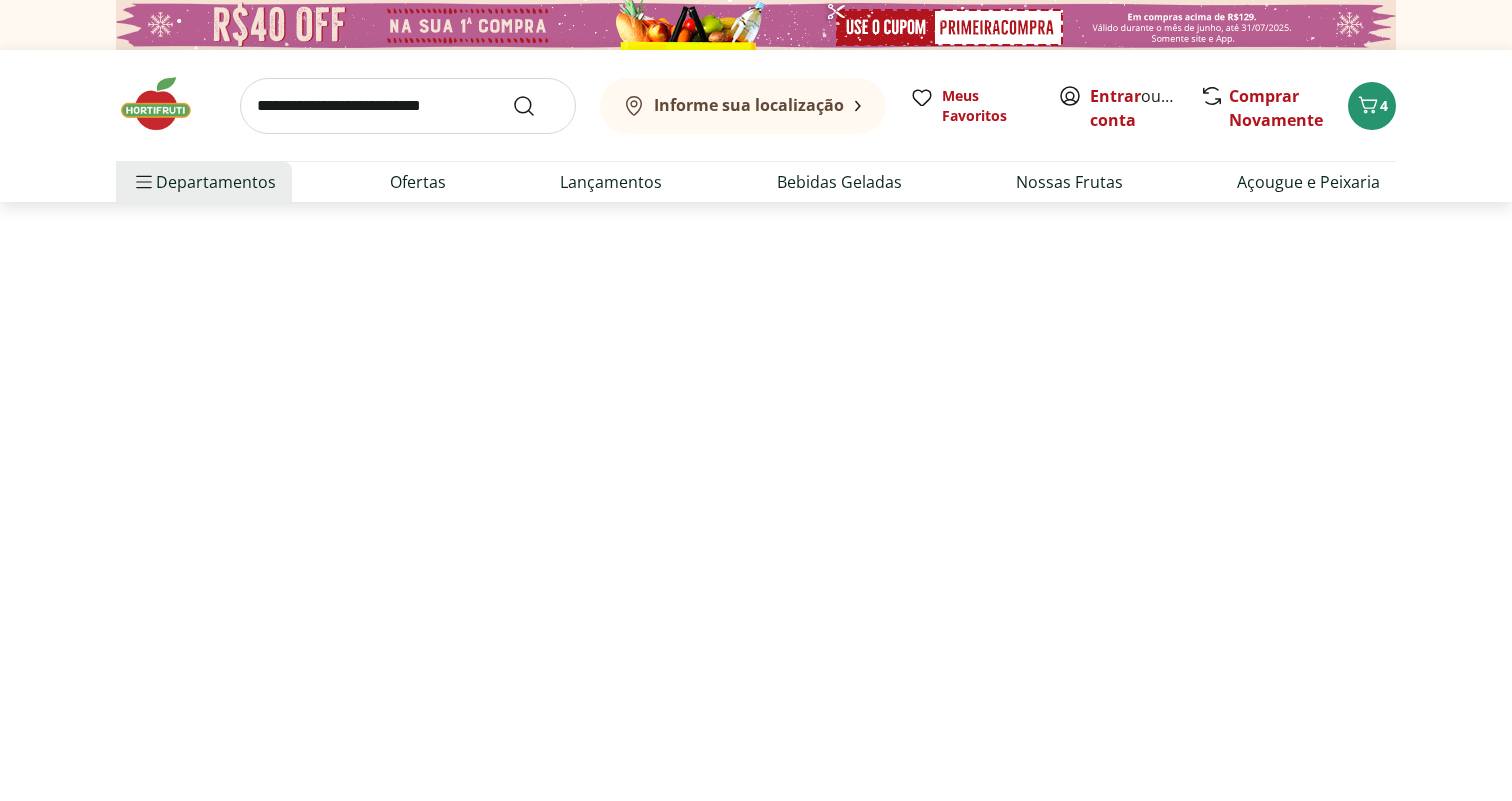 select on "**********" 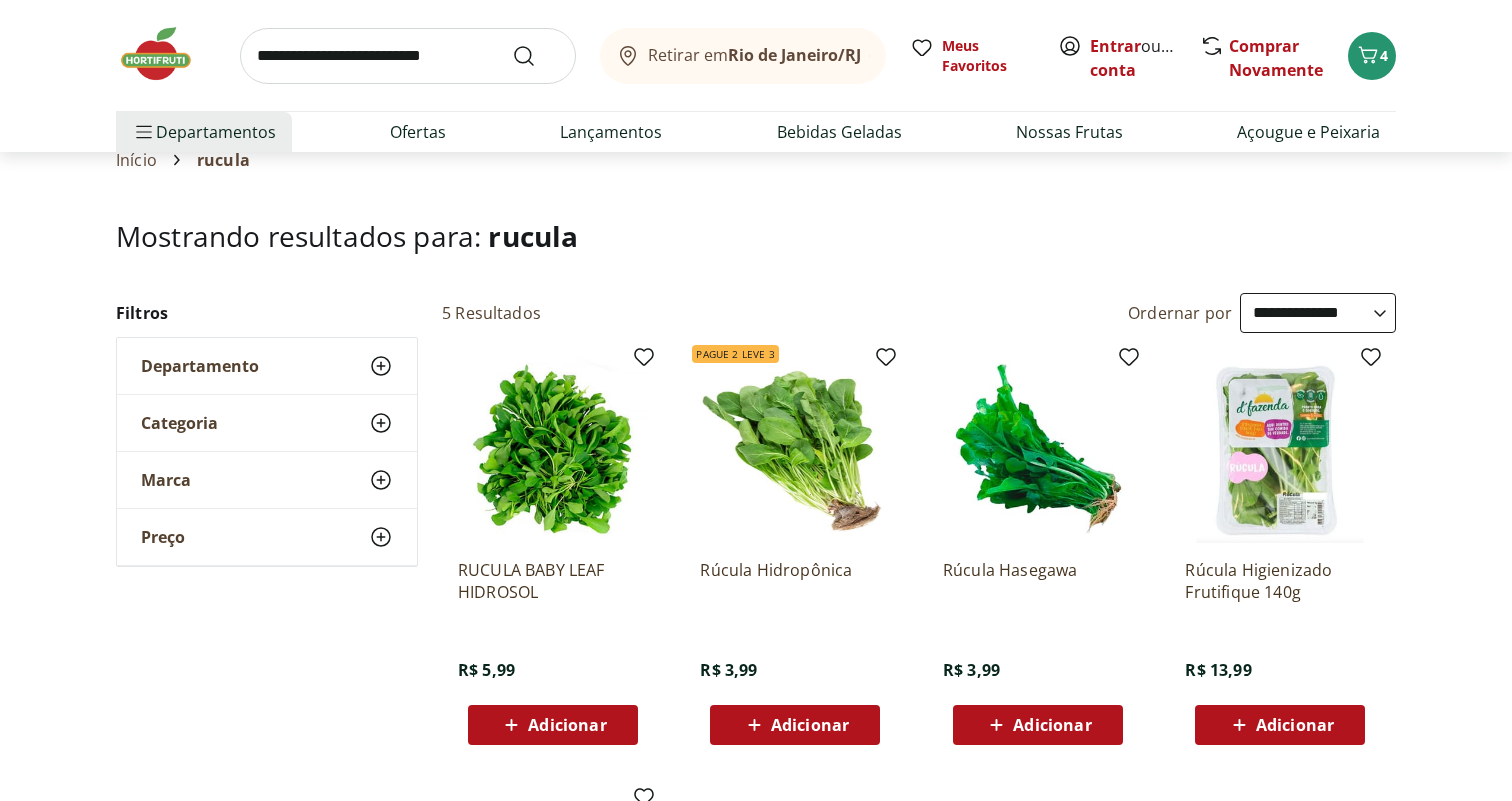 scroll, scrollTop: 91, scrollLeft: 0, axis: vertical 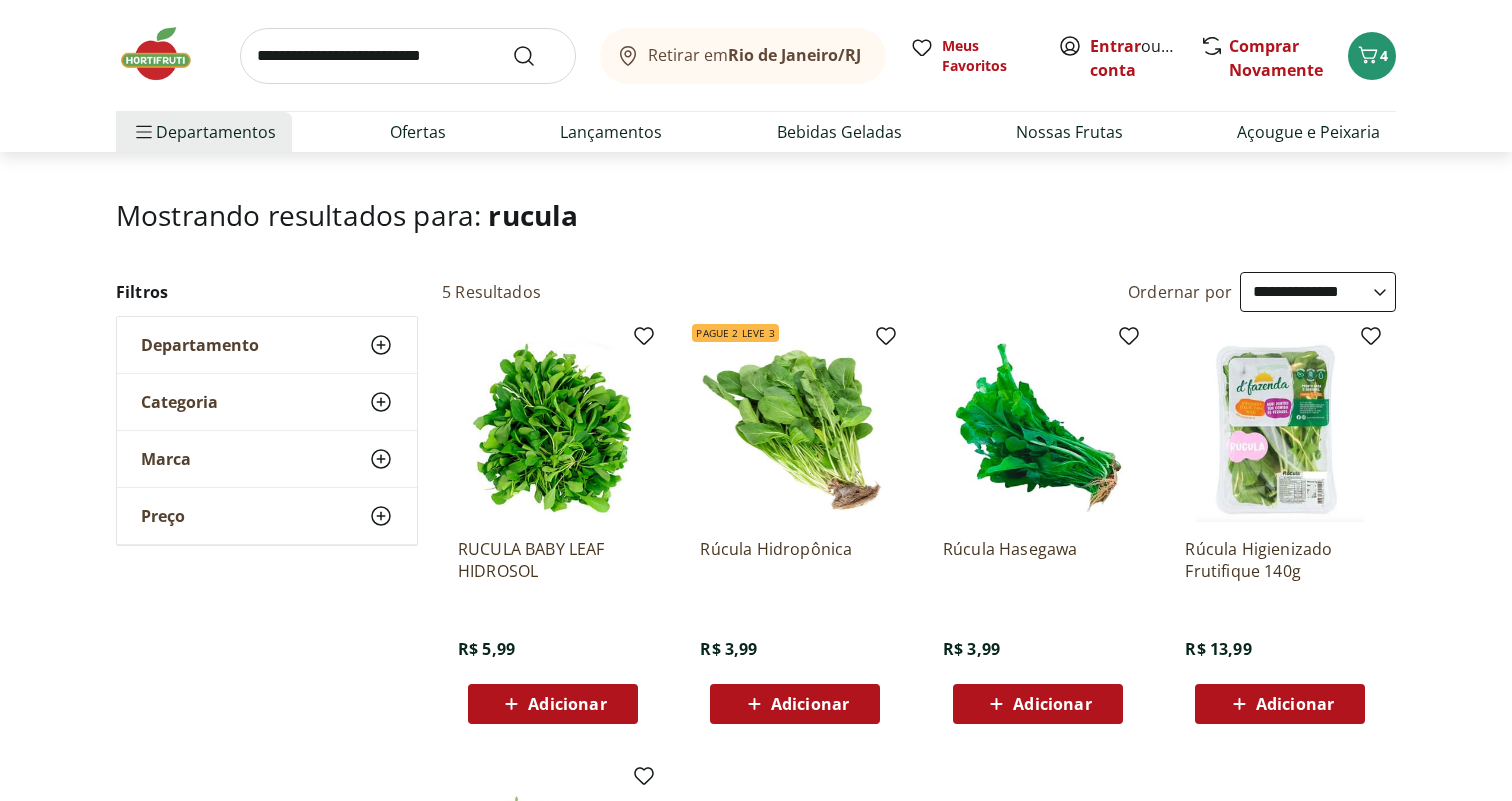click on "Adicionar" at bounding box center [810, 704] 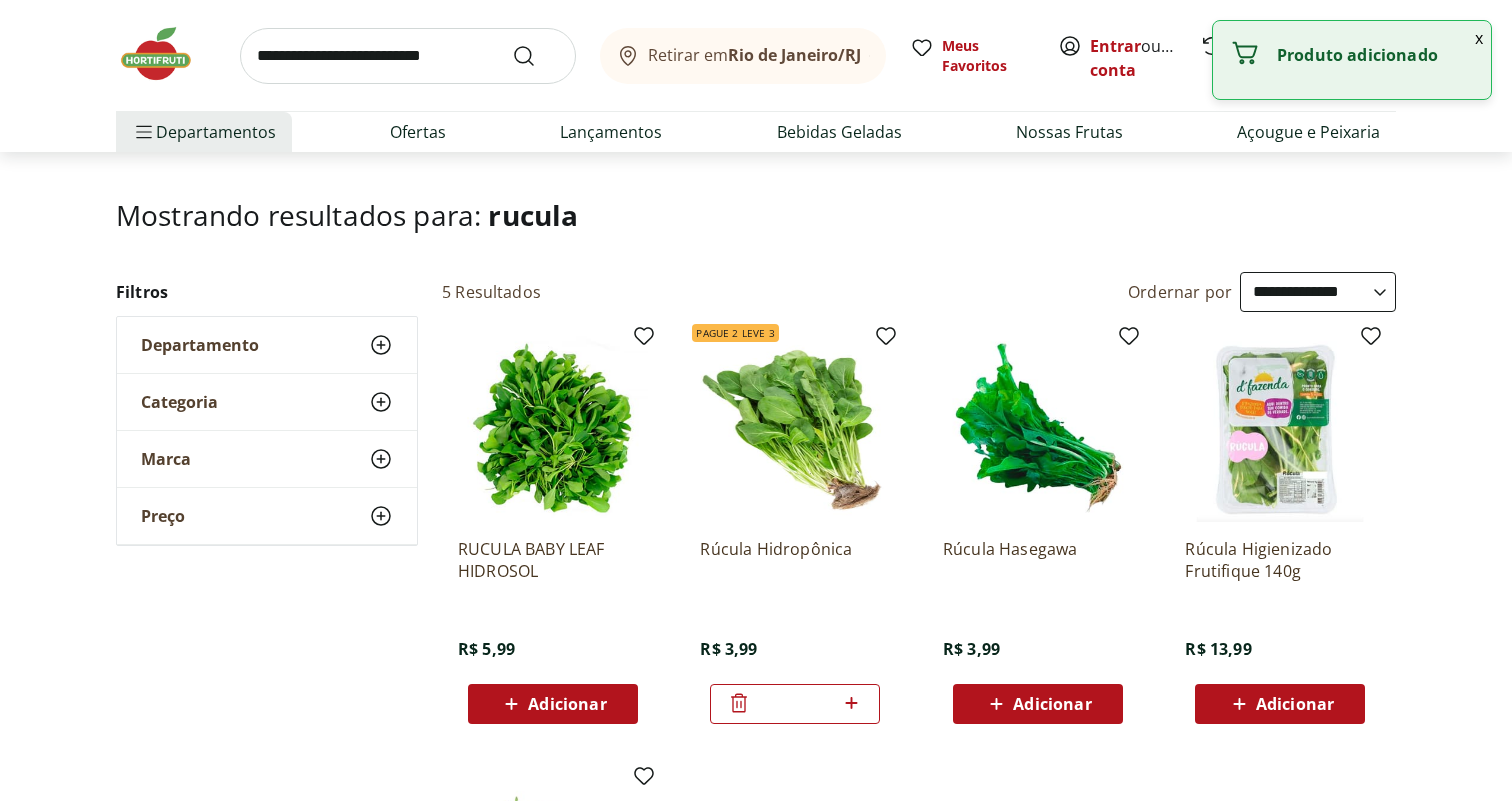 click at bounding box center (408, 56) 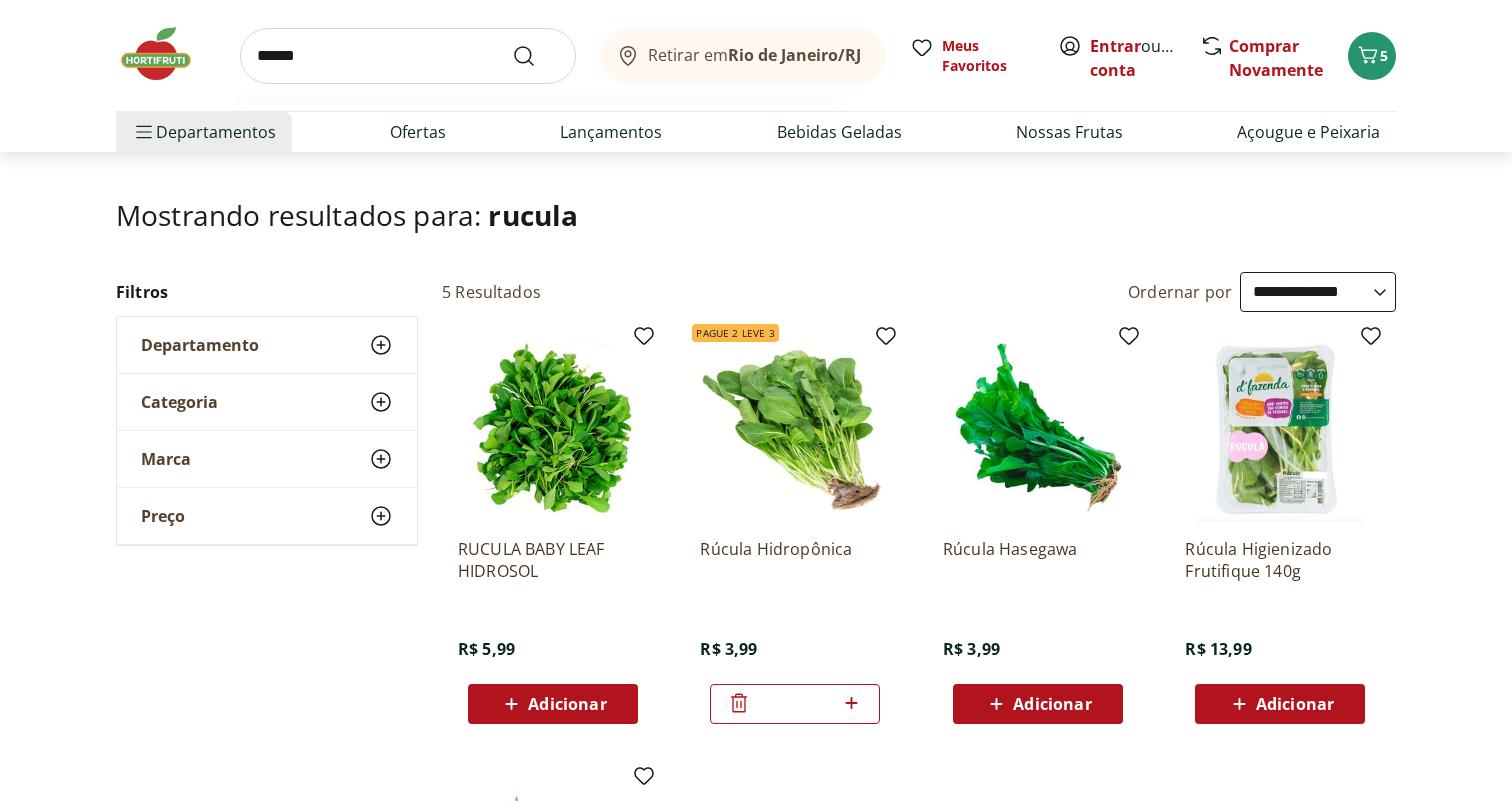 type on "******" 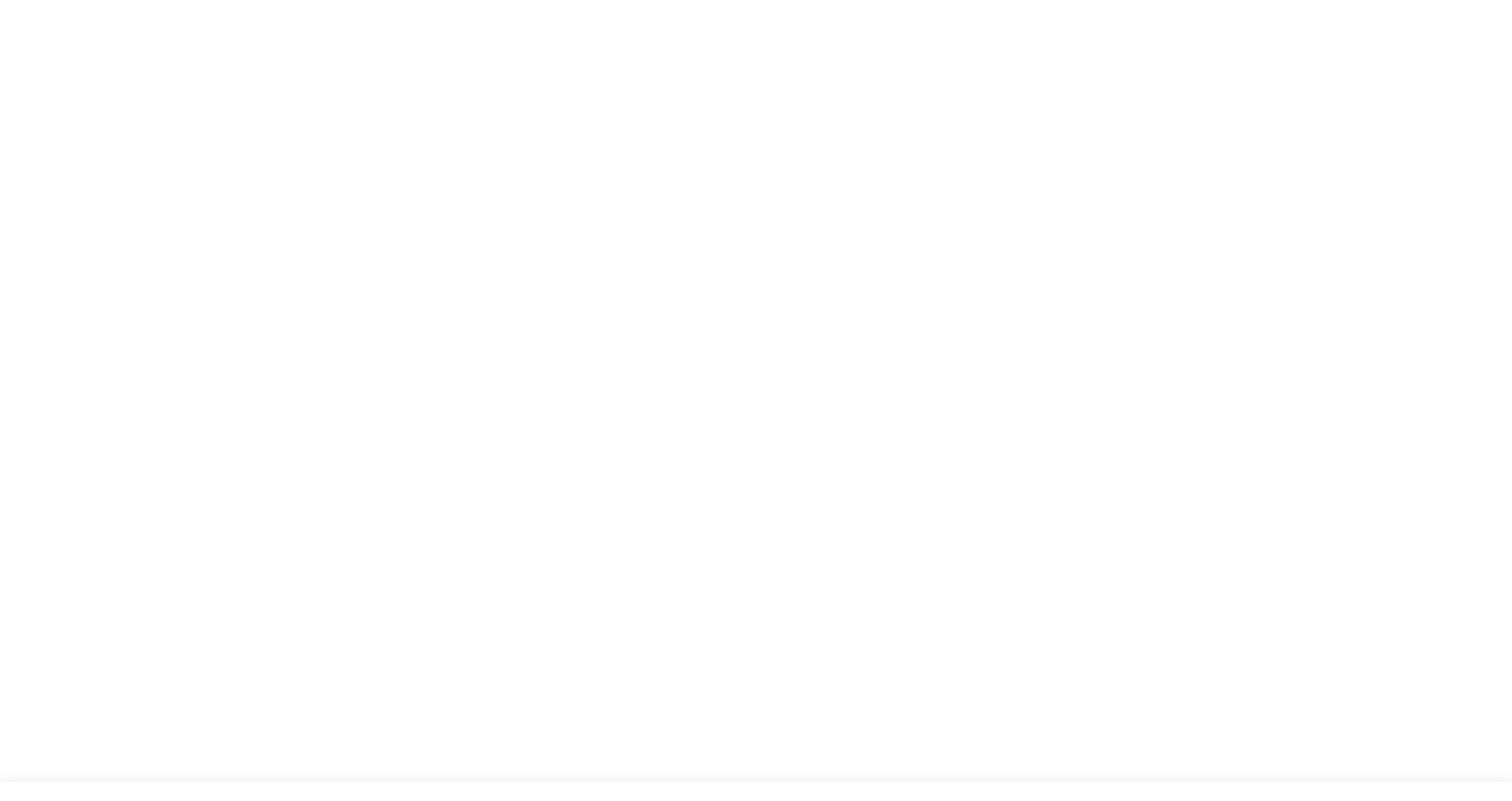 scroll, scrollTop: 0, scrollLeft: 0, axis: both 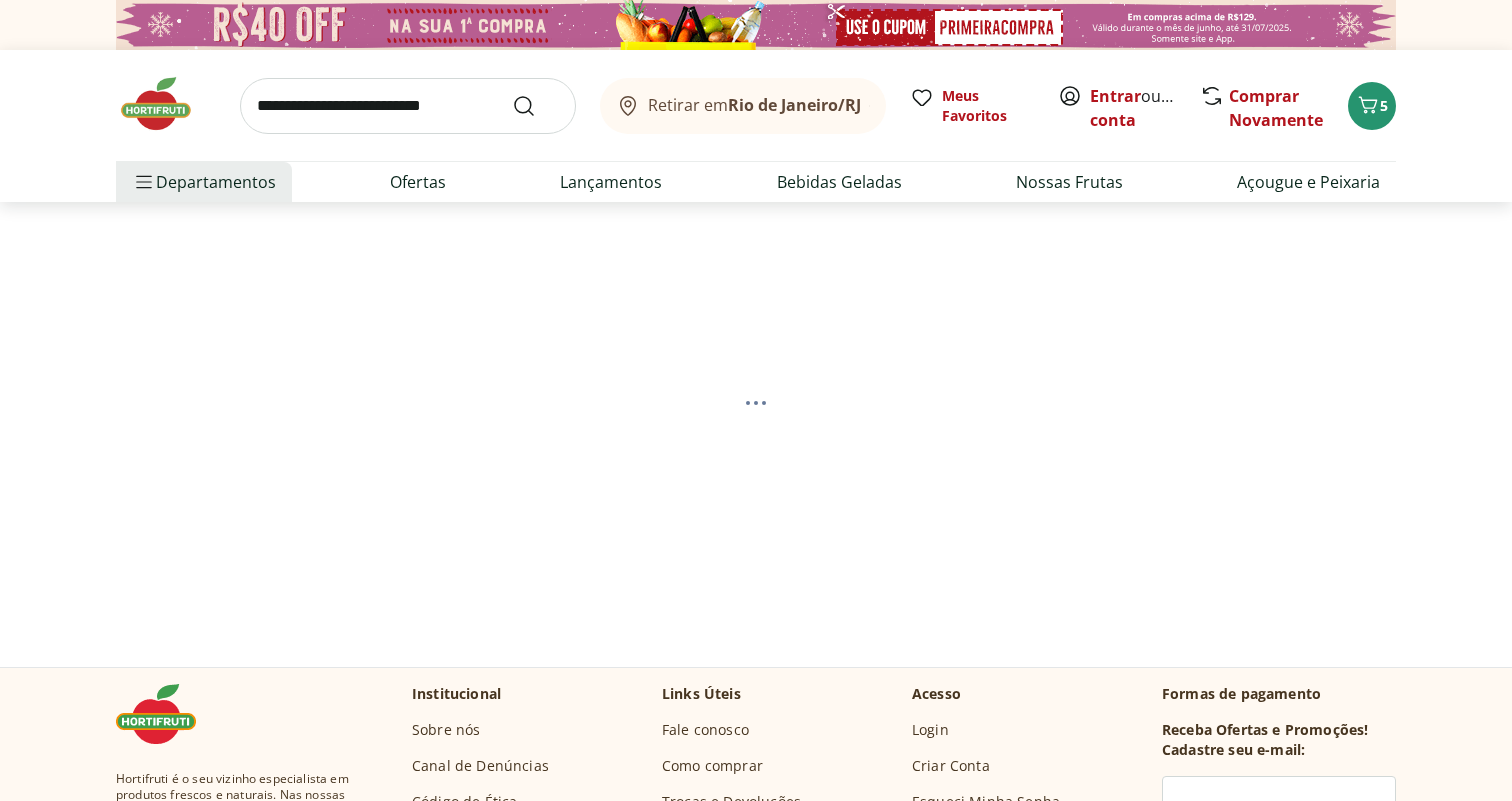 select on "**********" 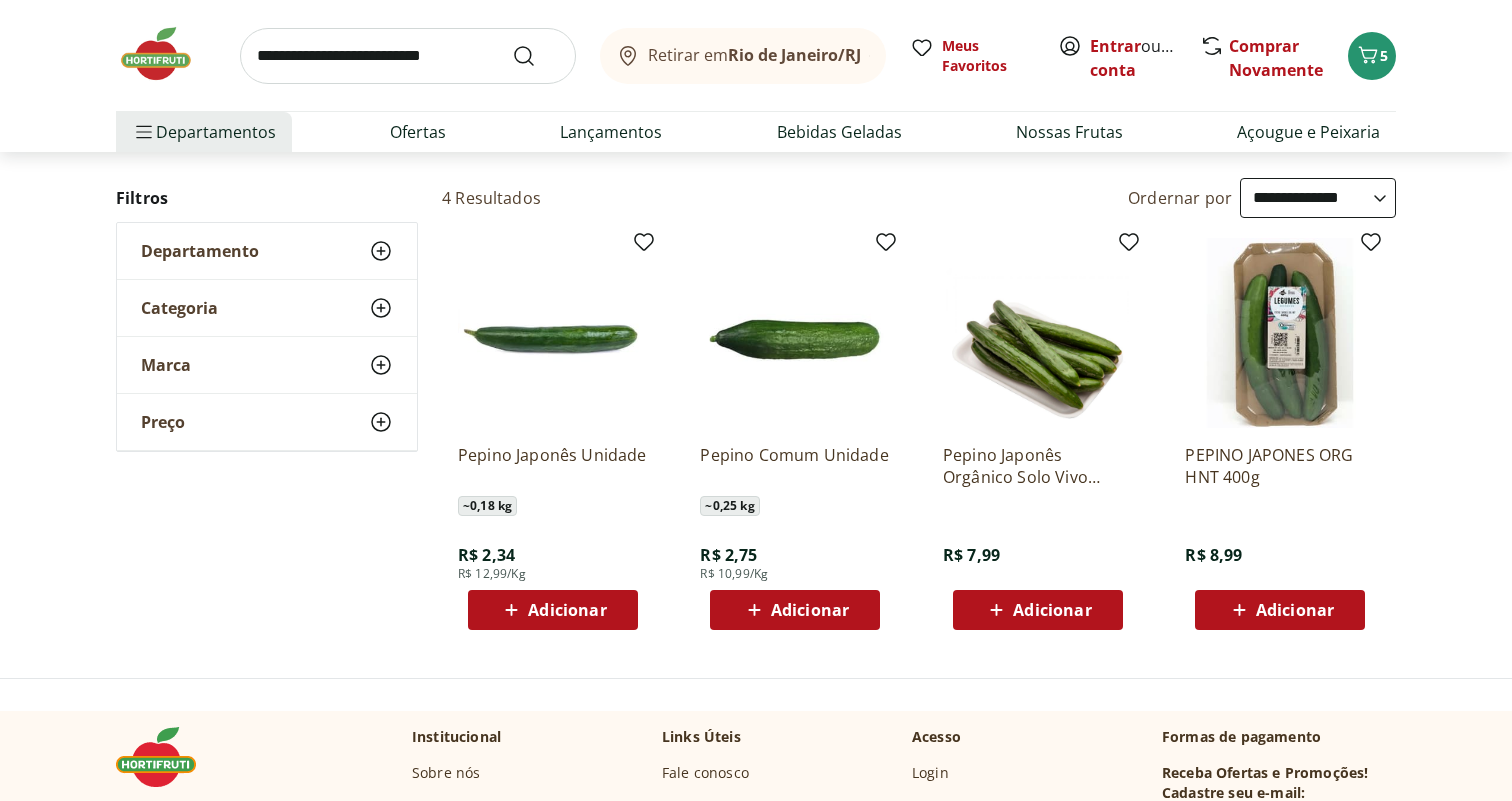 scroll, scrollTop: 195, scrollLeft: 0, axis: vertical 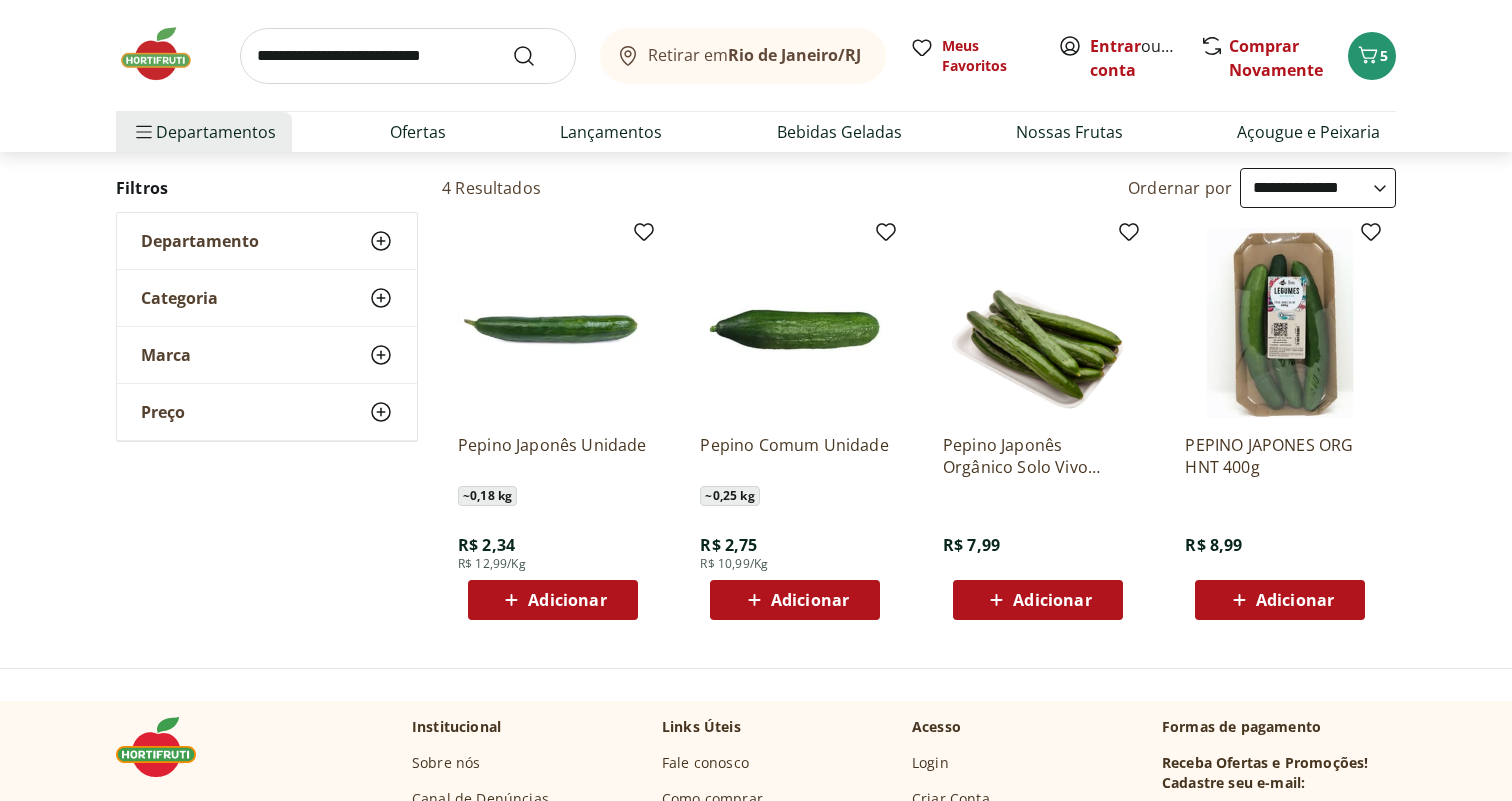 click on "Adicionar" at bounding box center (567, 600) 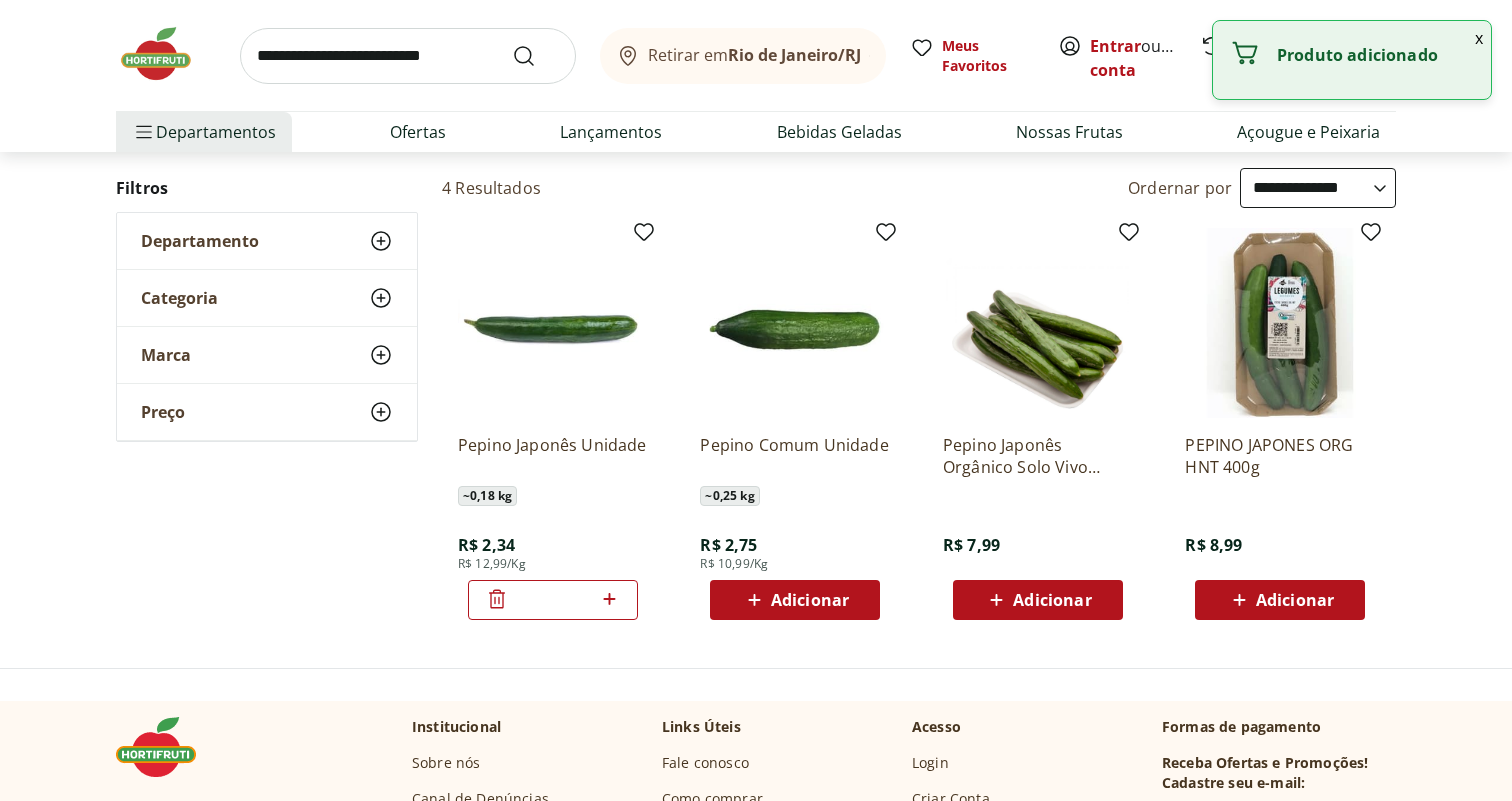 click 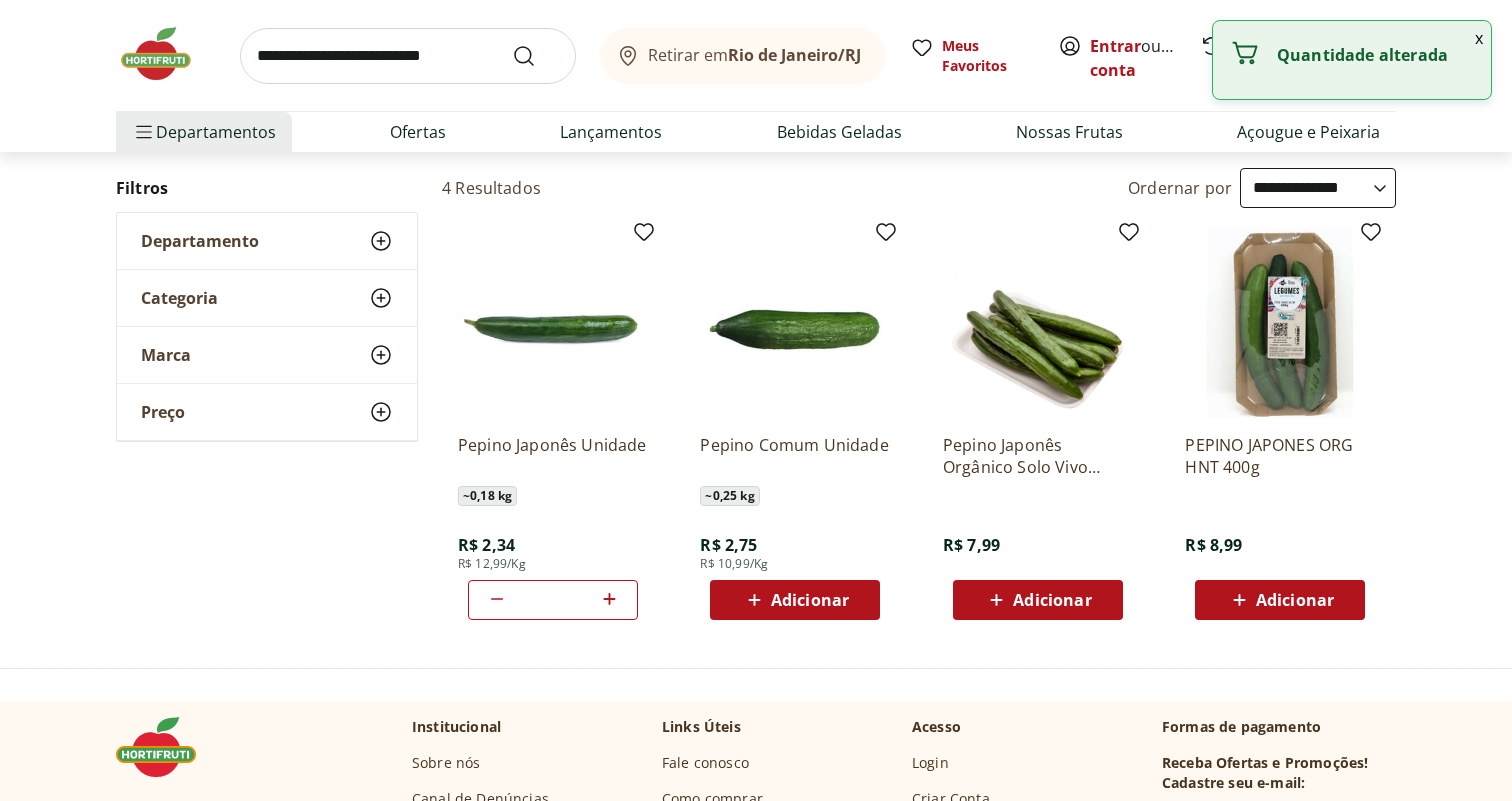 click at bounding box center [408, 56] 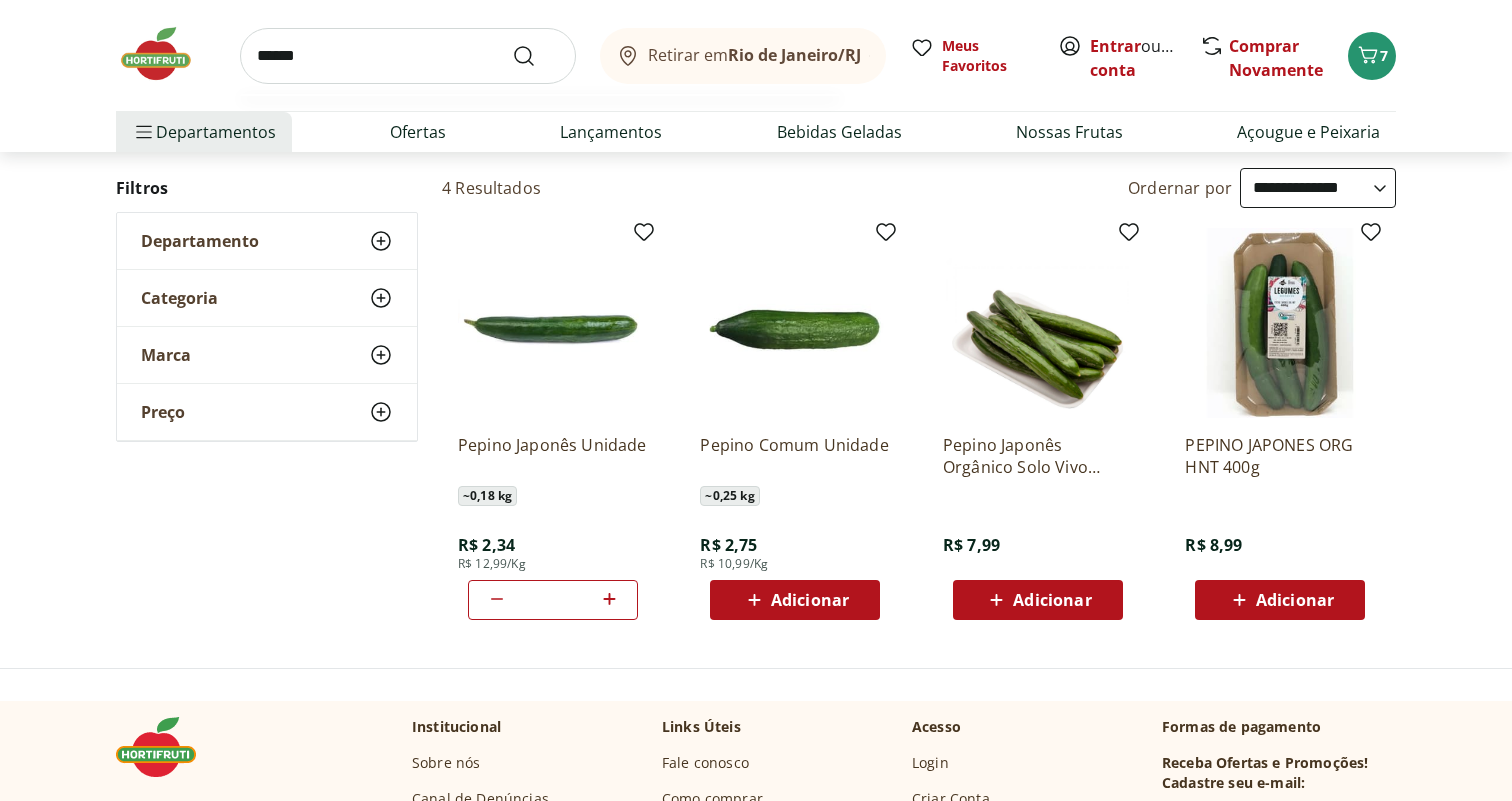 type on "******" 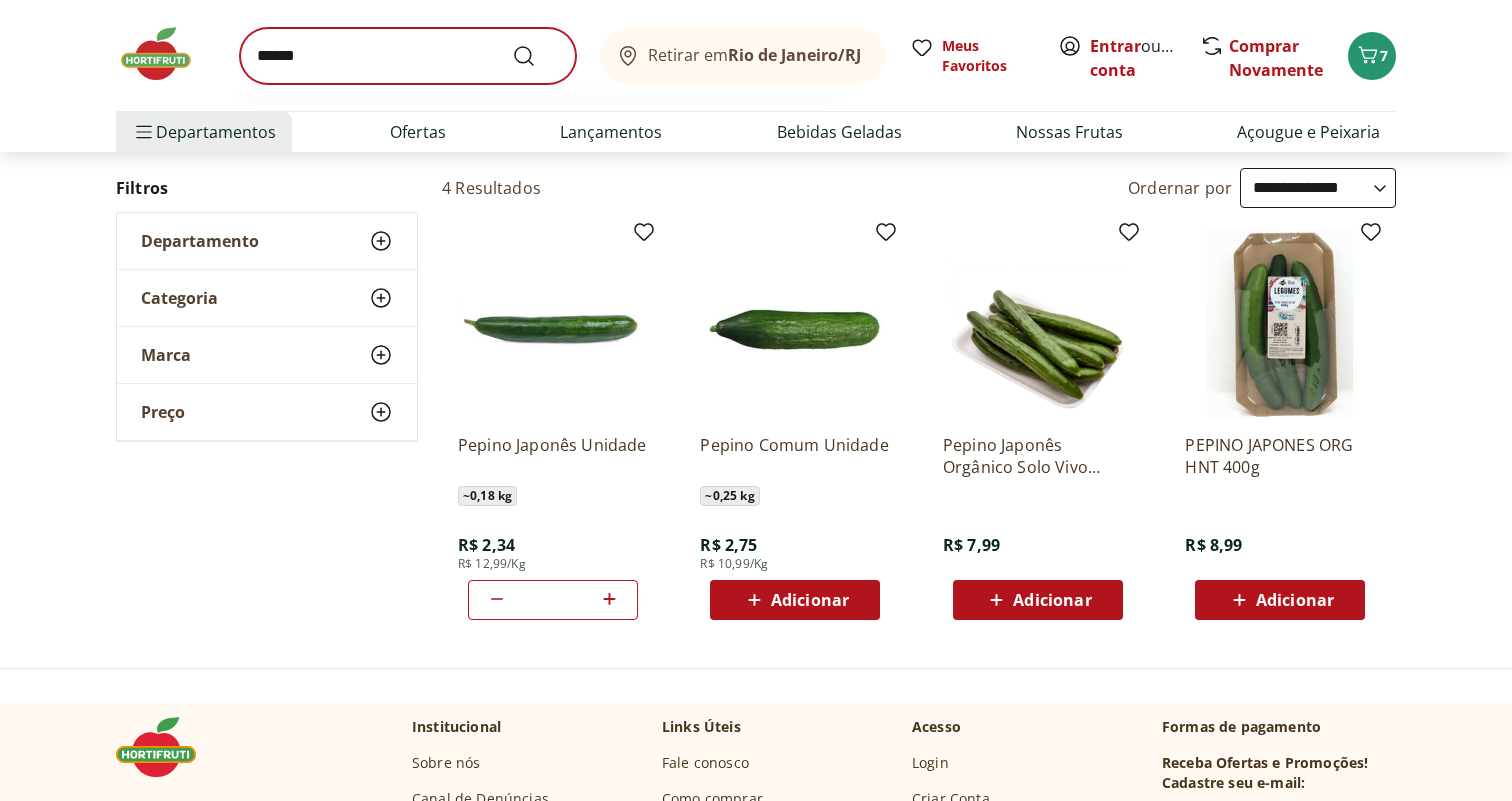 scroll, scrollTop: 0, scrollLeft: 0, axis: both 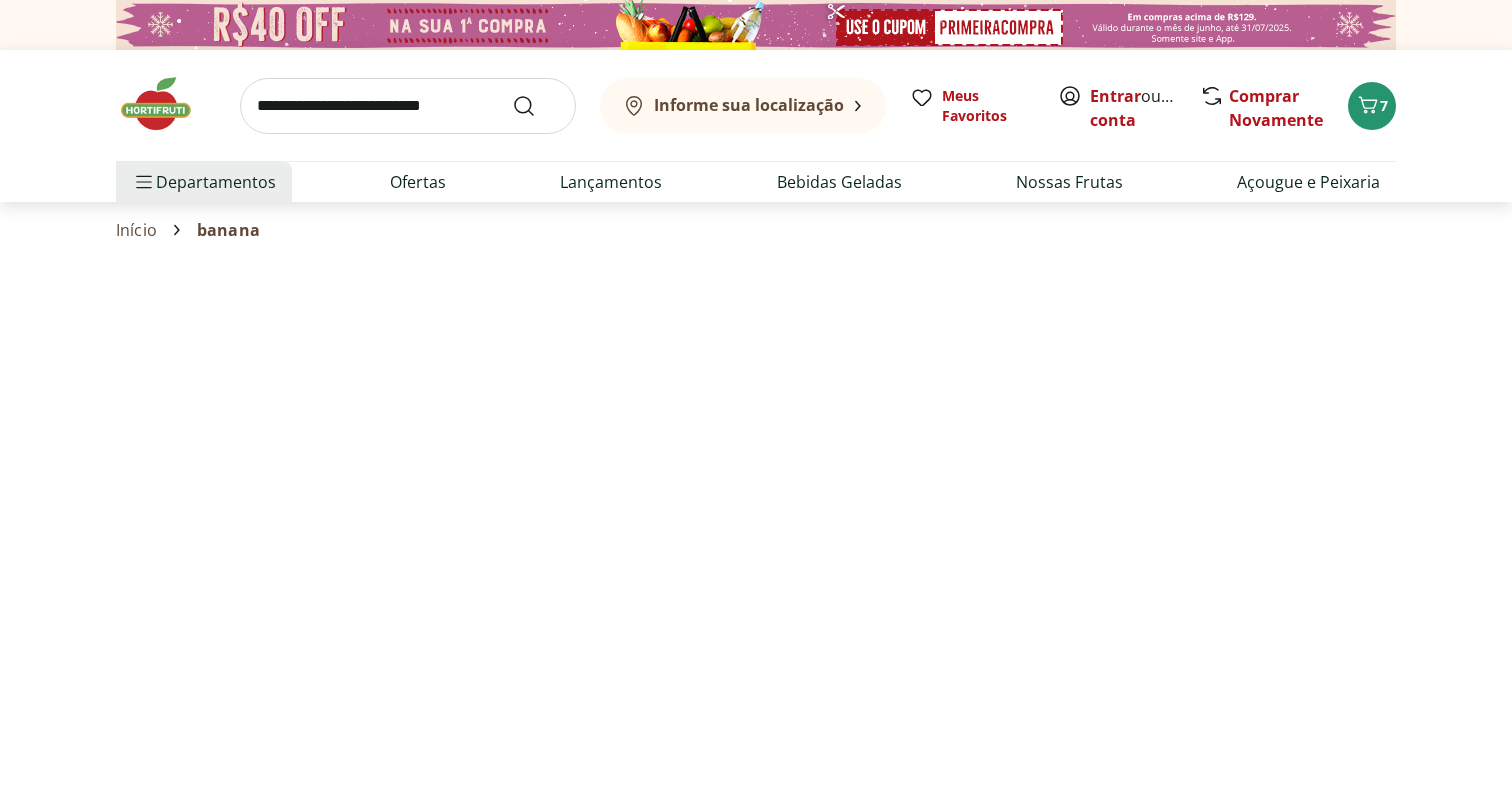 select on "**********" 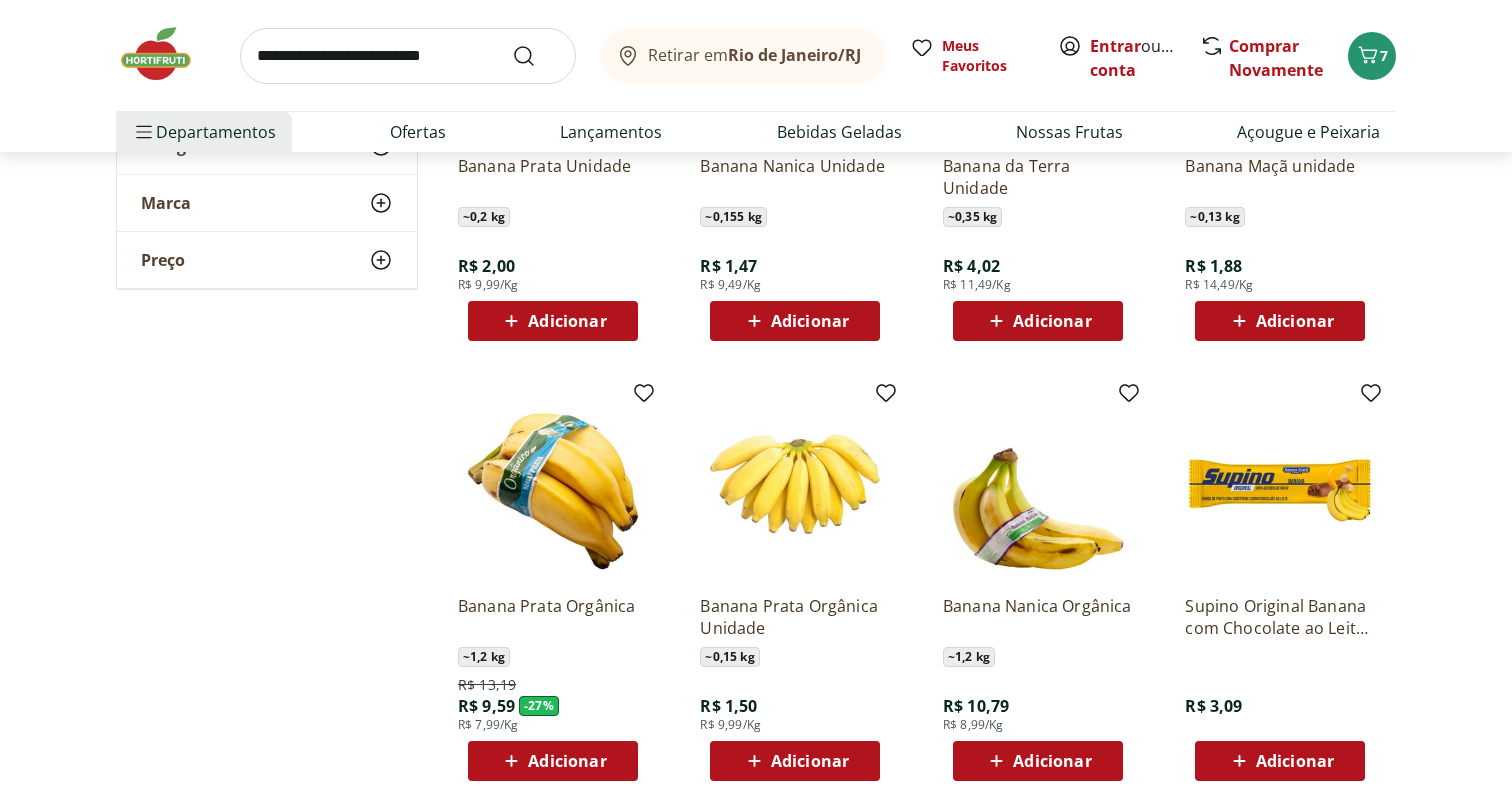 scroll, scrollTop: 483, scrollLeft: 0, axis: vertical 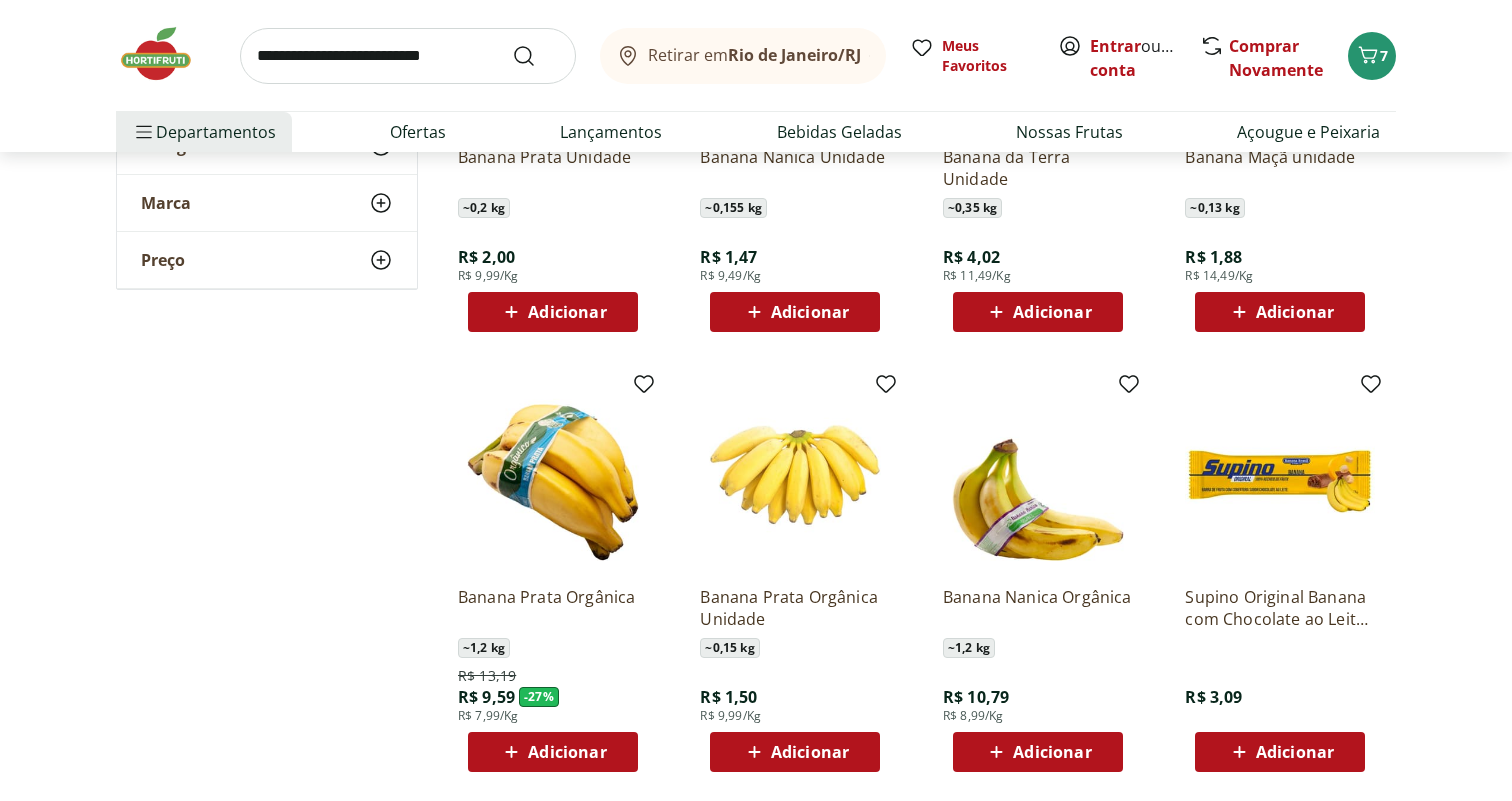 click on "Adicionar" at bounding box center (567, 752) 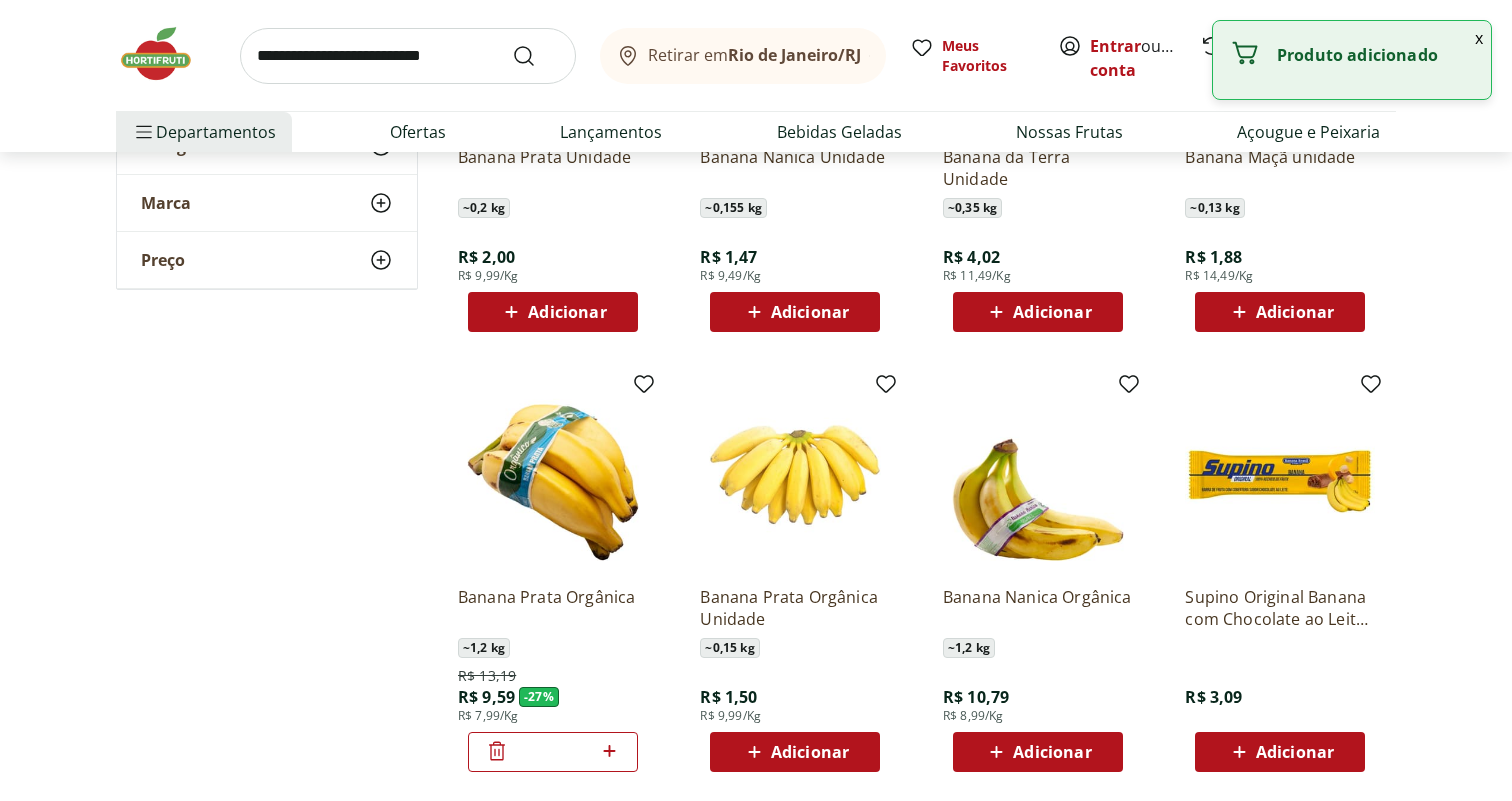 click 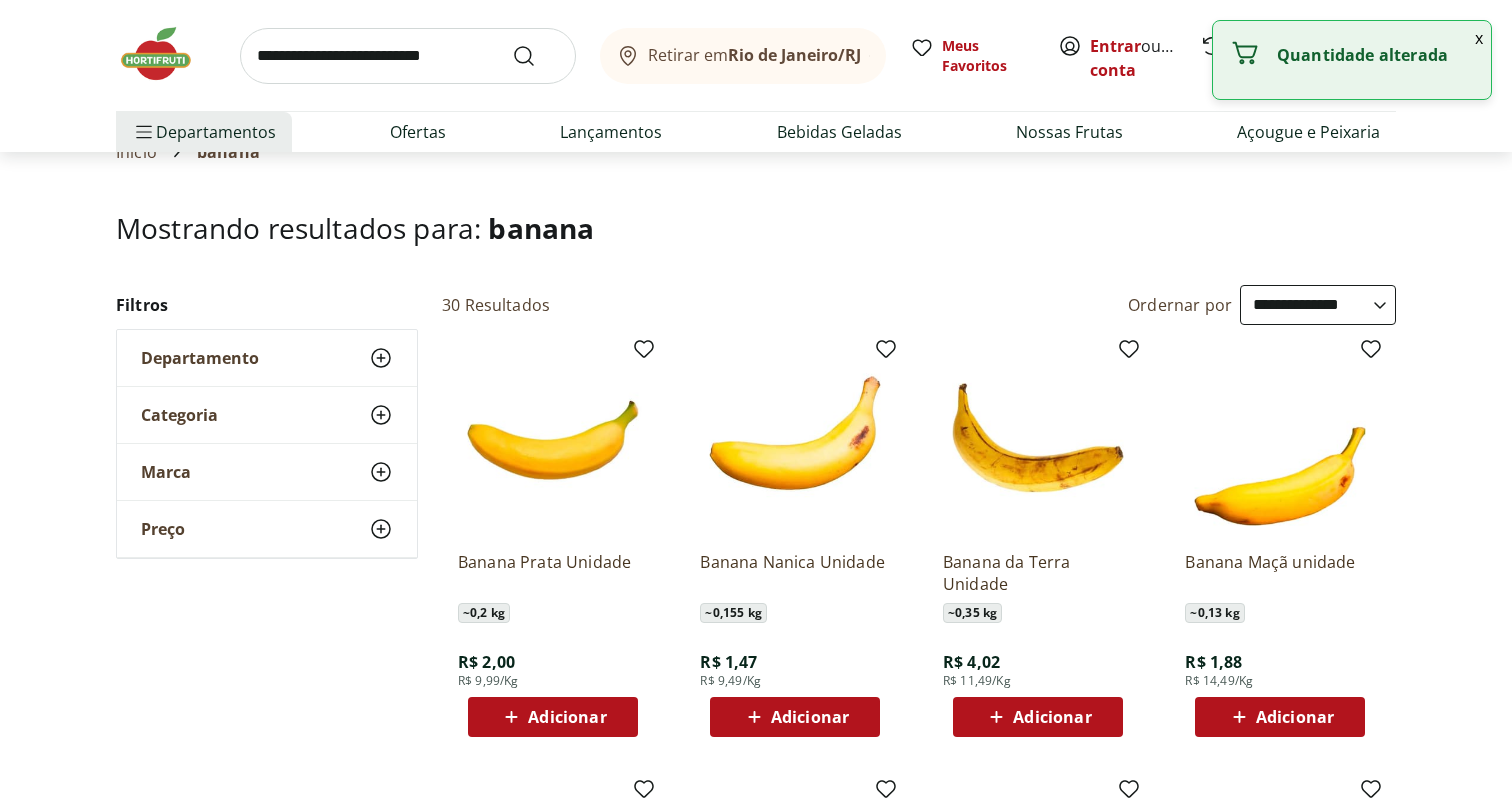 scroll, scrollTop: 0, scrollLeft: 0, axis: both 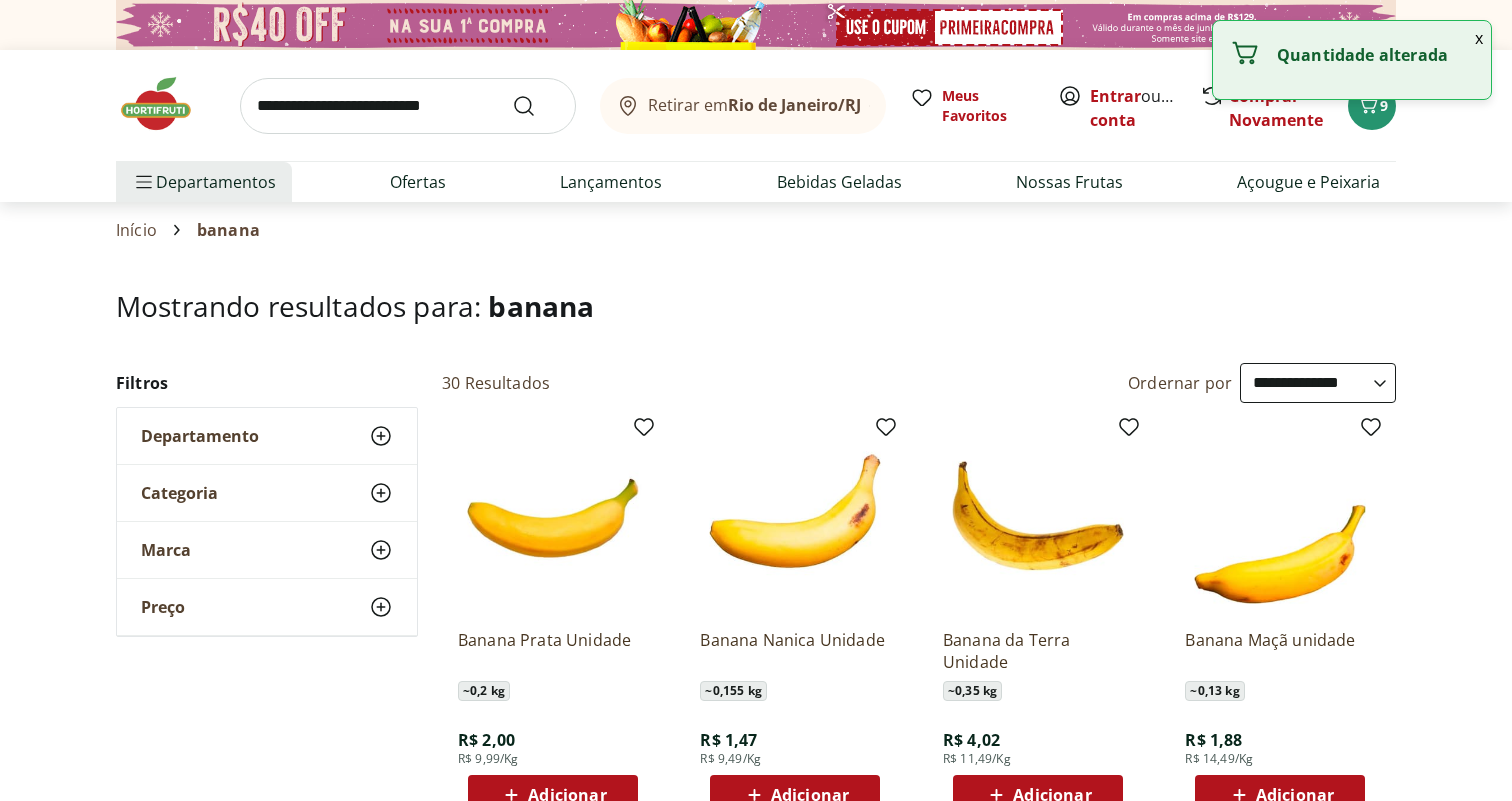 click at bounding box center (408, 106) 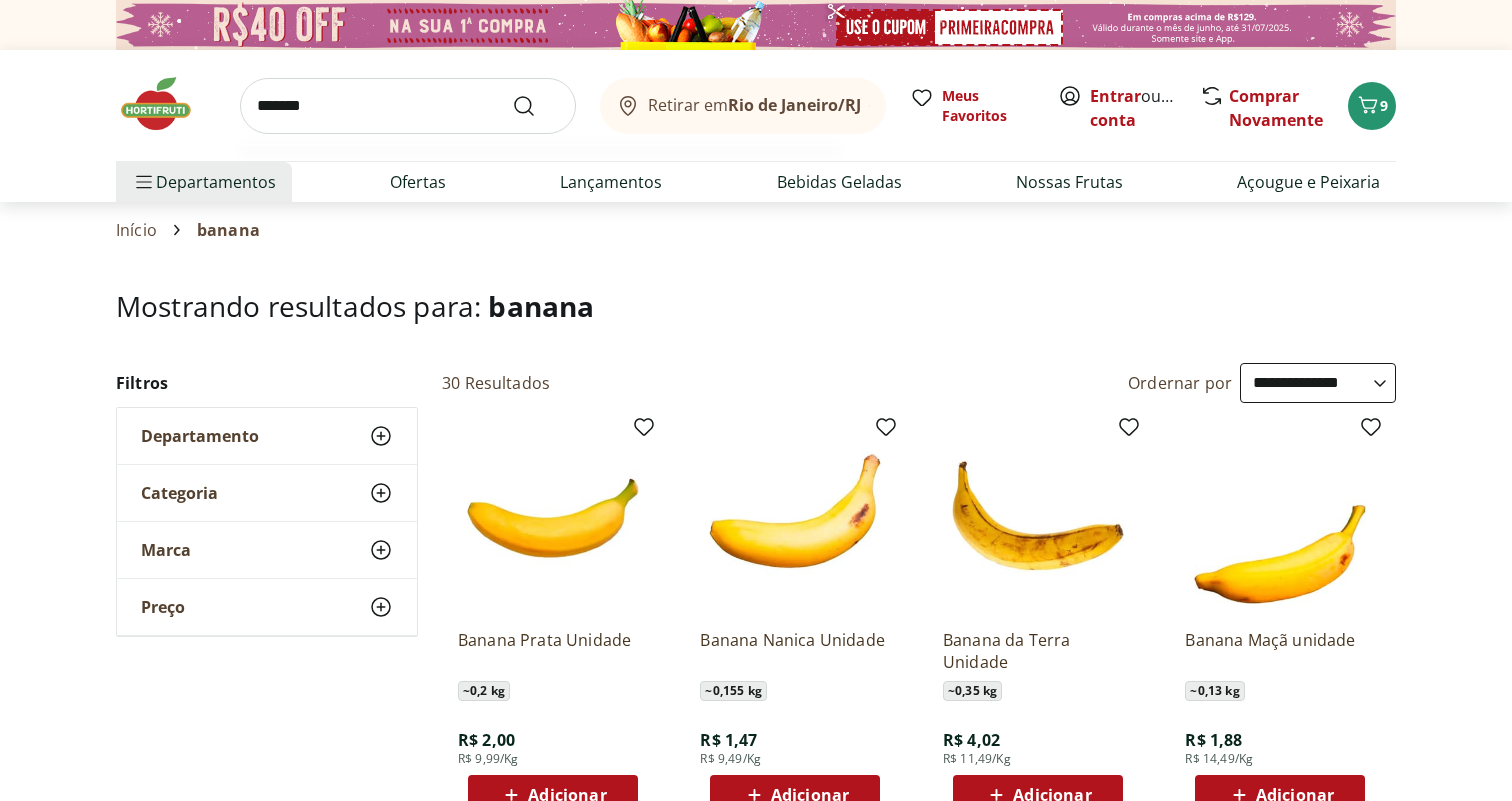 type on "*******" 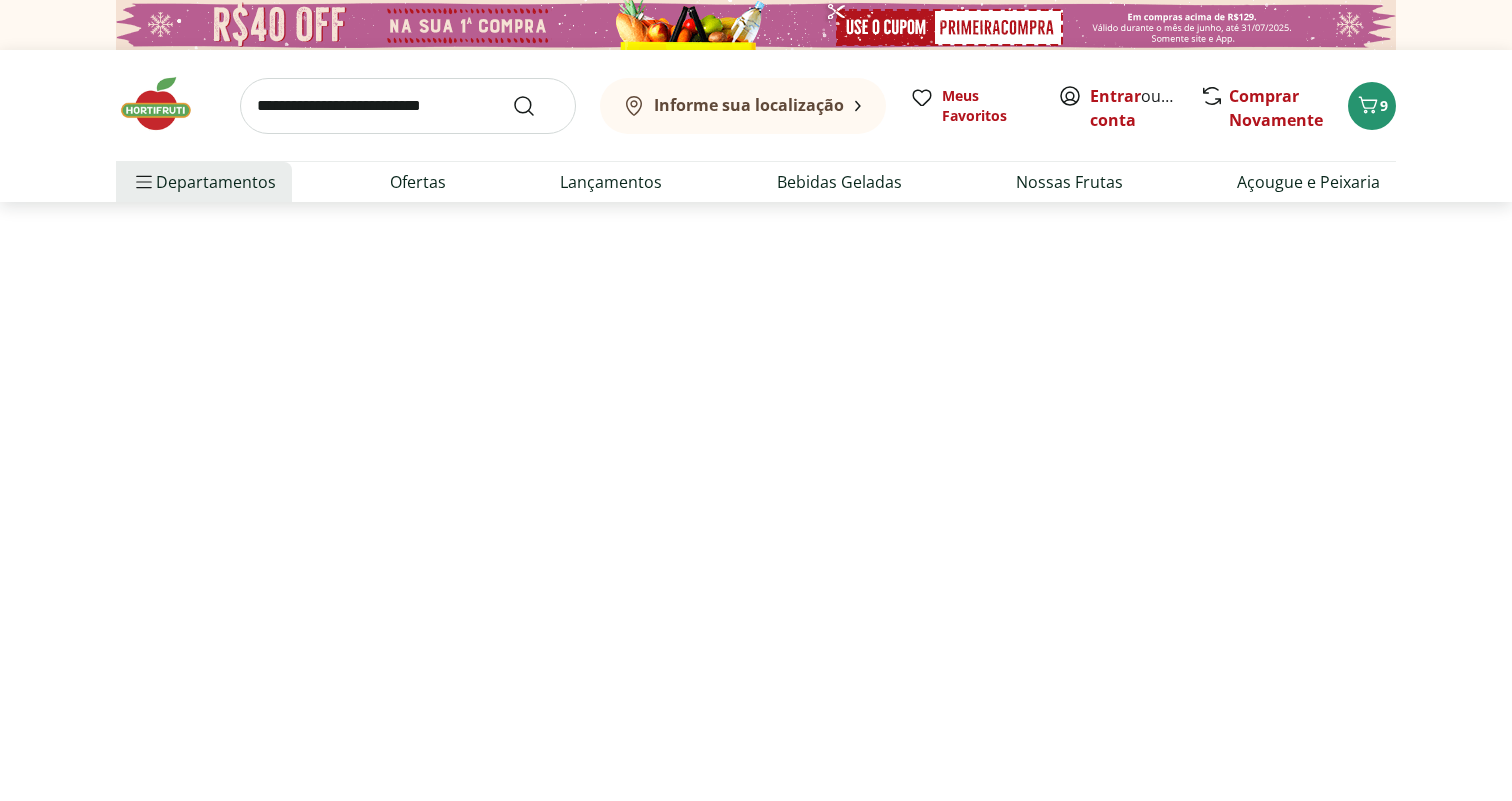 select on "**********" 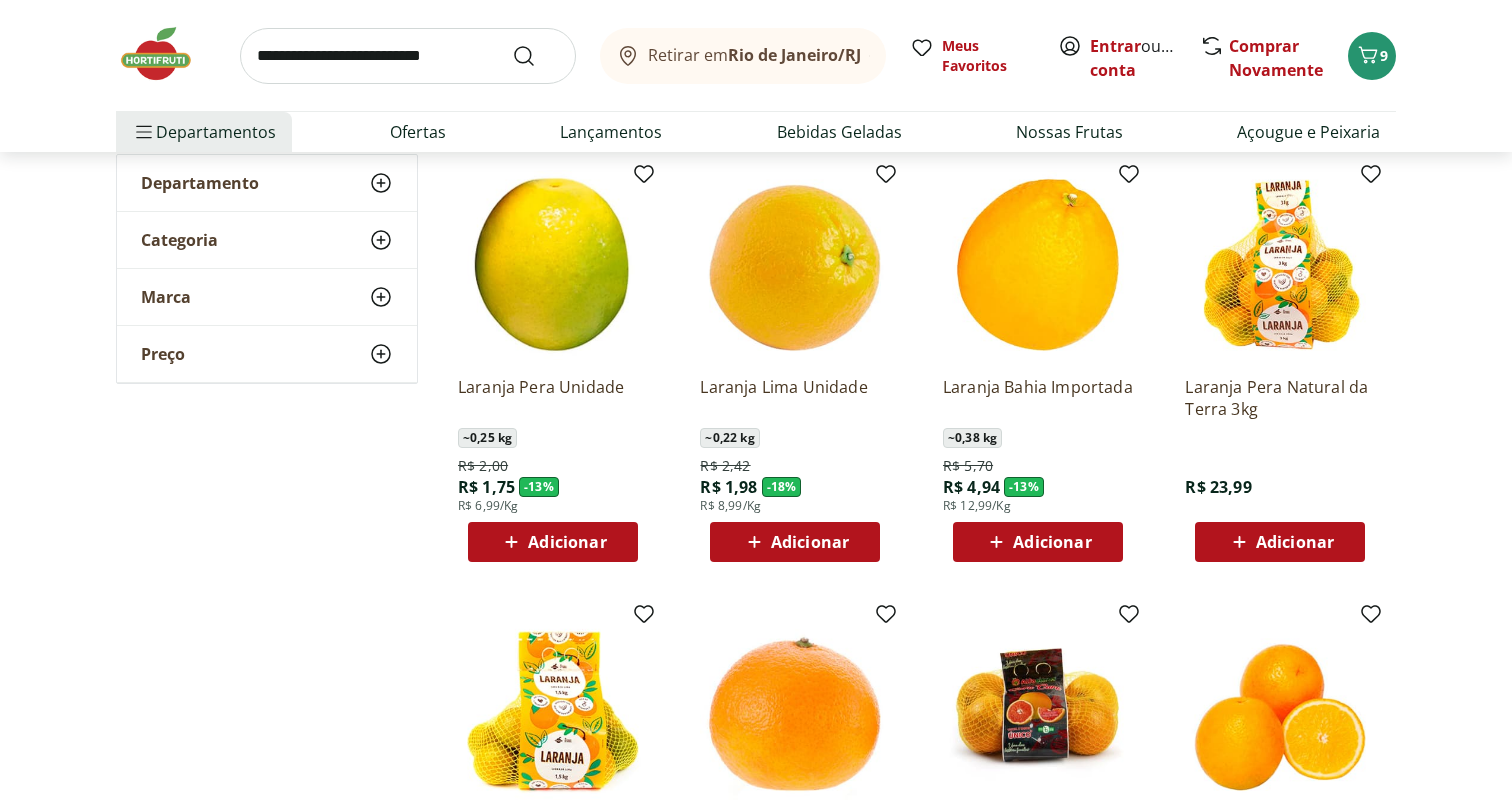 scroll, scrollTop: 254, scrollLeft: 0, axis: vertical 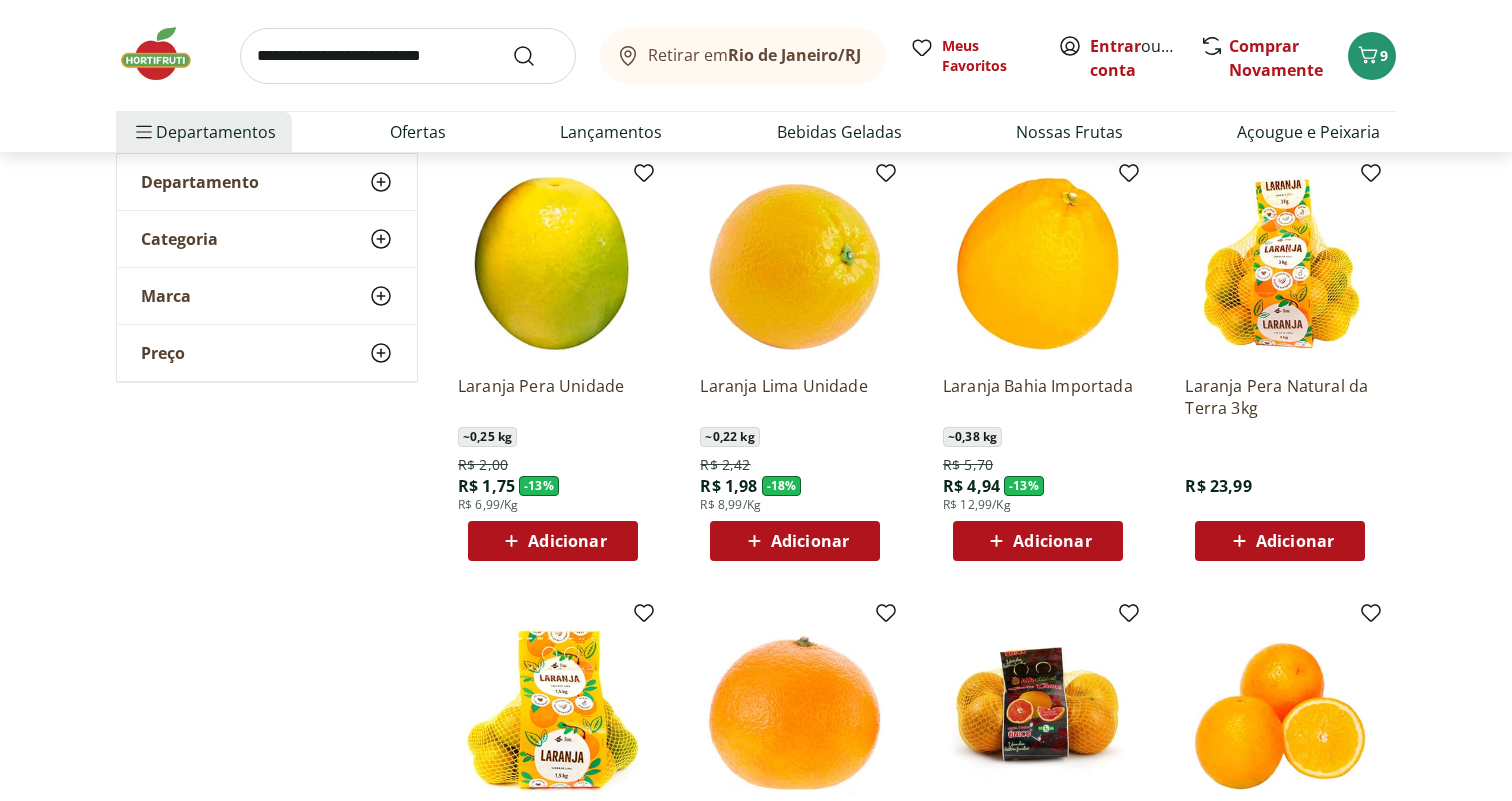 click on "Adicionar" at bounding box center [795, 541] 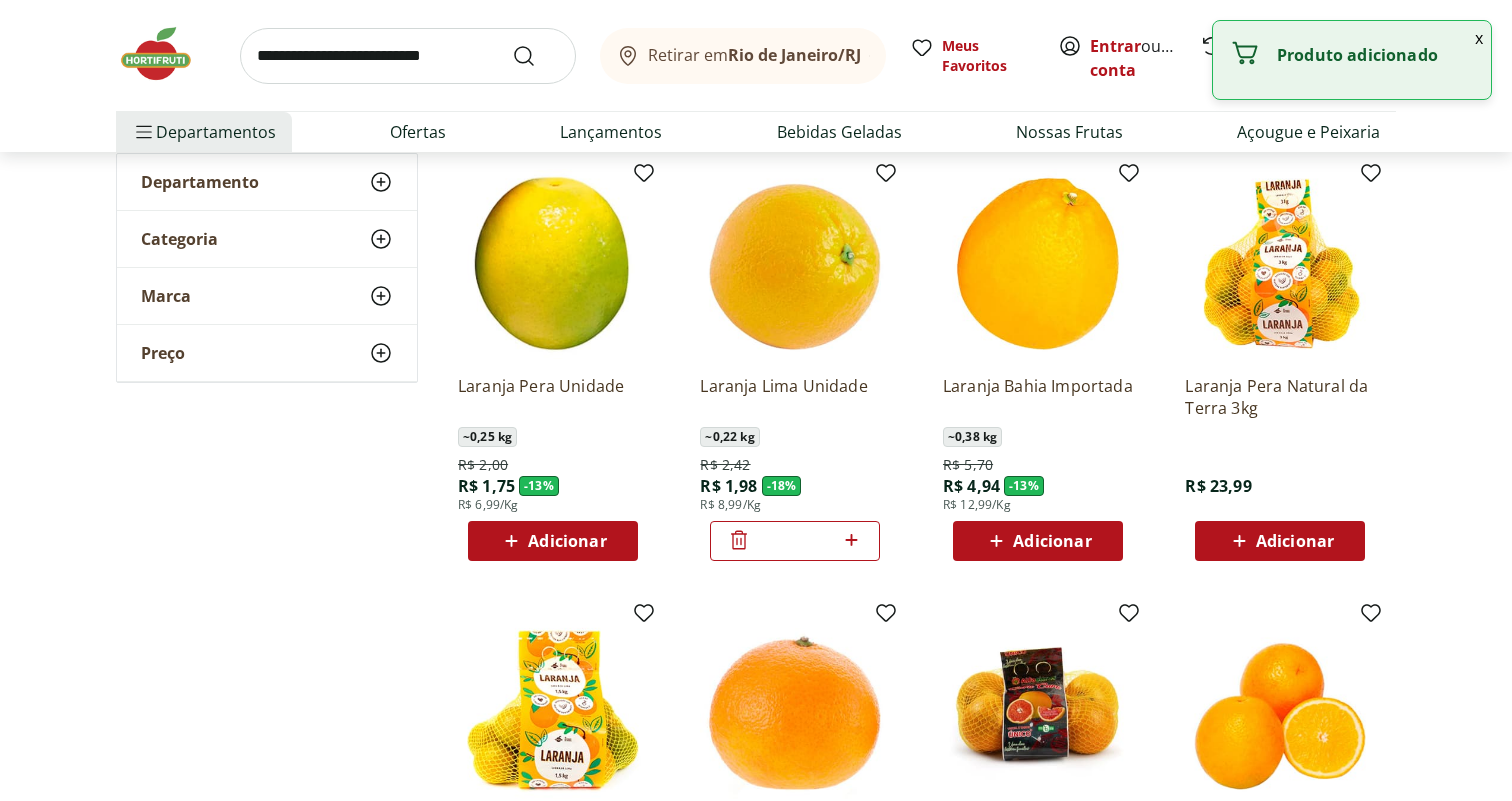 click at bounding box center [851, 541] 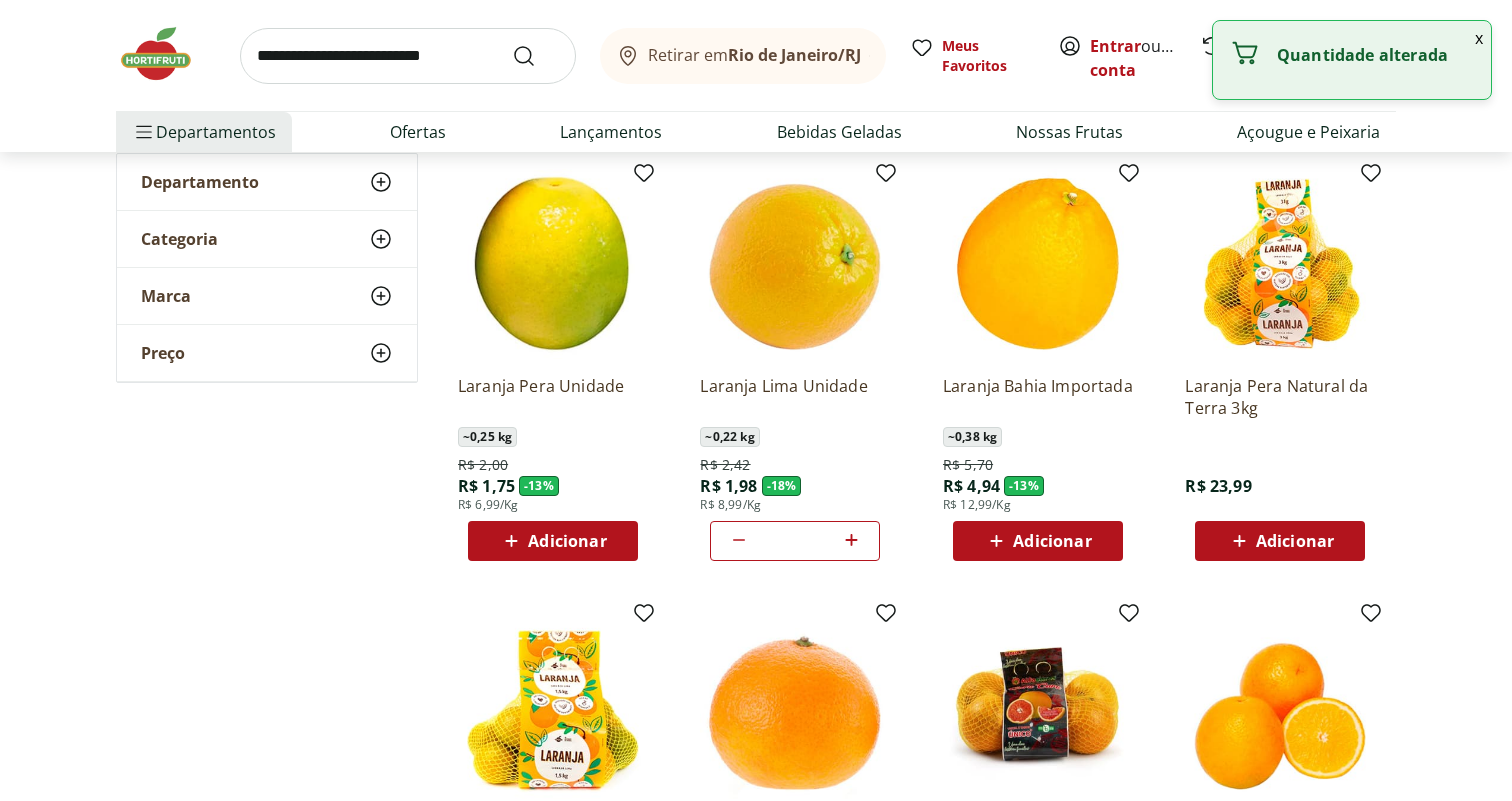 click at bounding box center [851, 541] 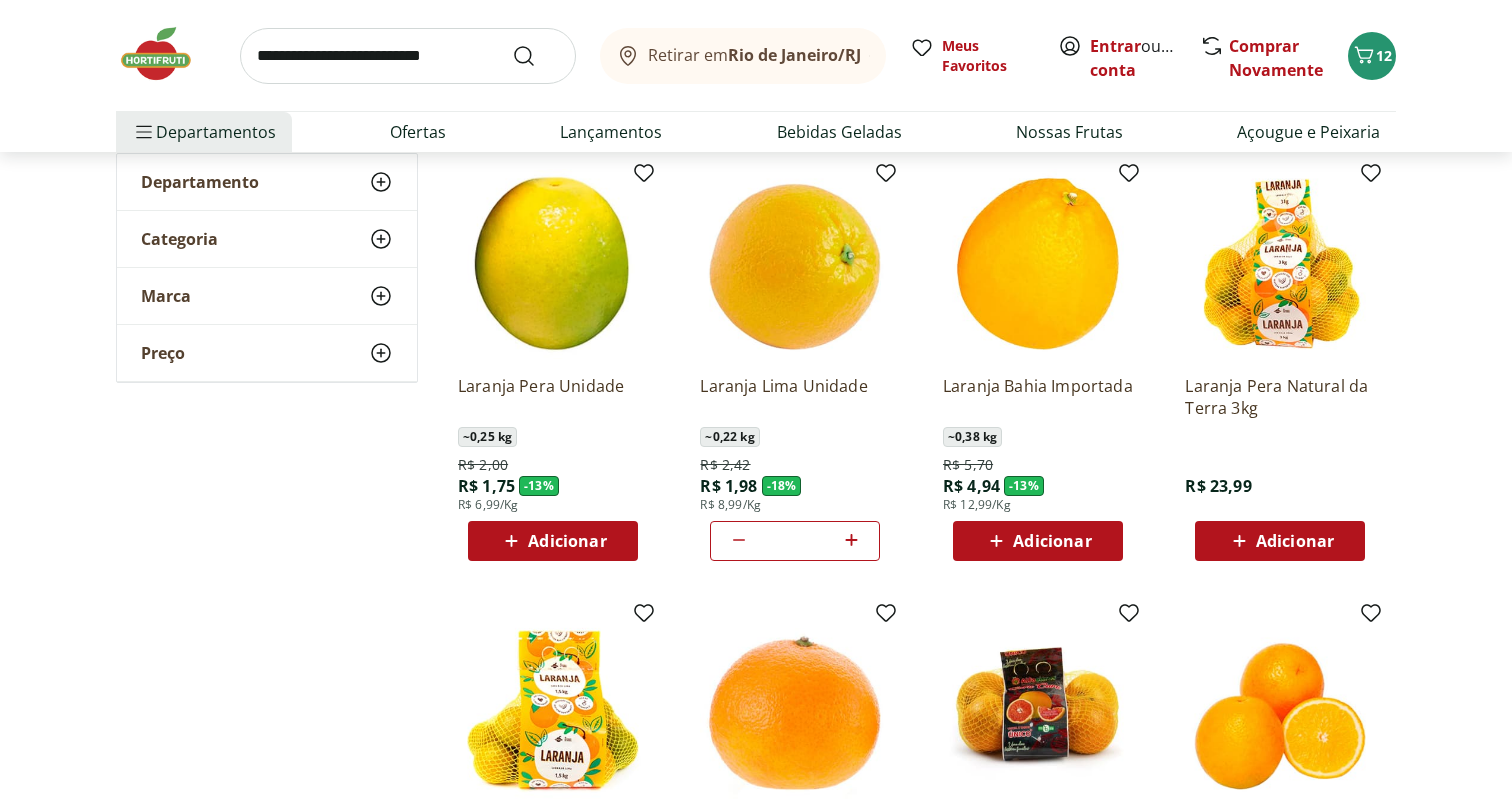 click at bounding box center (408, 56) 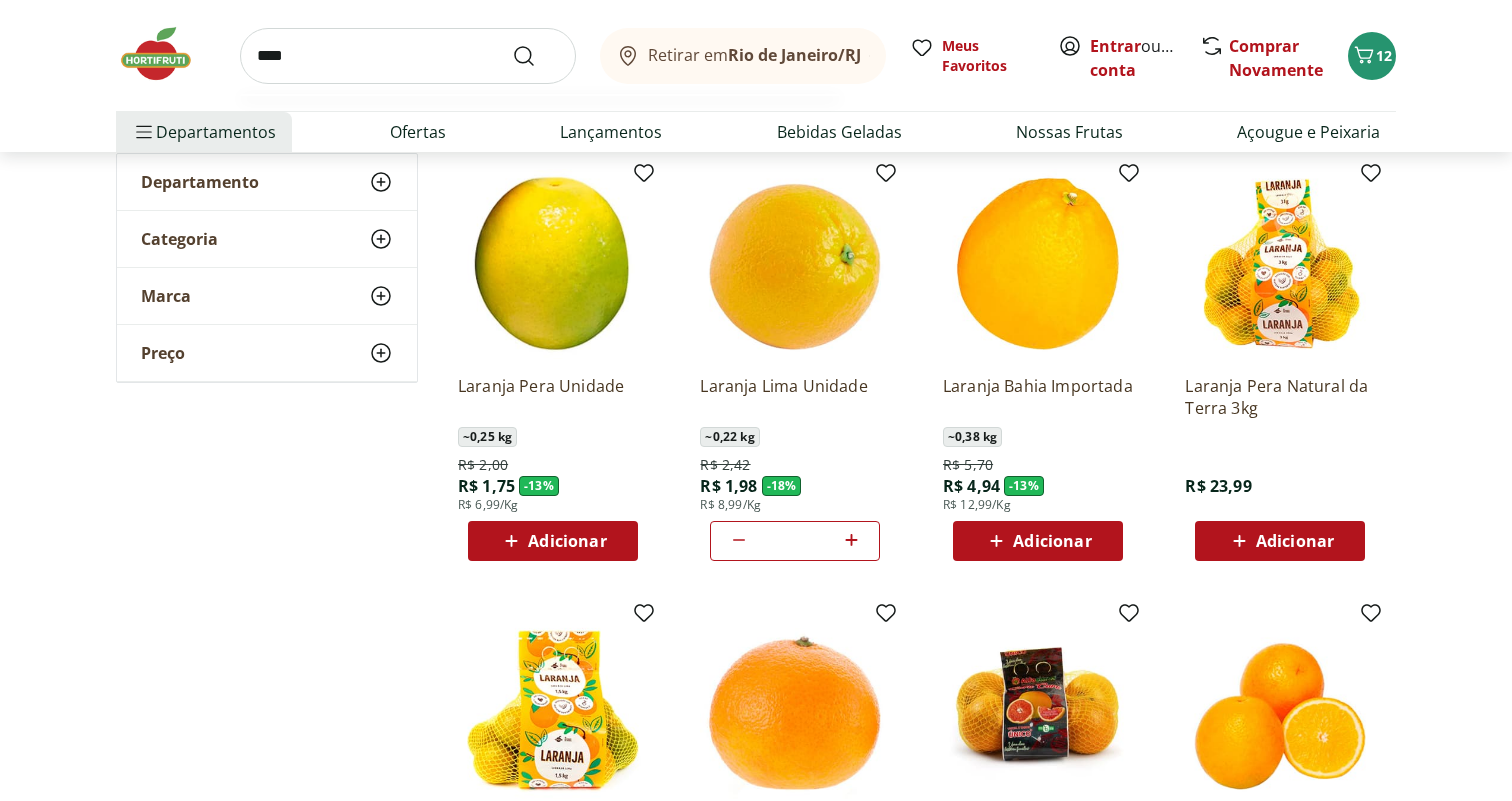 type on "****" 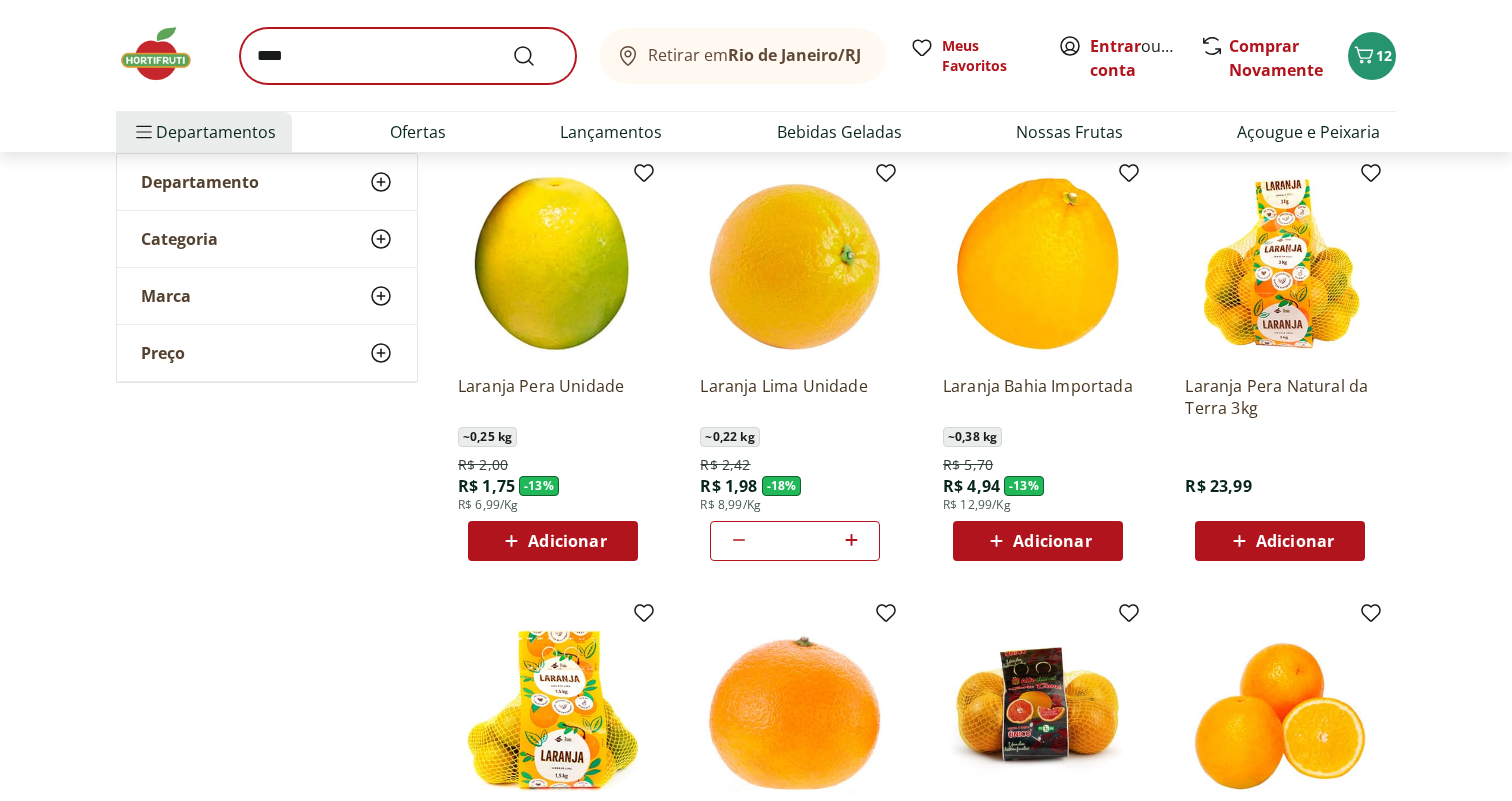scroll, scrollTop: 0, scrollLeft: 0, axis: both 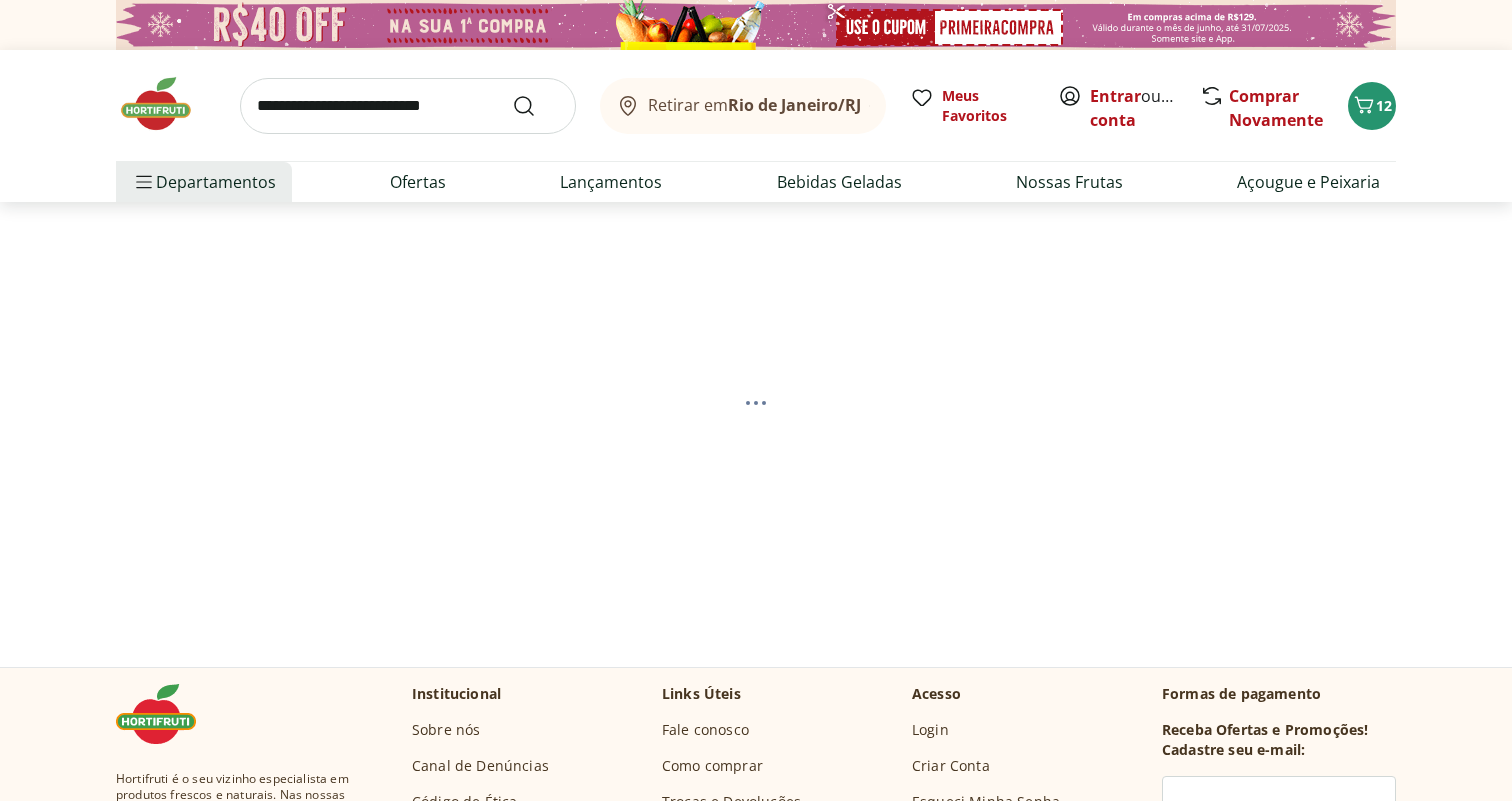 select on "**********" 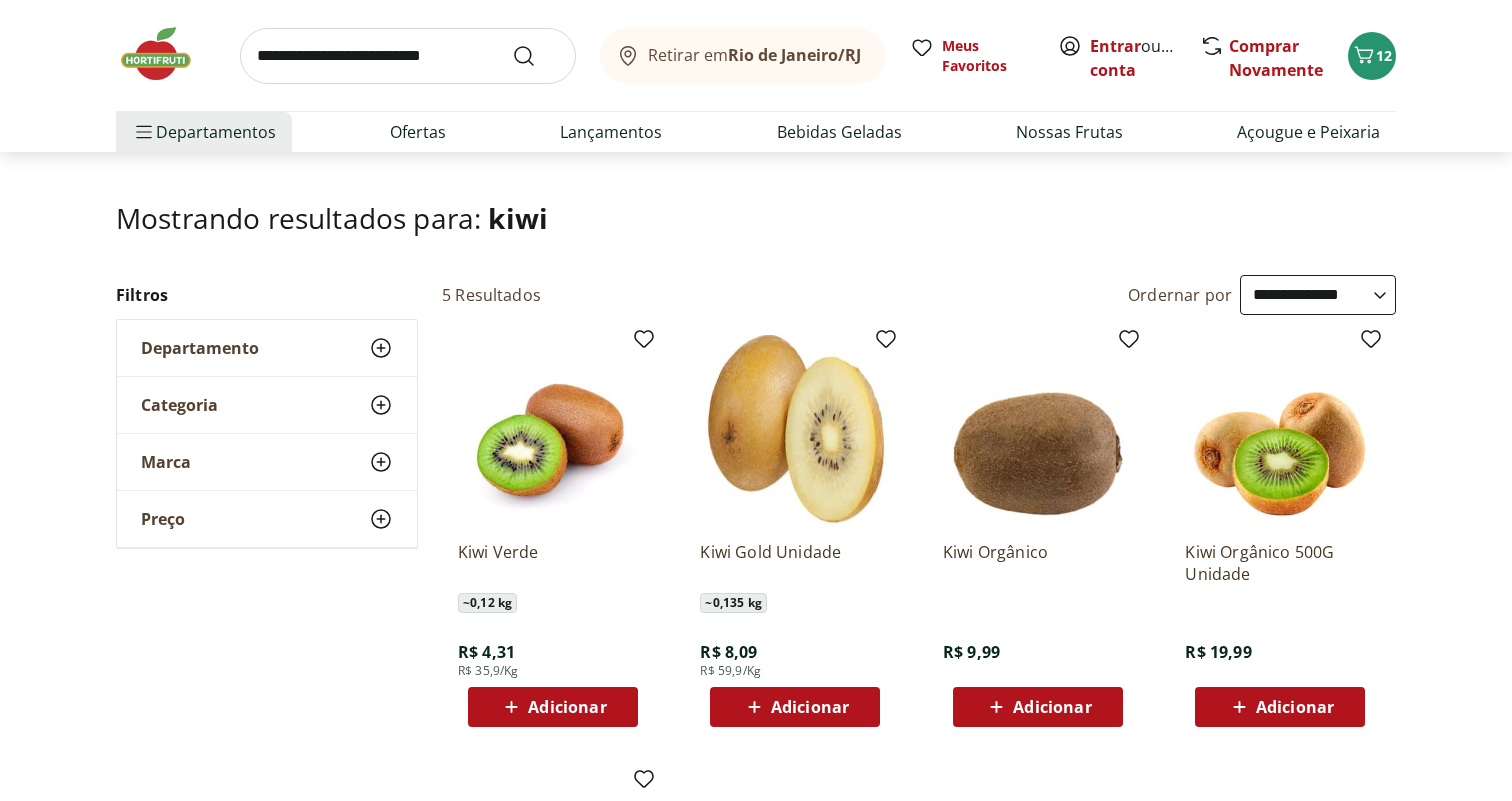 scroll, scrollTop: 90, scrollLeft: 0, axis: vertical 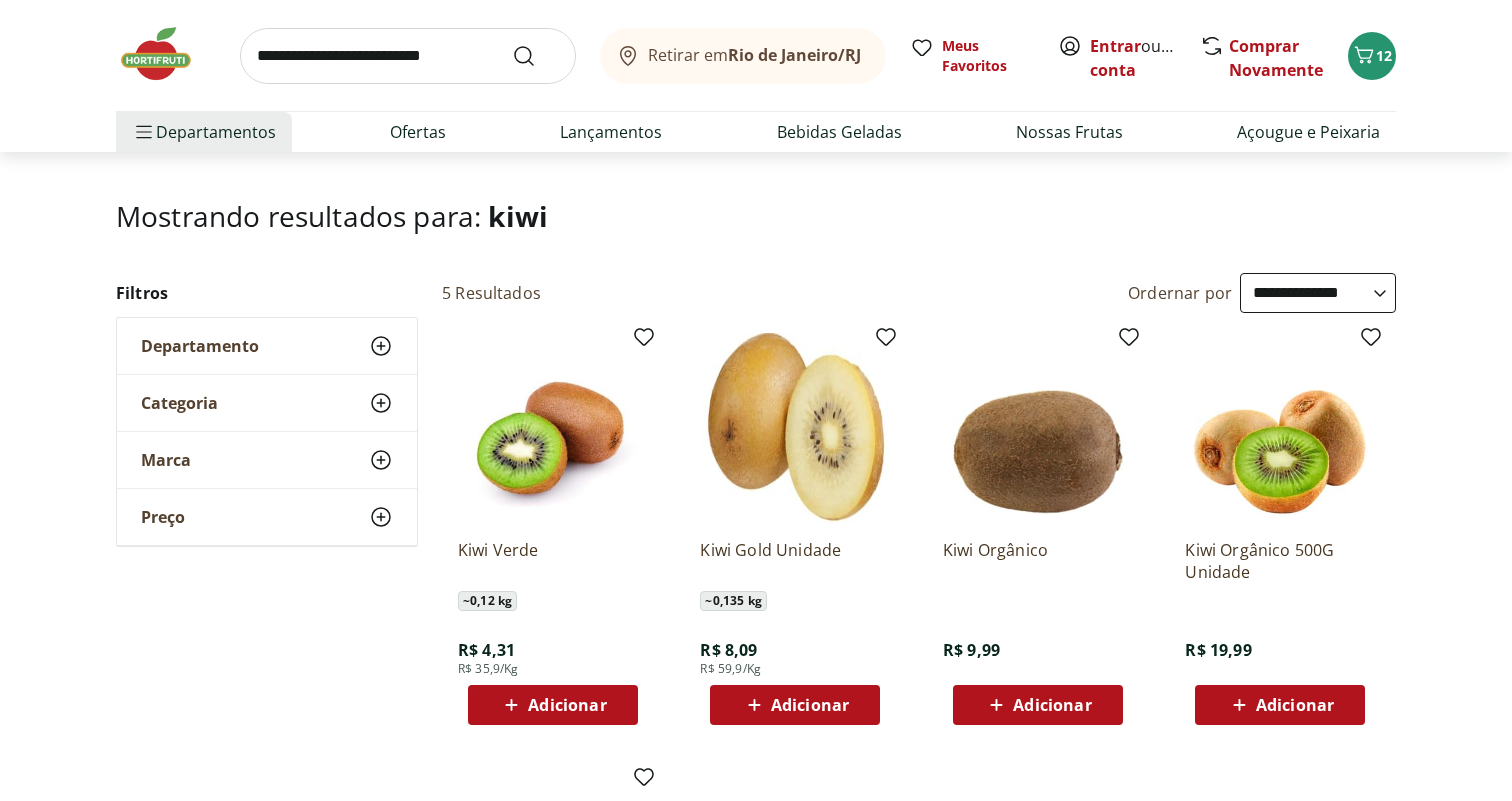 click on "Adicionar" at bounding box center (567, 705) 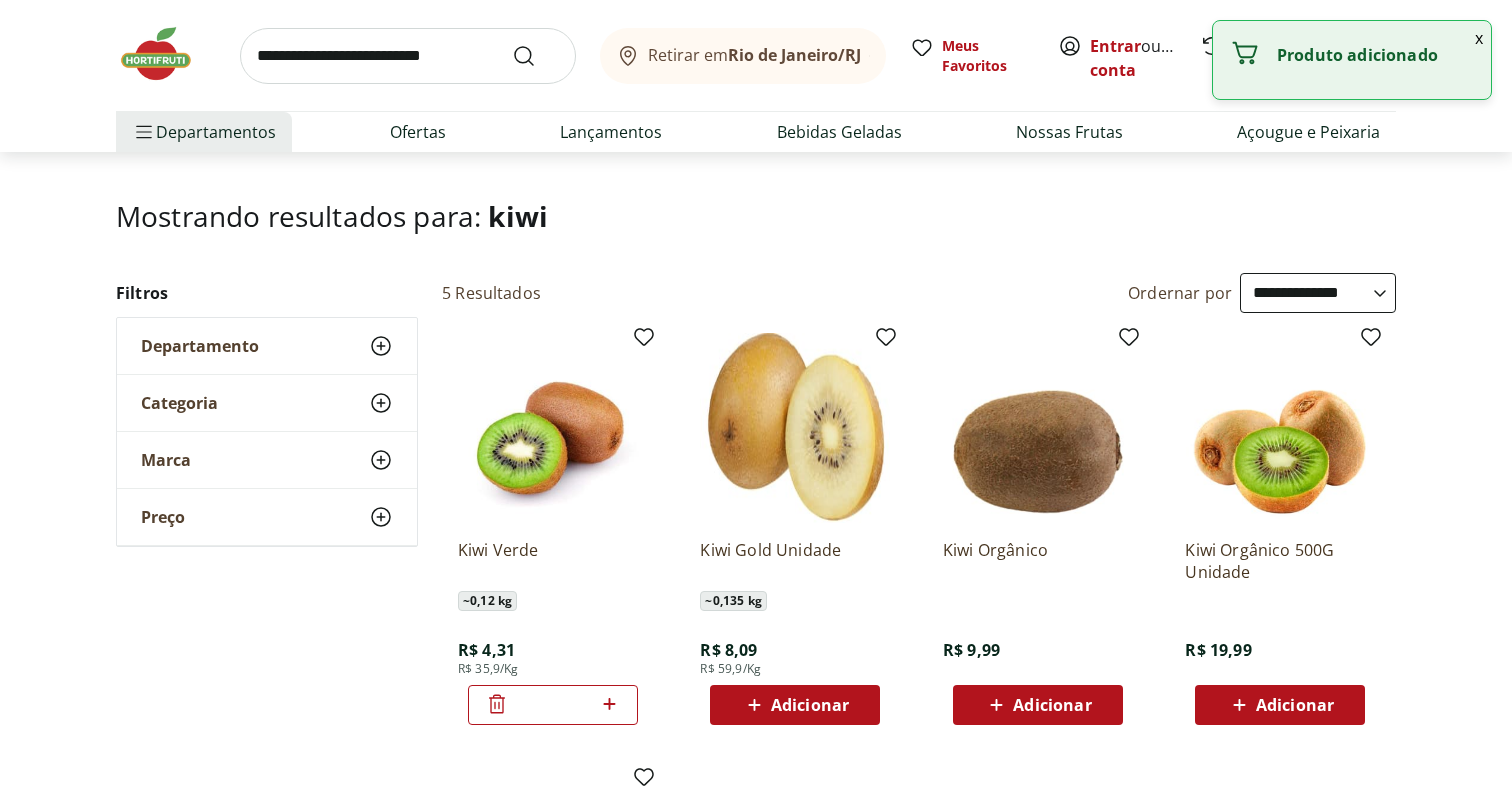 click 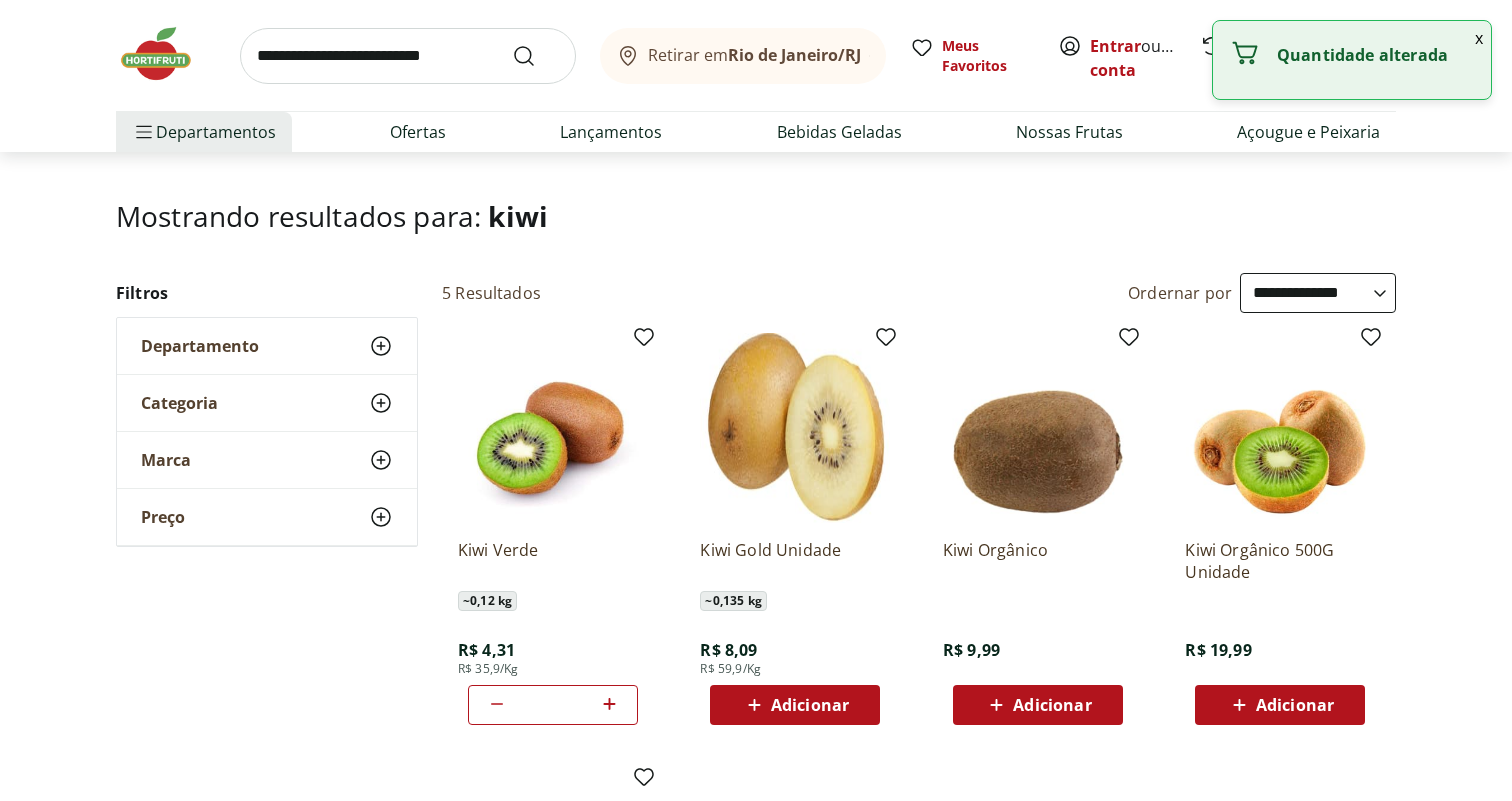 scroll, scrollTop: 0, scrollLeft: 0, axis: both 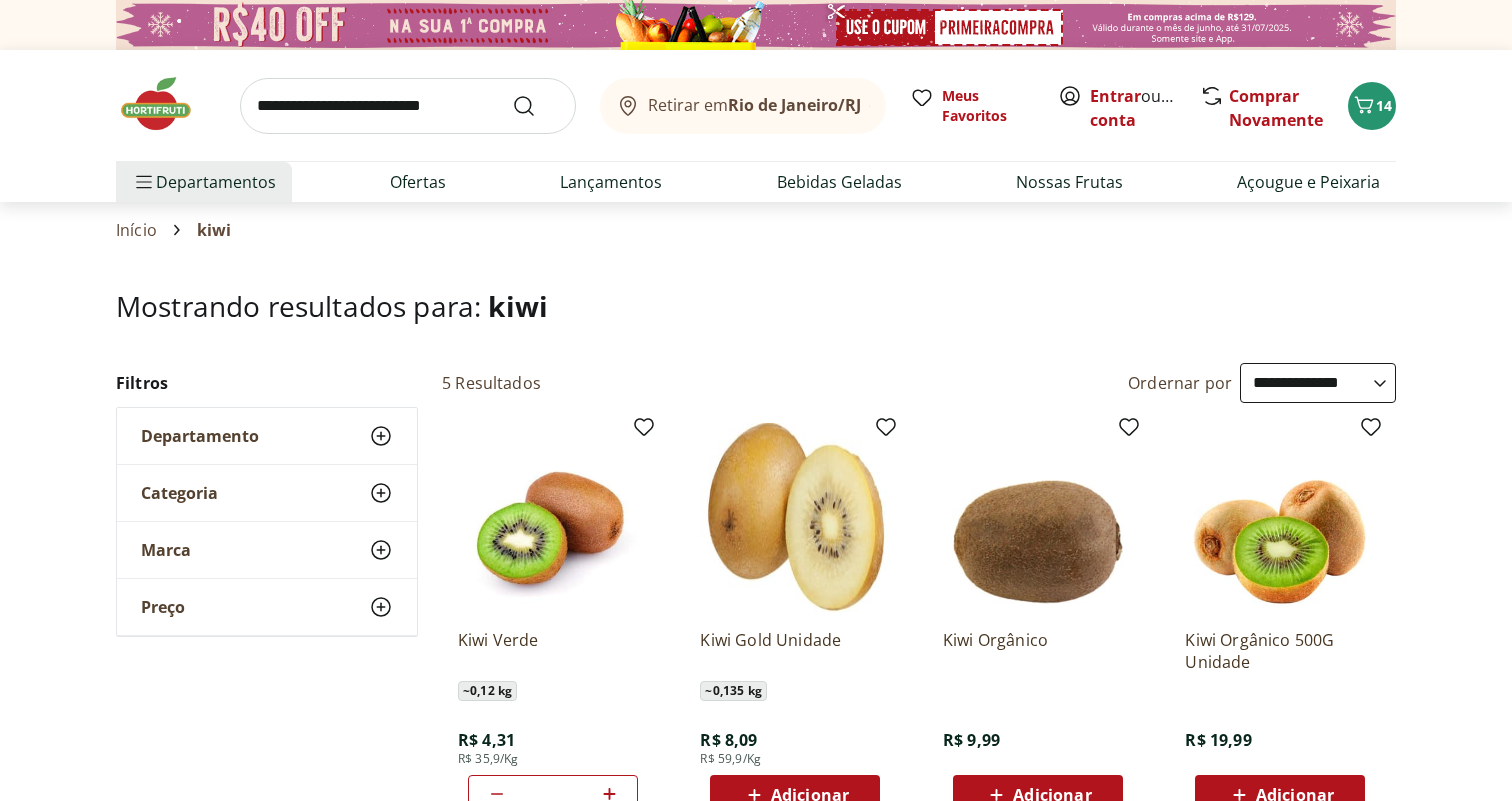 click at bounding box center (408, 106) 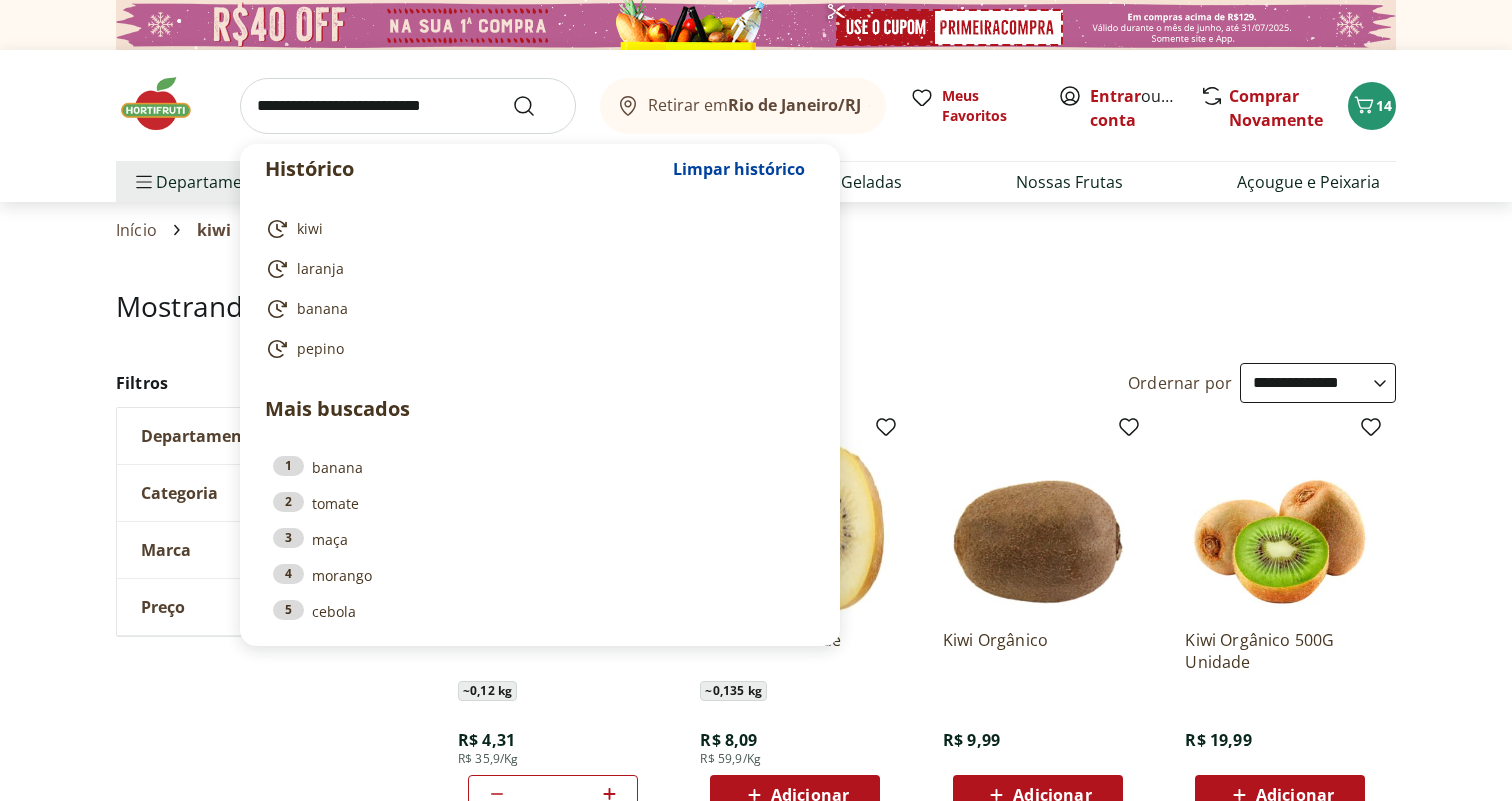 click at bounding box center [408, 106] 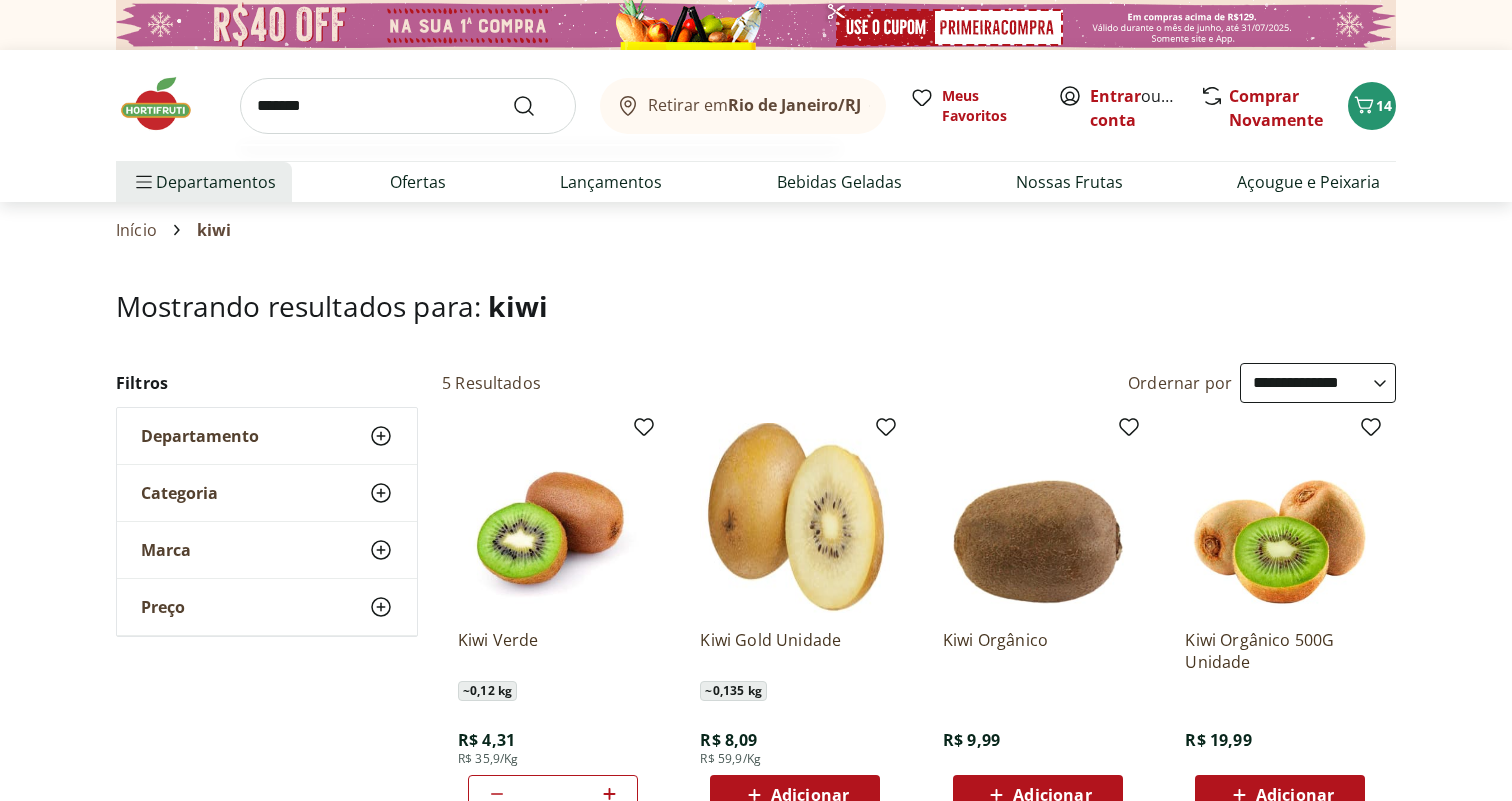 type on "******" 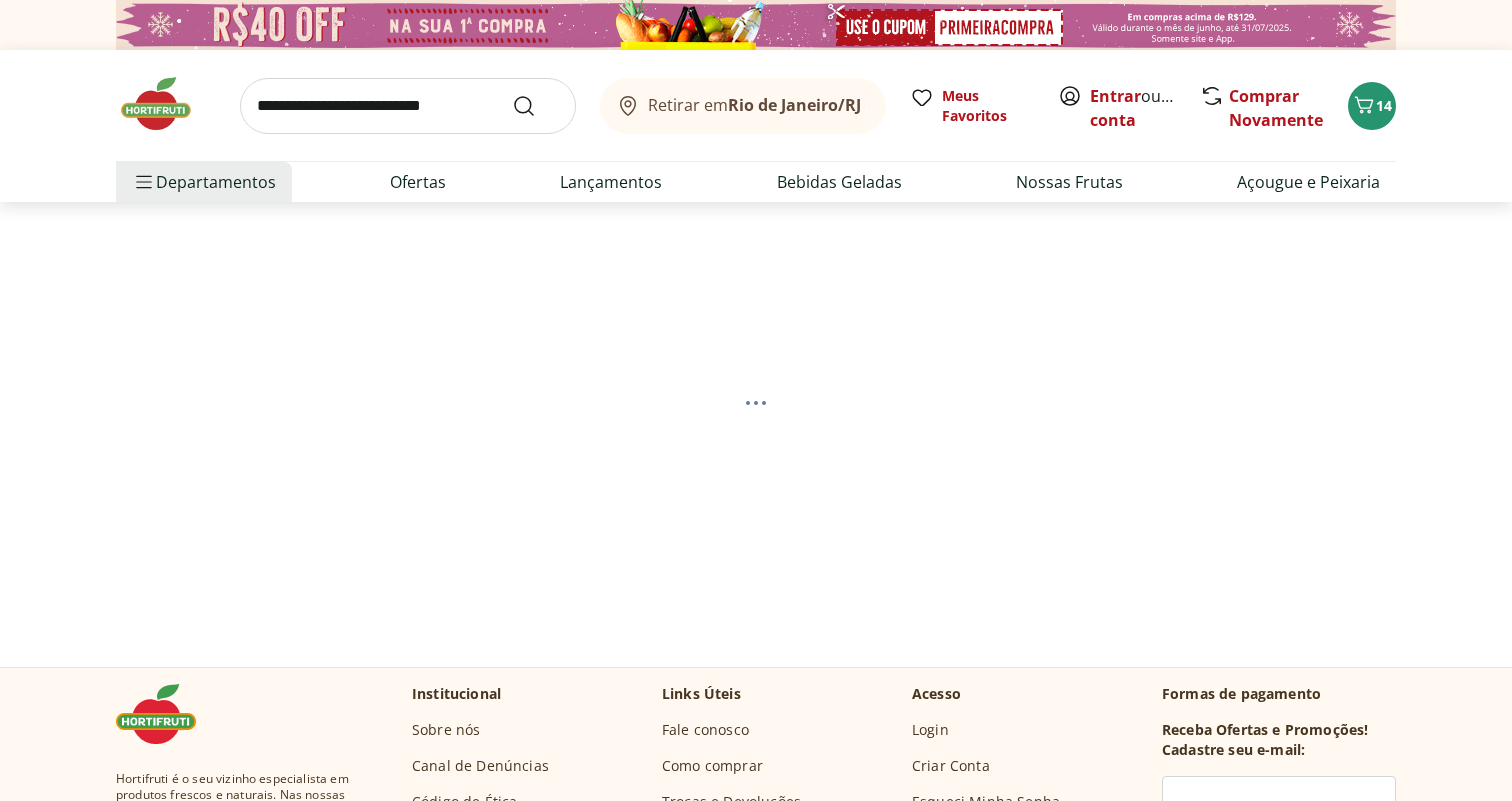 select on "**********" 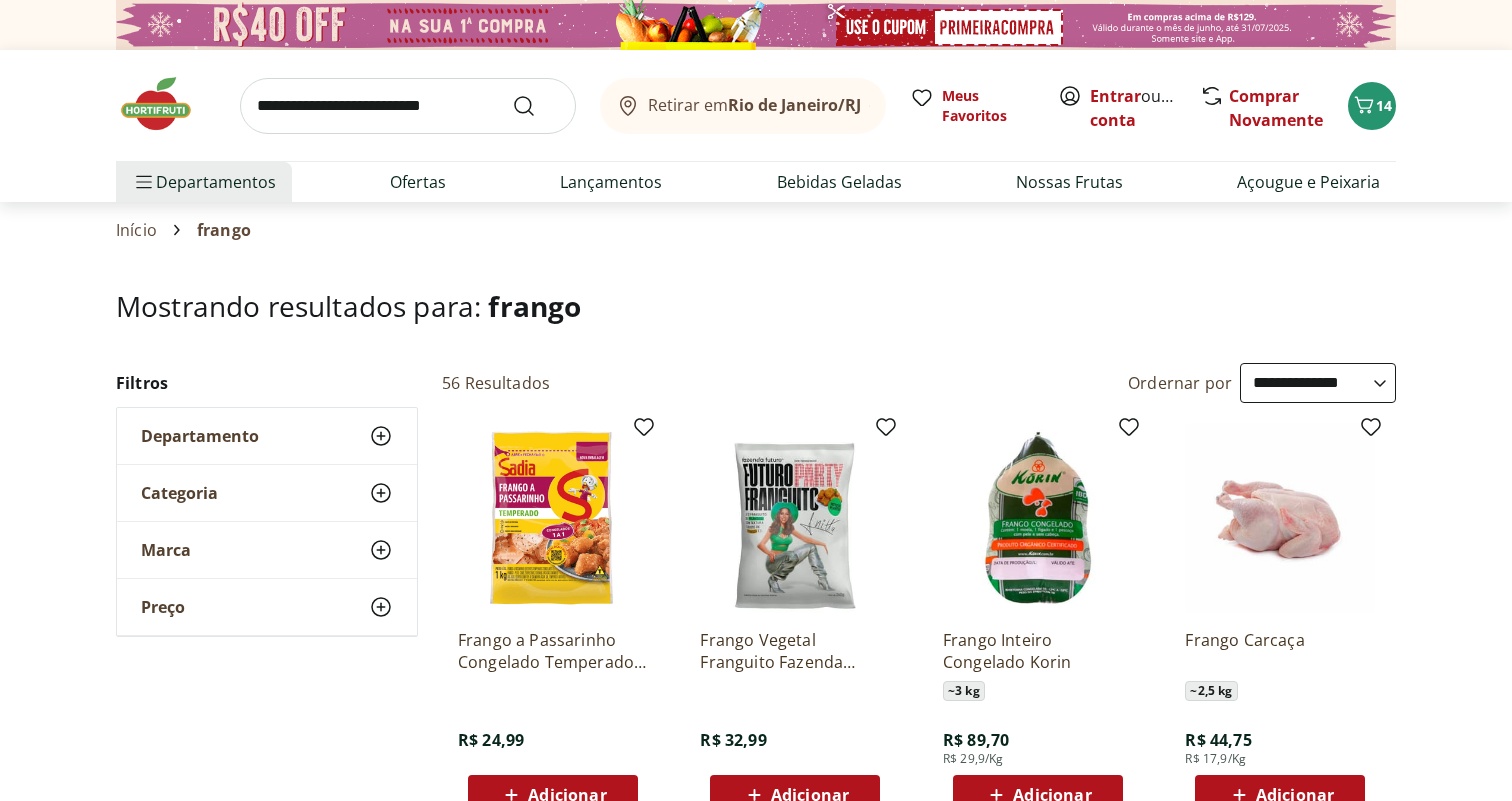 select on "**********" 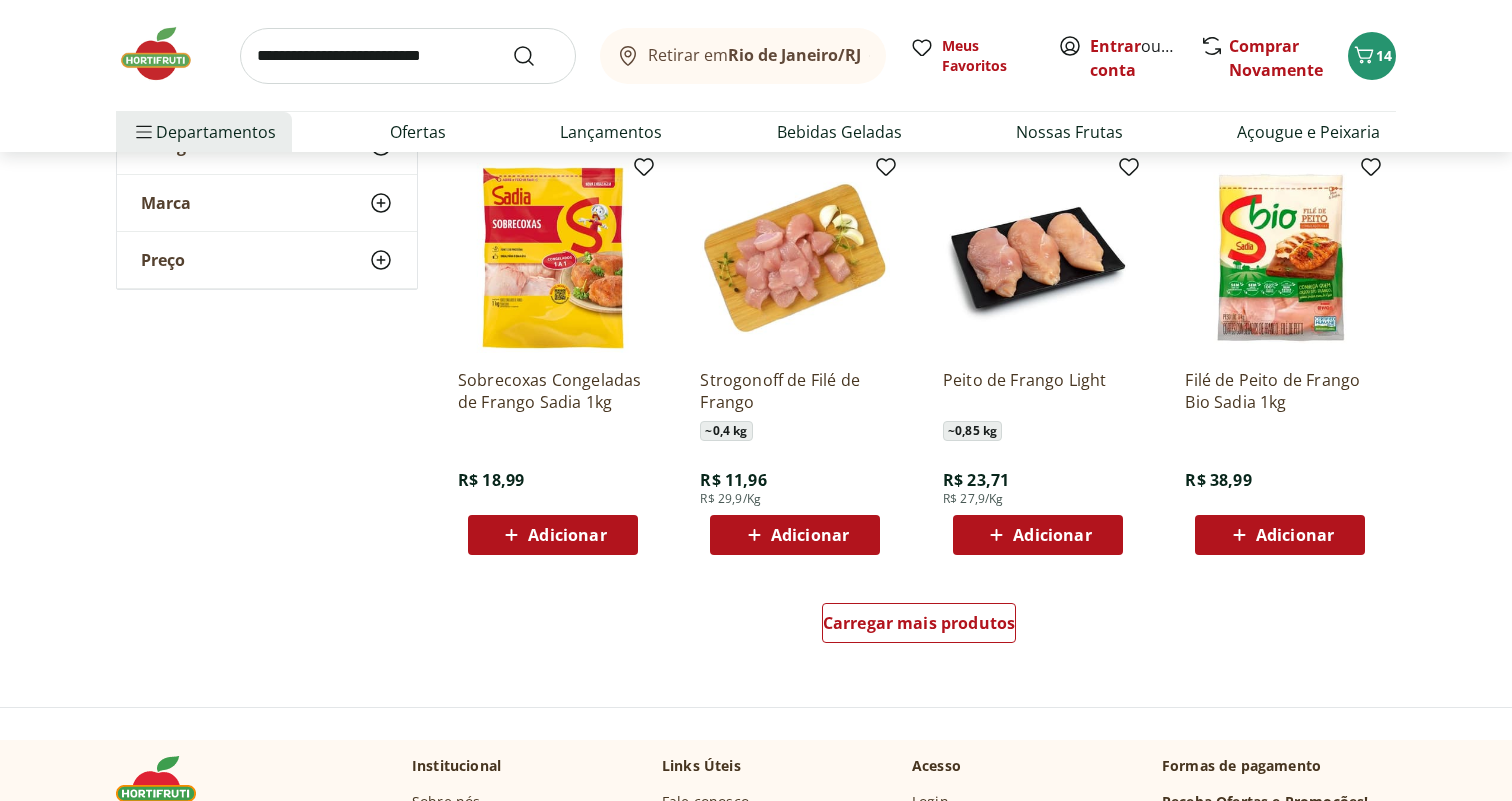 scroll, scrollTop: 1154, scrollLeft: 0, axis: vertical 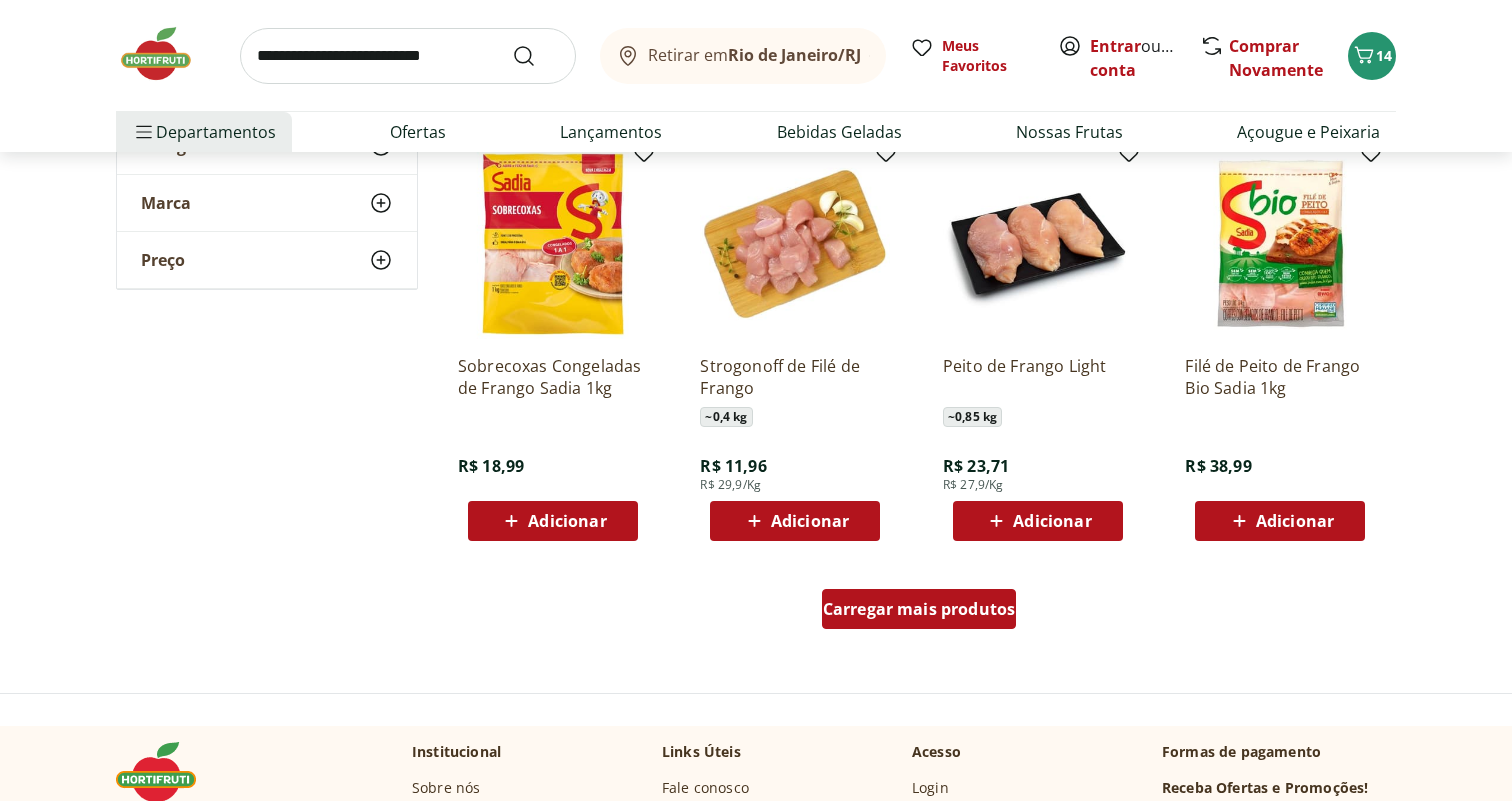 click on "Carregar mais produtos" at bounding box center [919, 609] 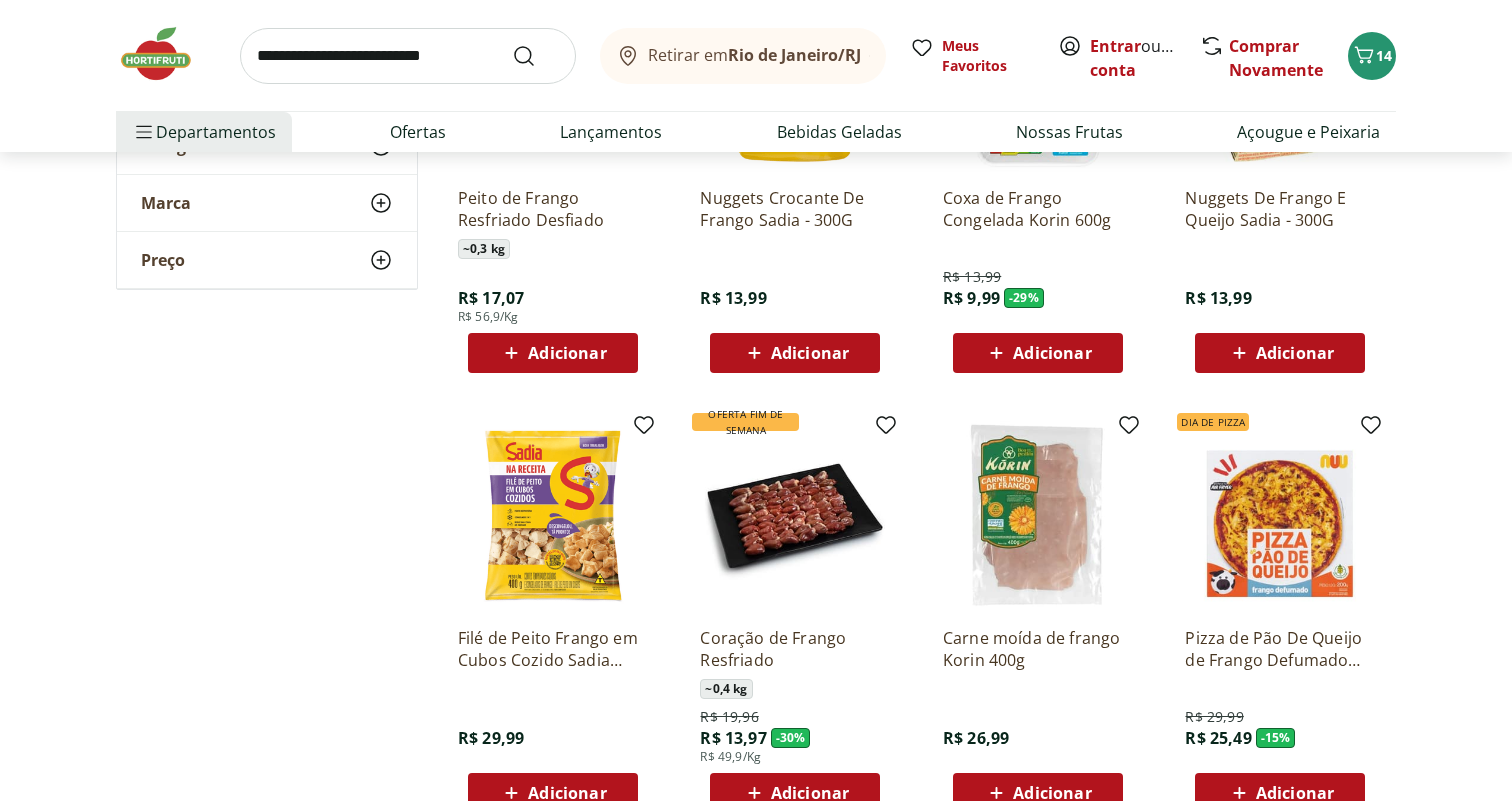 scroll, scrollTop: 2386, scrollLeft: 0, axis: vertical 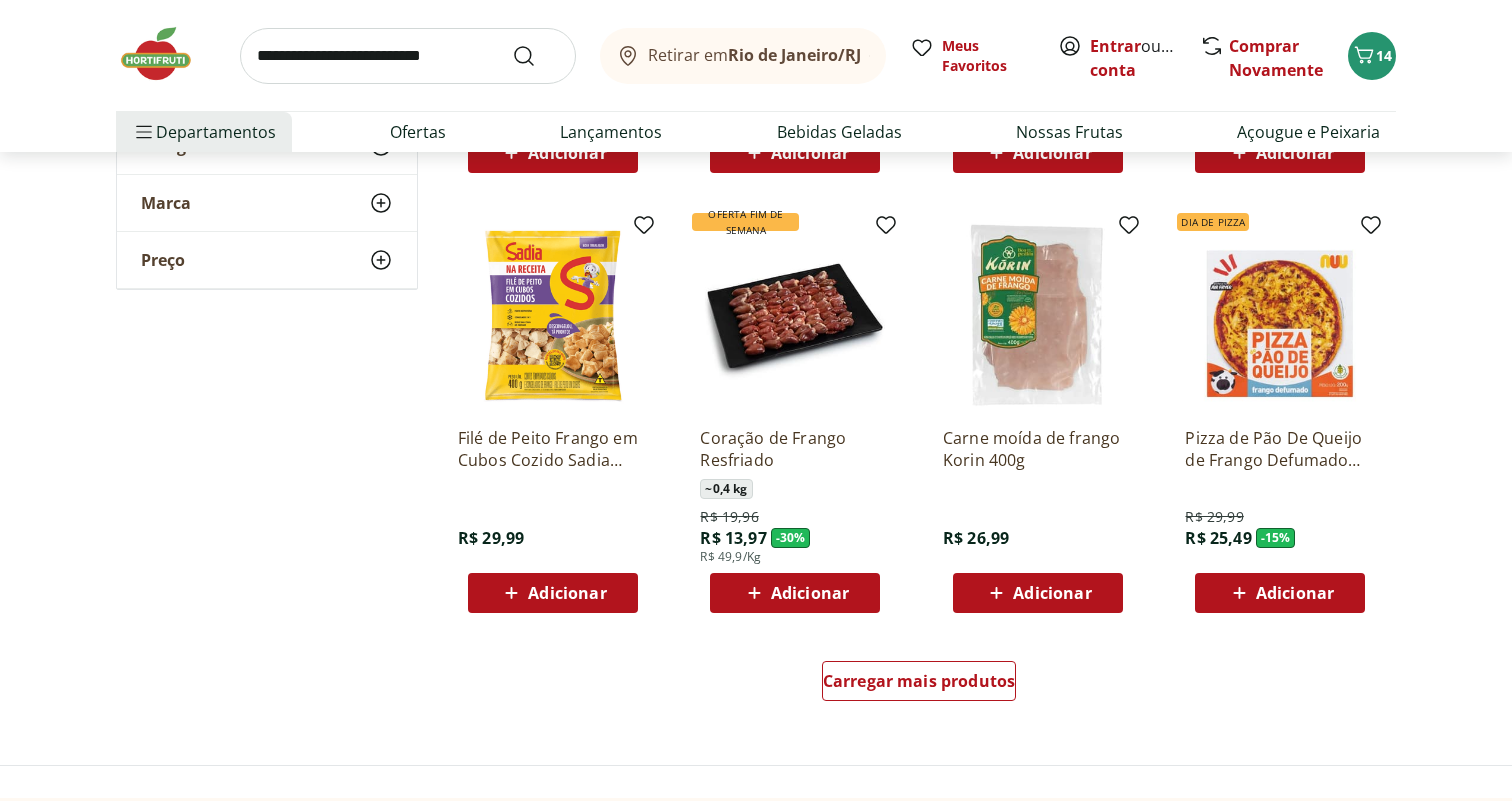 click at bounding box center [408, 56] 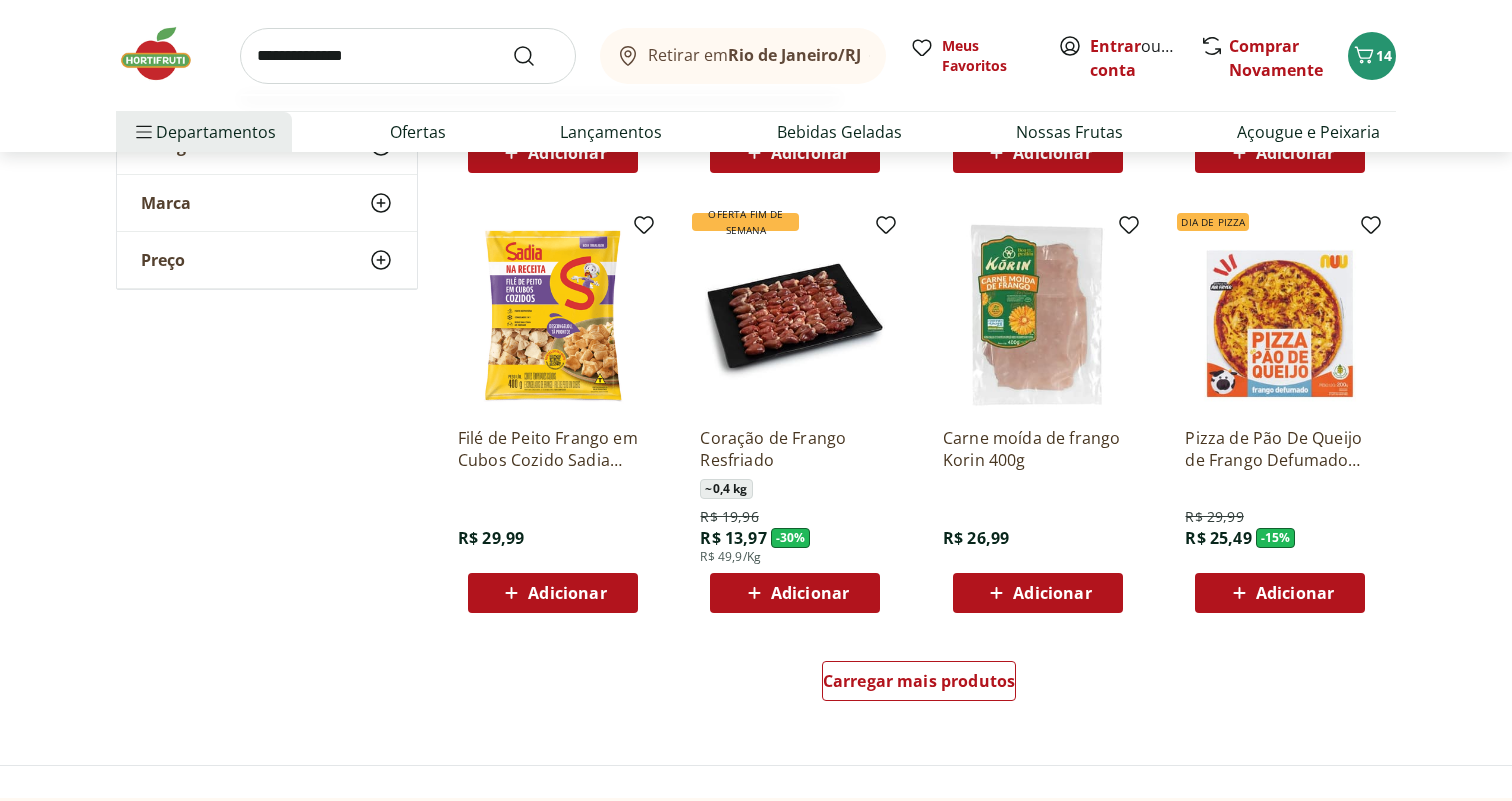 type on "**********" 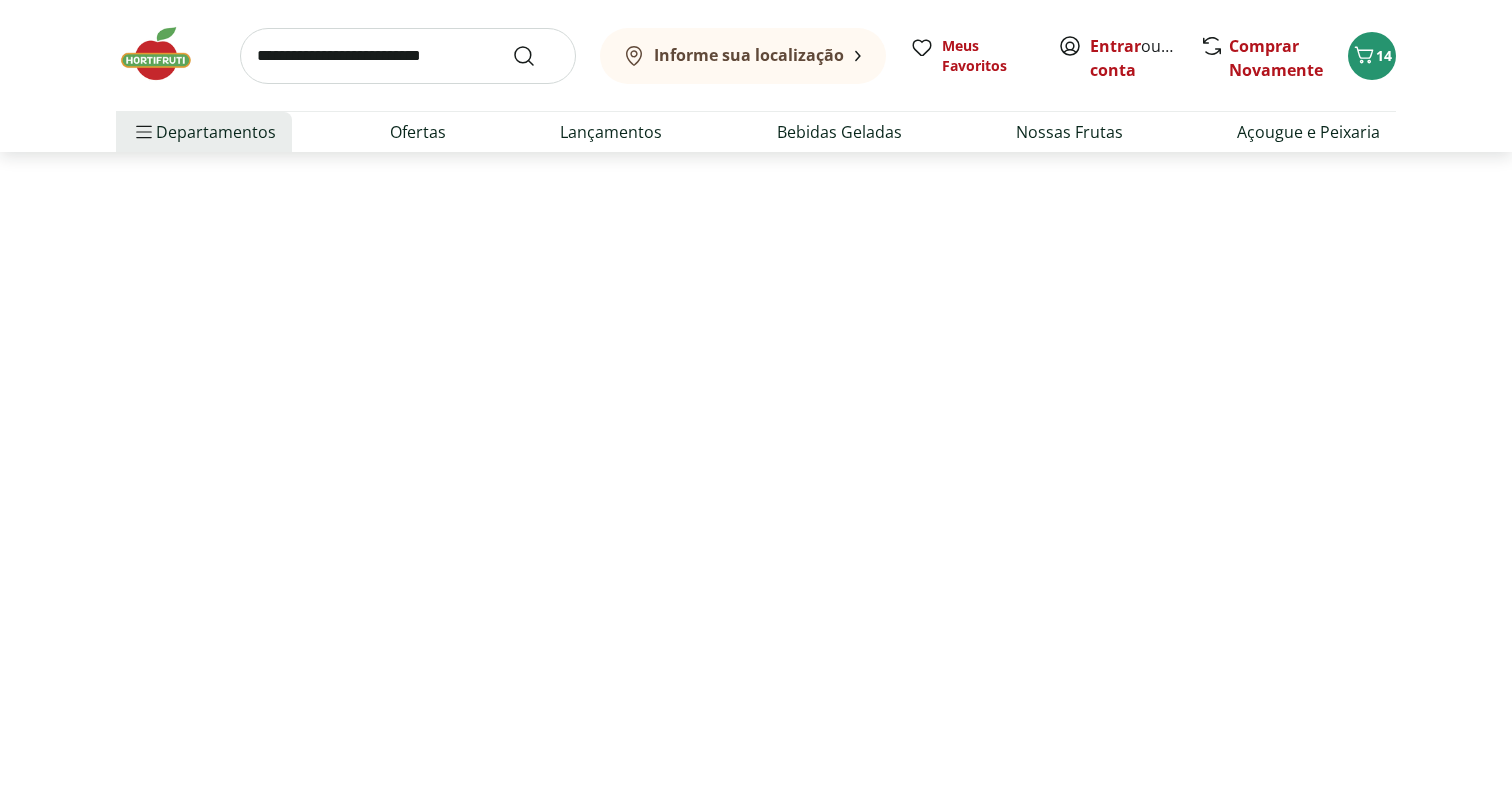 scroll, scrollTop: 0, scrollLeft: 0, axis: both 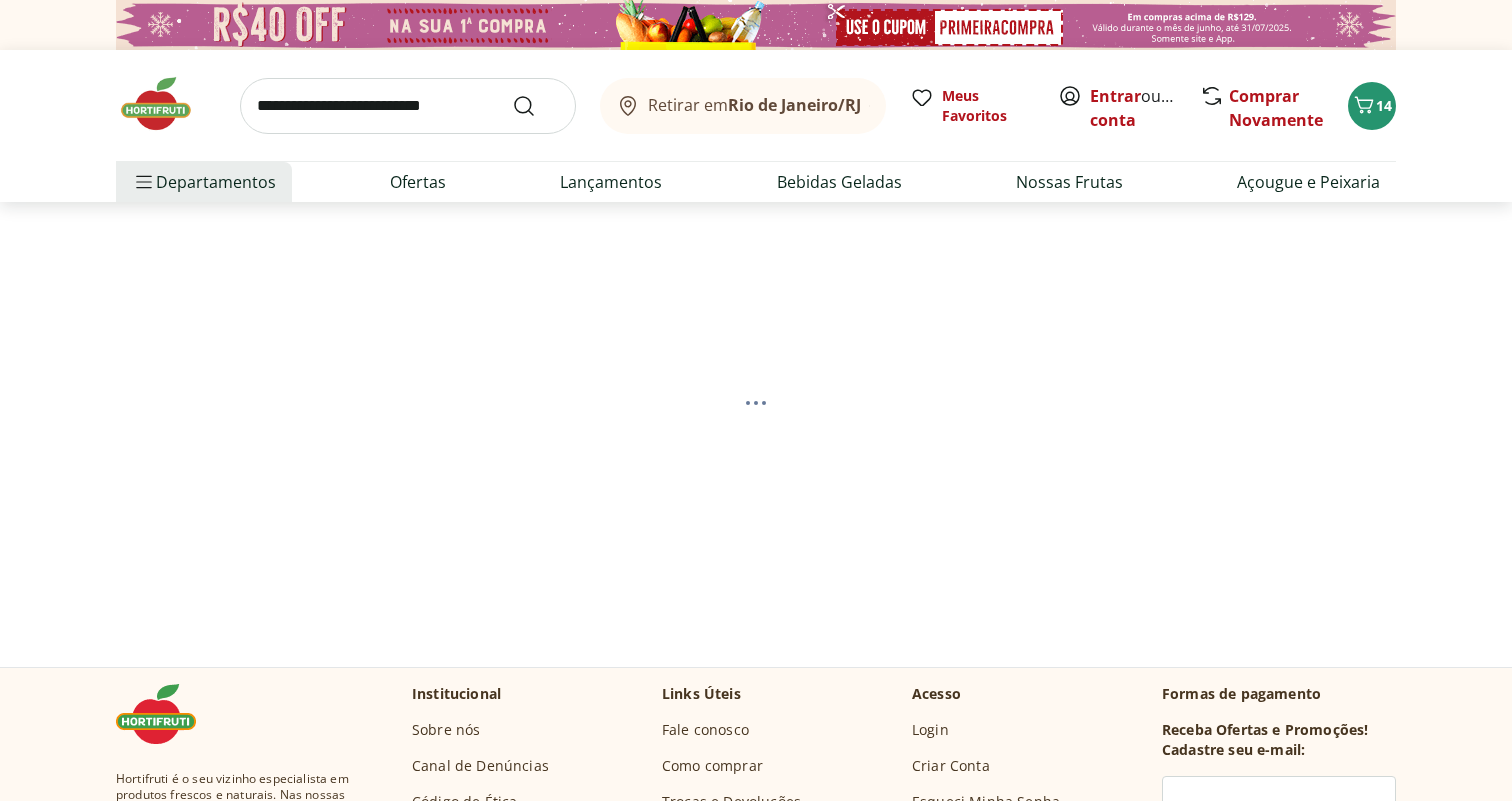 select on "**********" 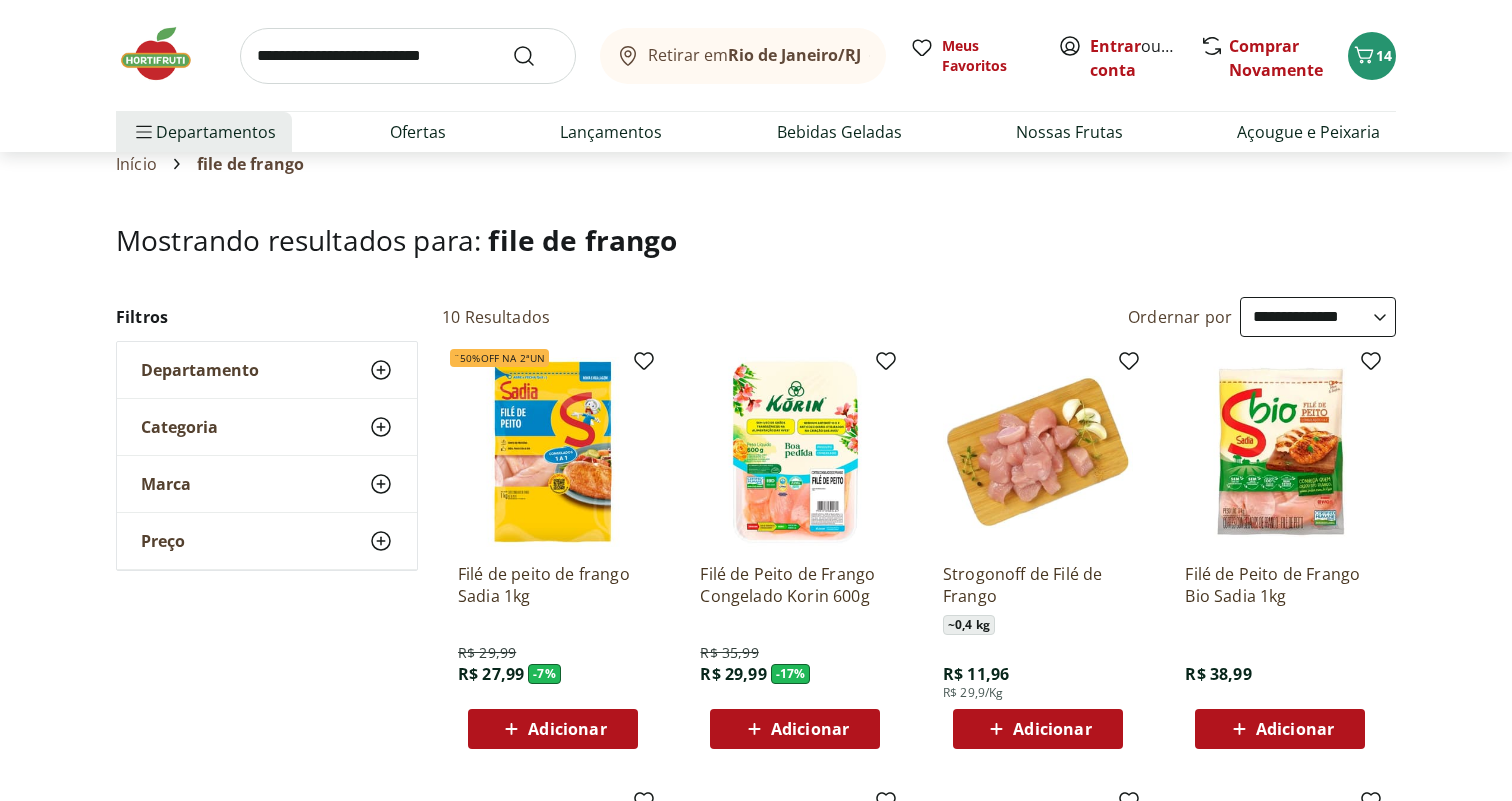 scroll, scrollTop: 68, scrollLeft: 0, axis: vertical 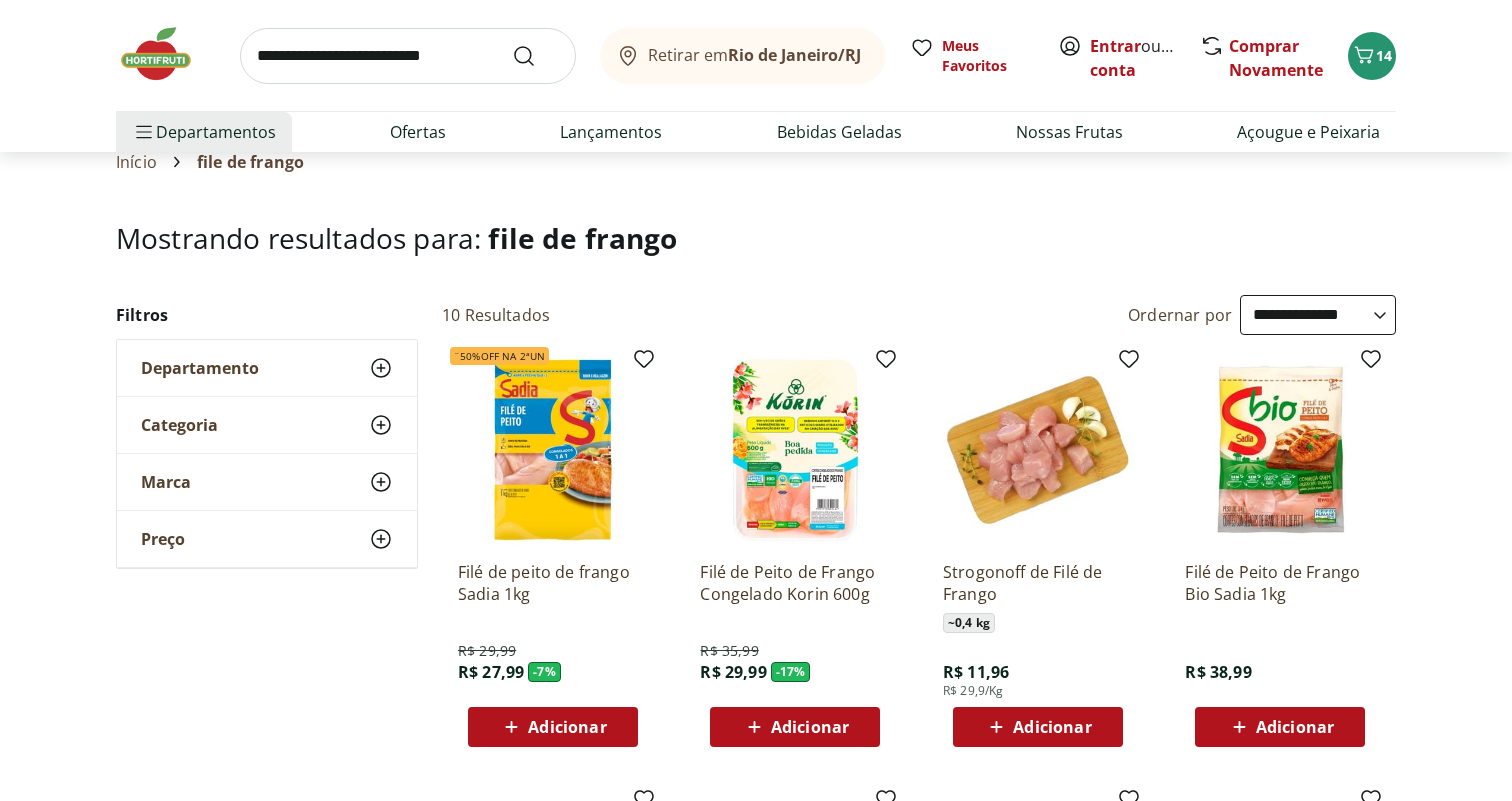 click on "Adicionar" at bounding box center (553, 727) 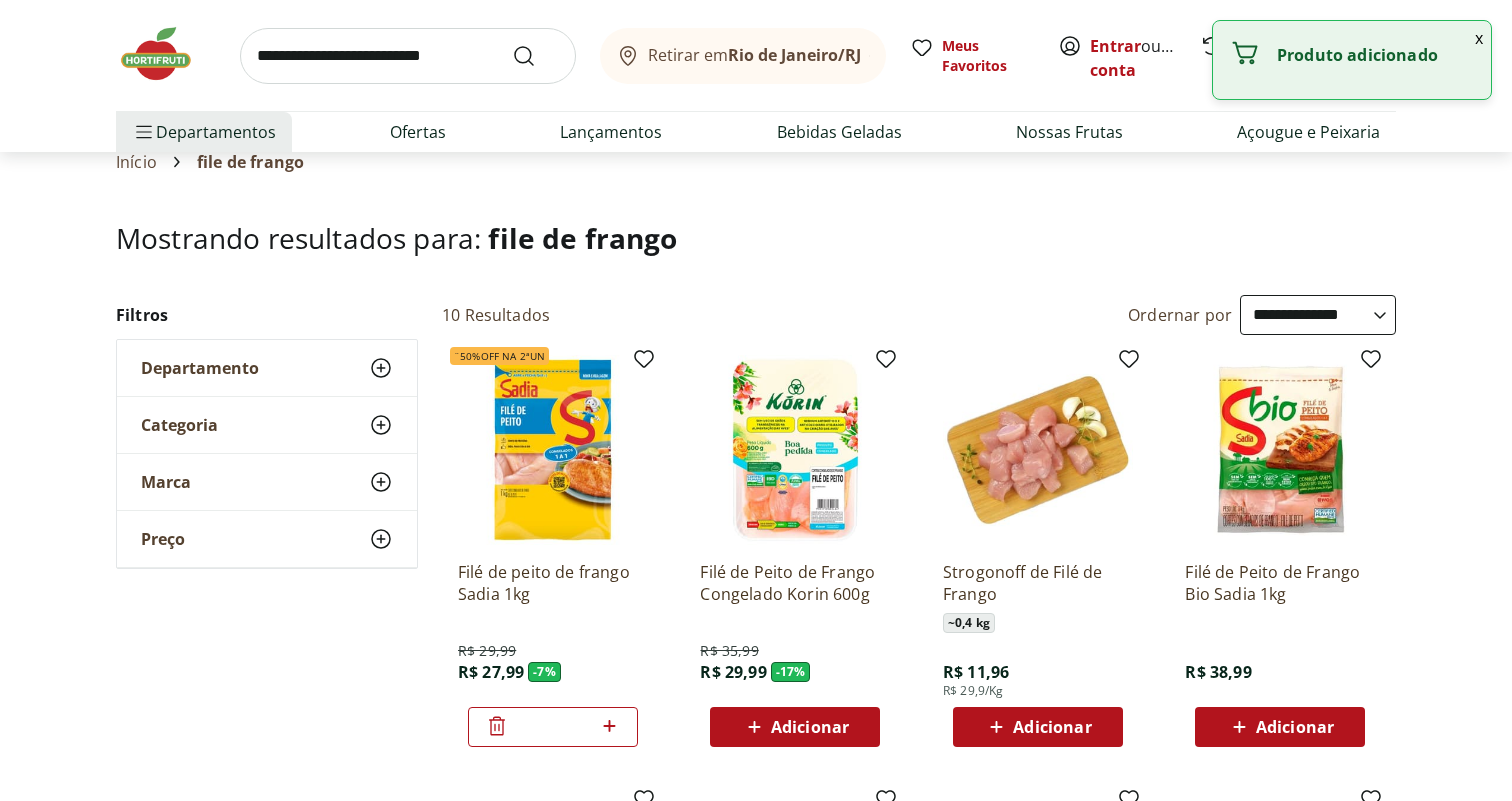 click on "x" at bounding box center [1479, 38] 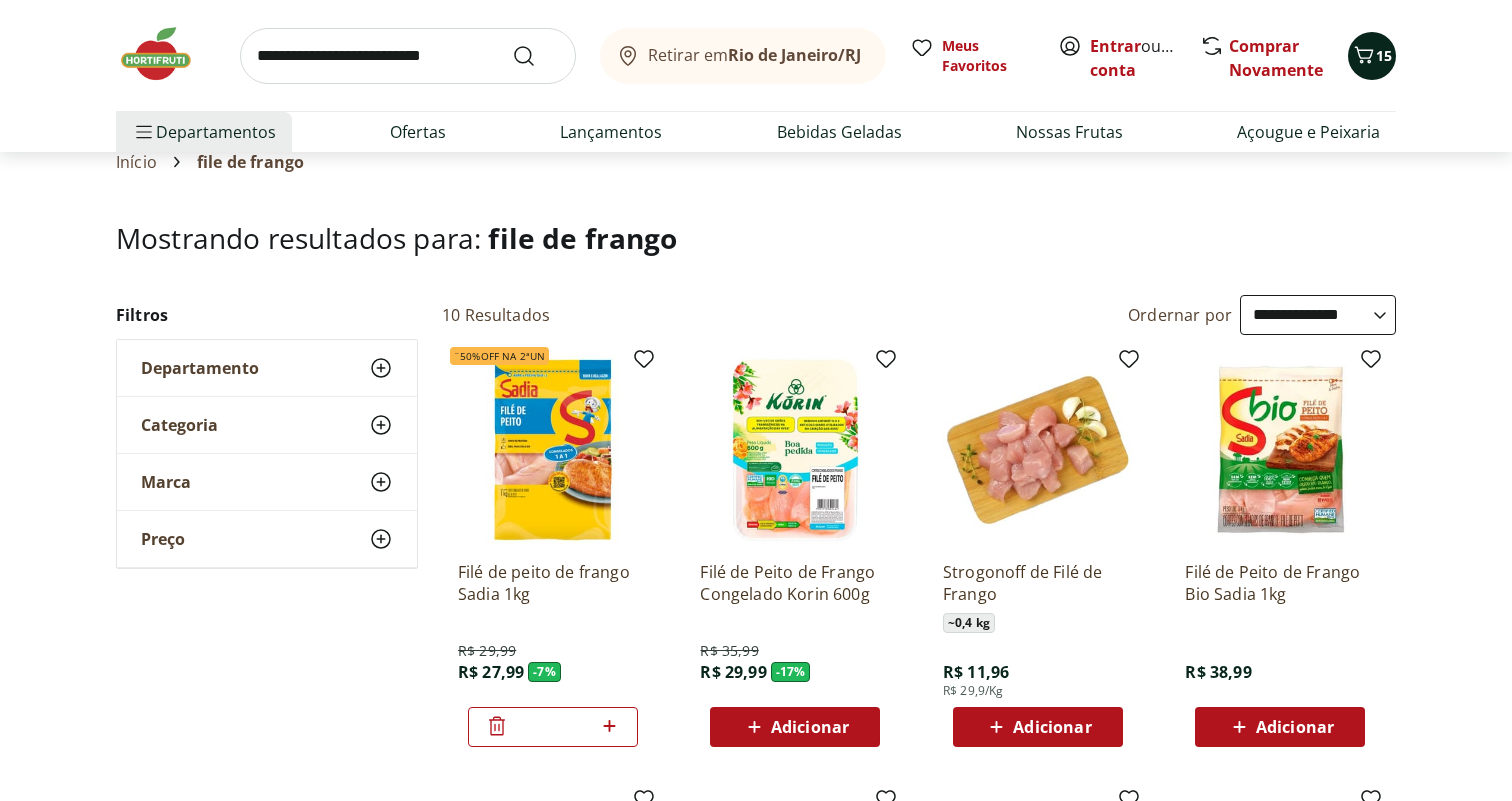 click on "15" at bounding box center [1384, 55] 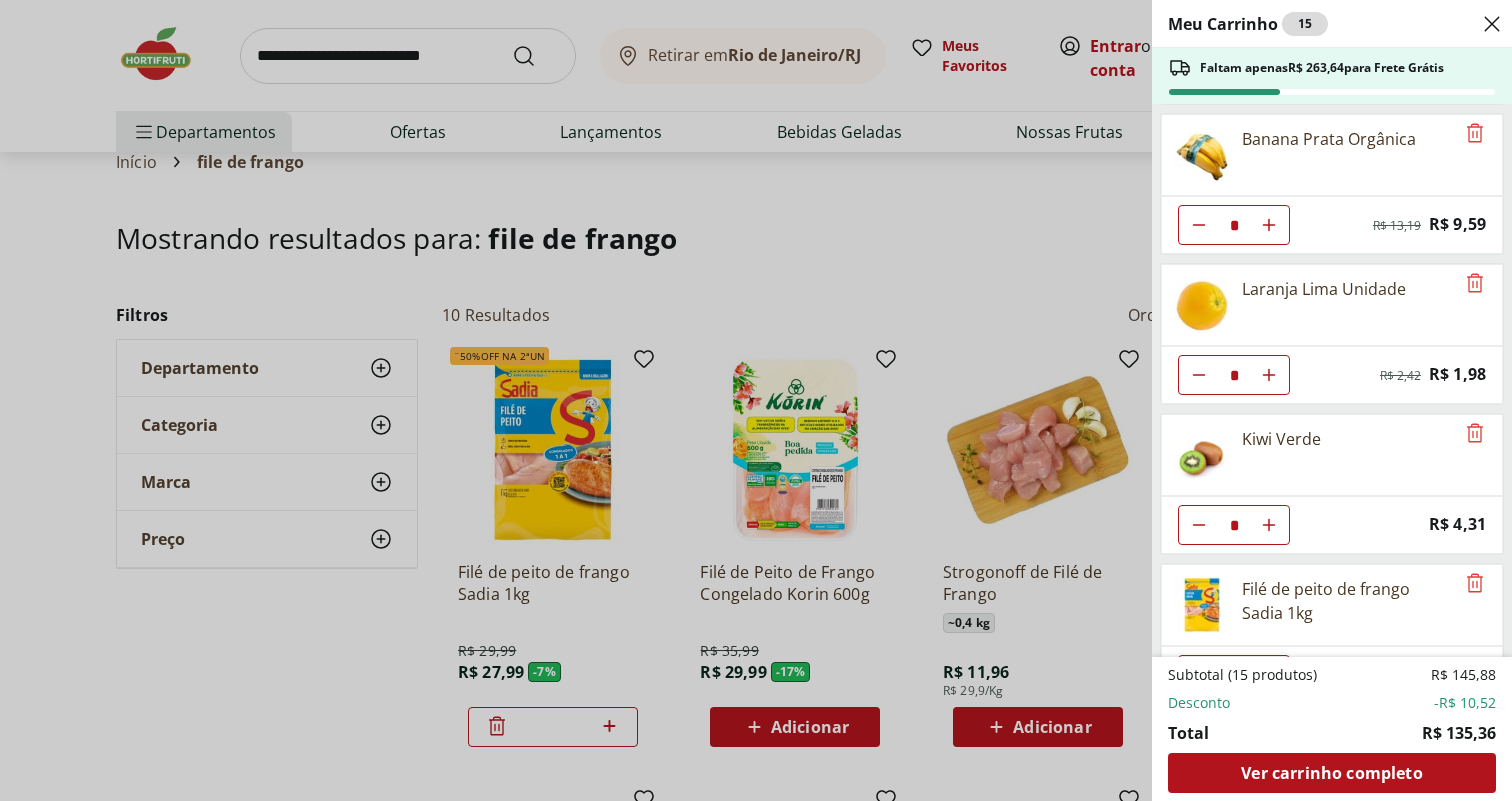 scroll, scrollTop: 805, scrollLeft: 0, axis: vertical 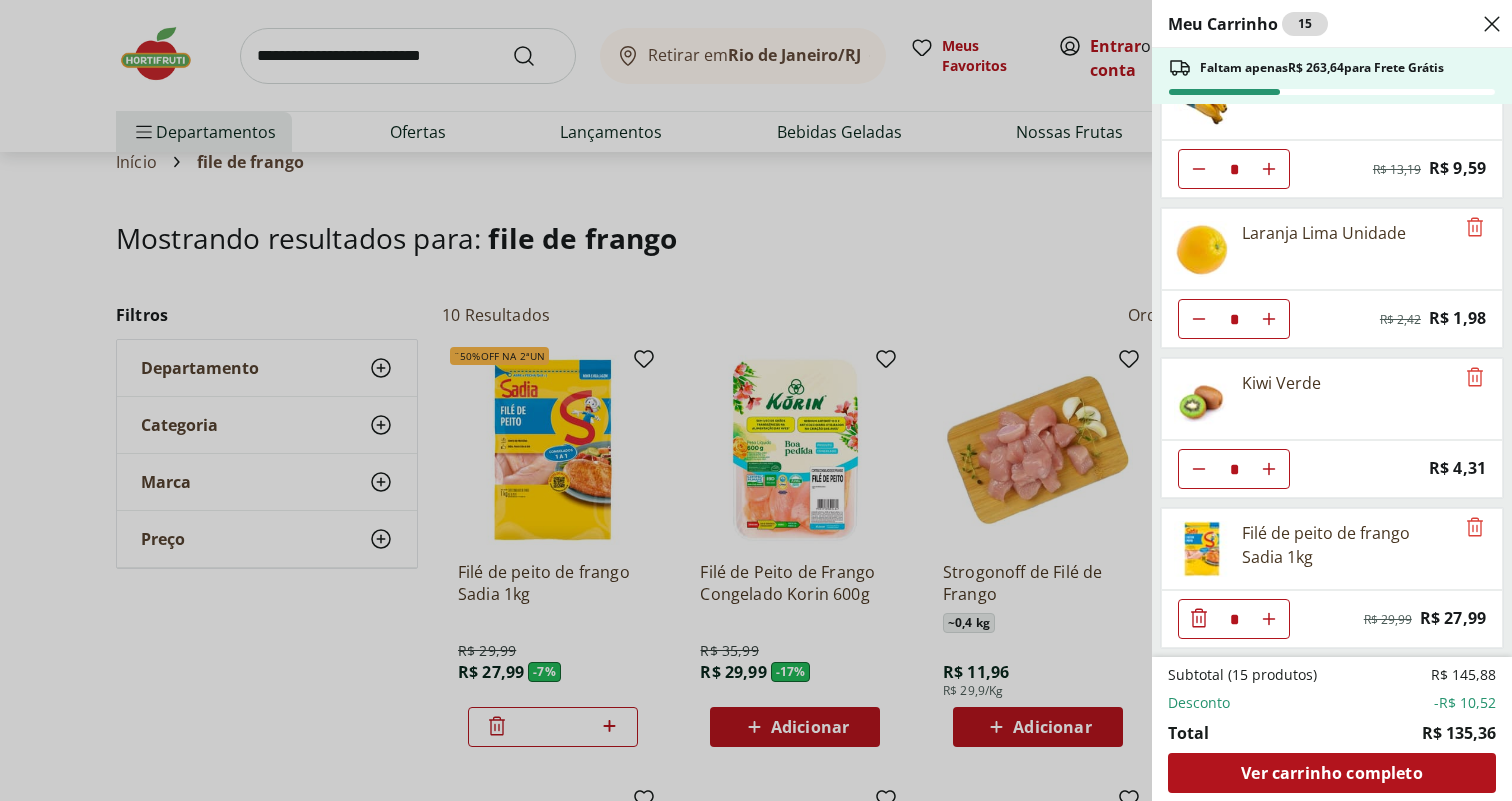 click 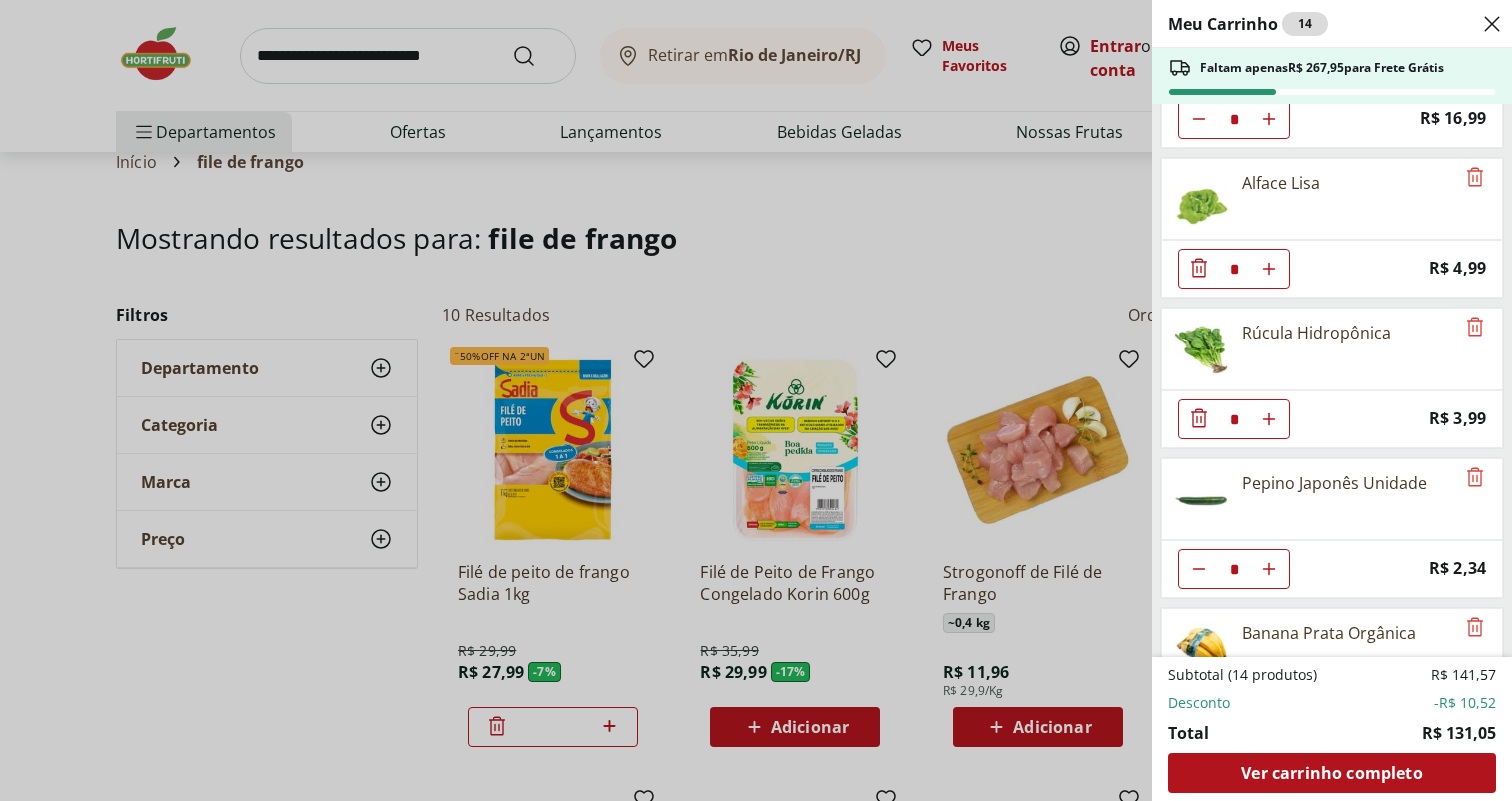 scroll, scrollTop: 246, scrollLeft: 0, axis: vertical 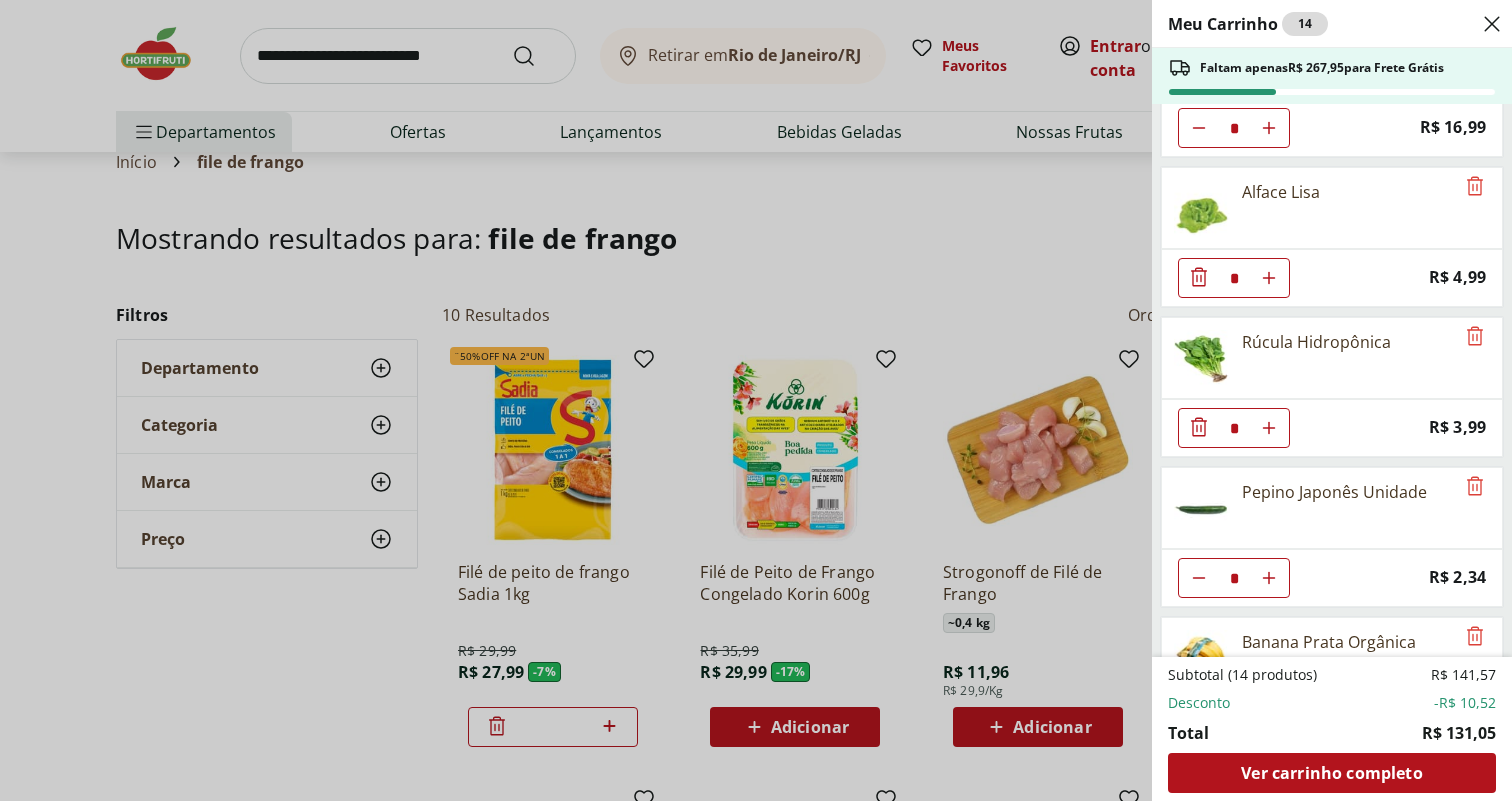 click at bounding box center (1199, -22) 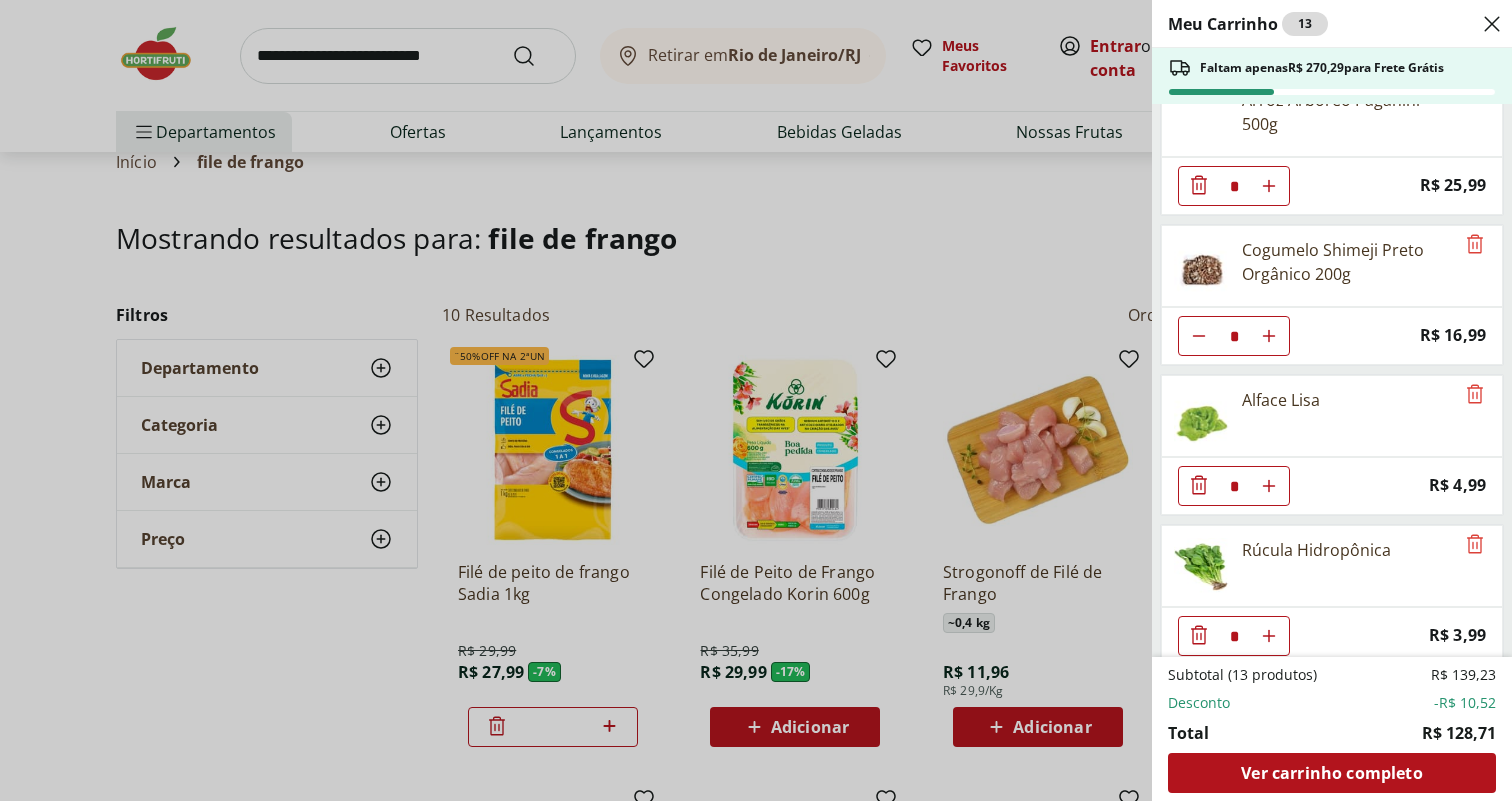 scroll, scrollTop: 0, scrollLeft: 0, axis: both 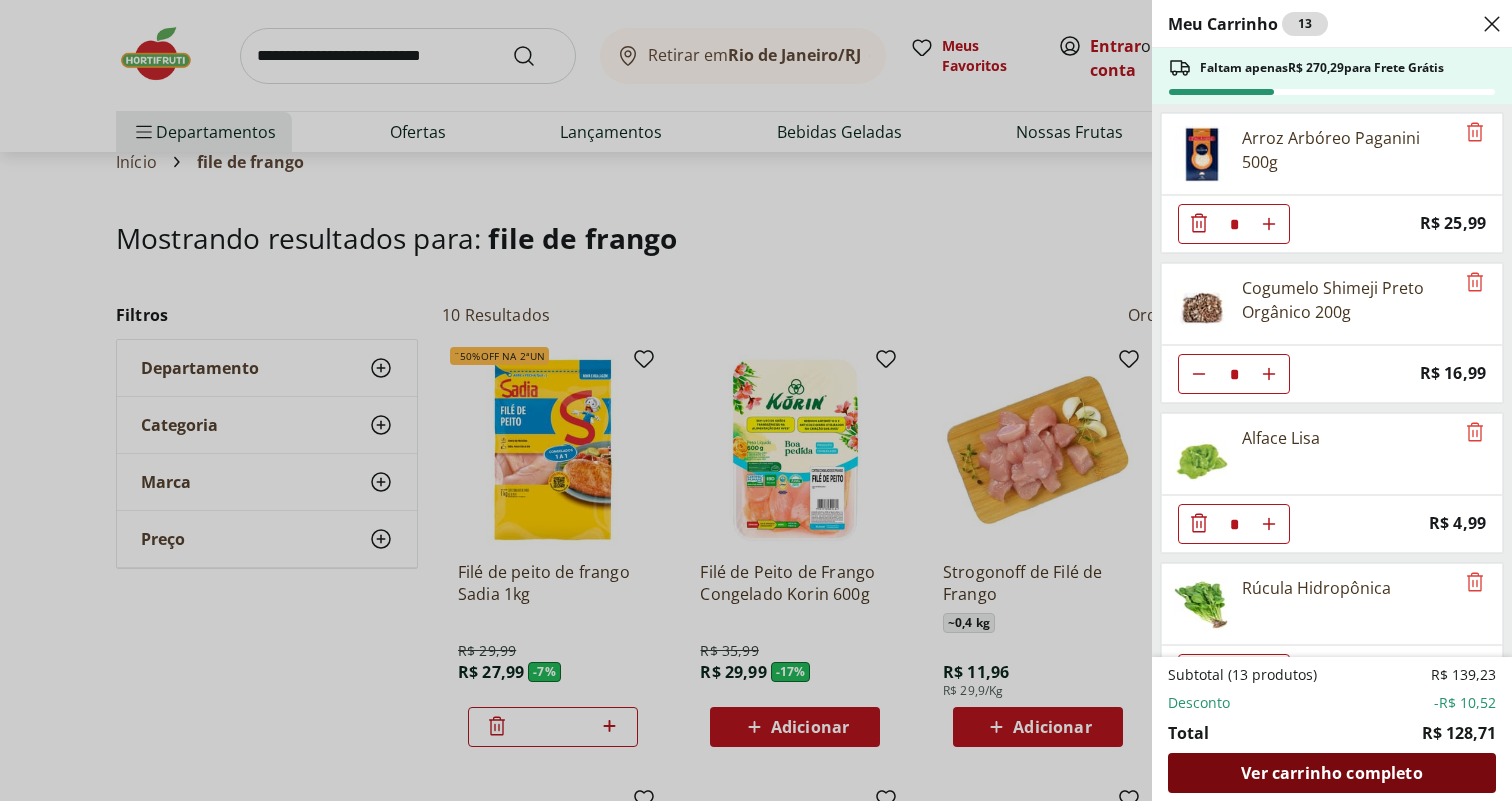 click on "Ver carrinho completo" at bounding box center [1331, 773] 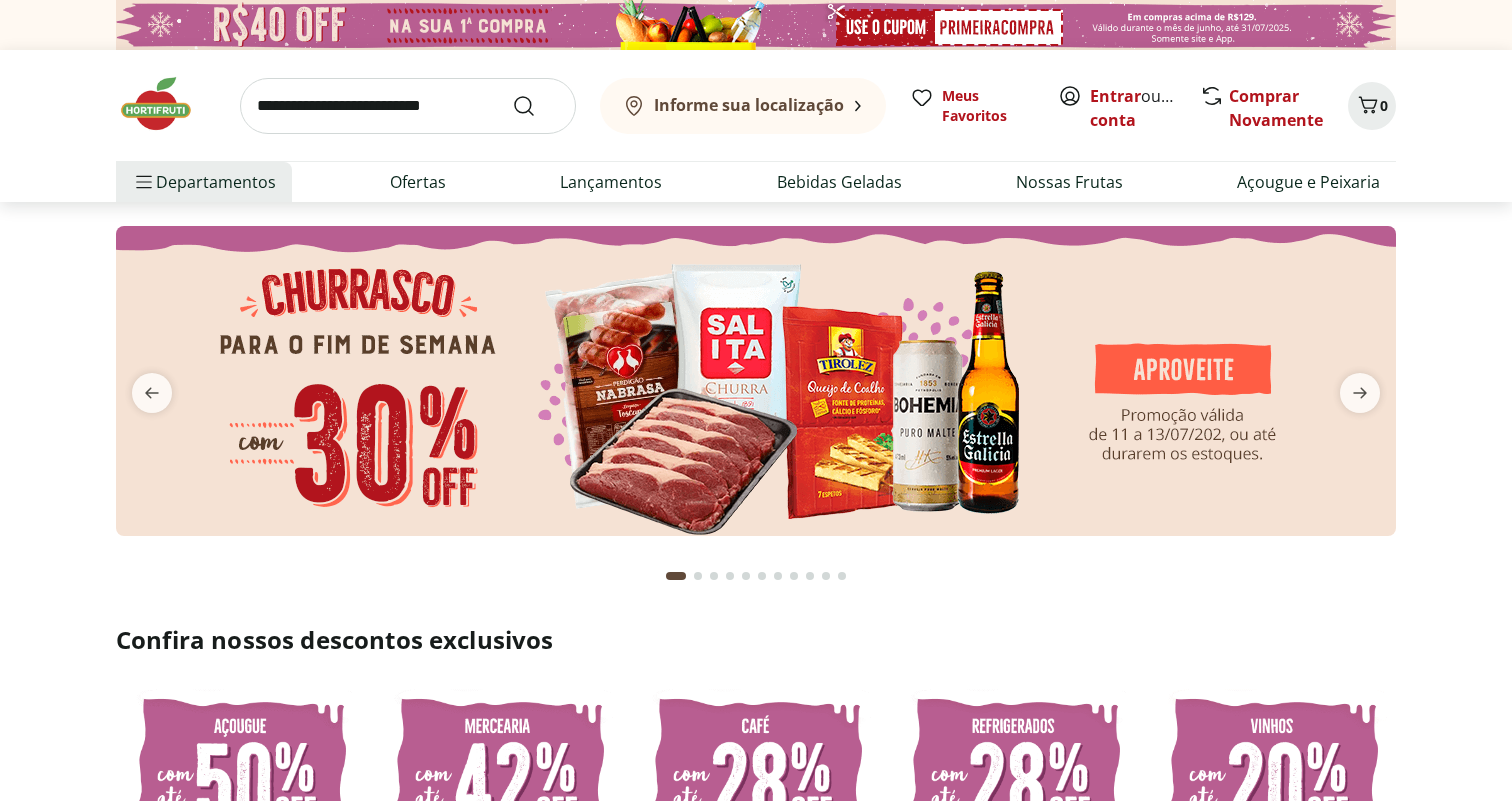 scroll, scrollTop: 0, scrollLeft: 0, axis: both 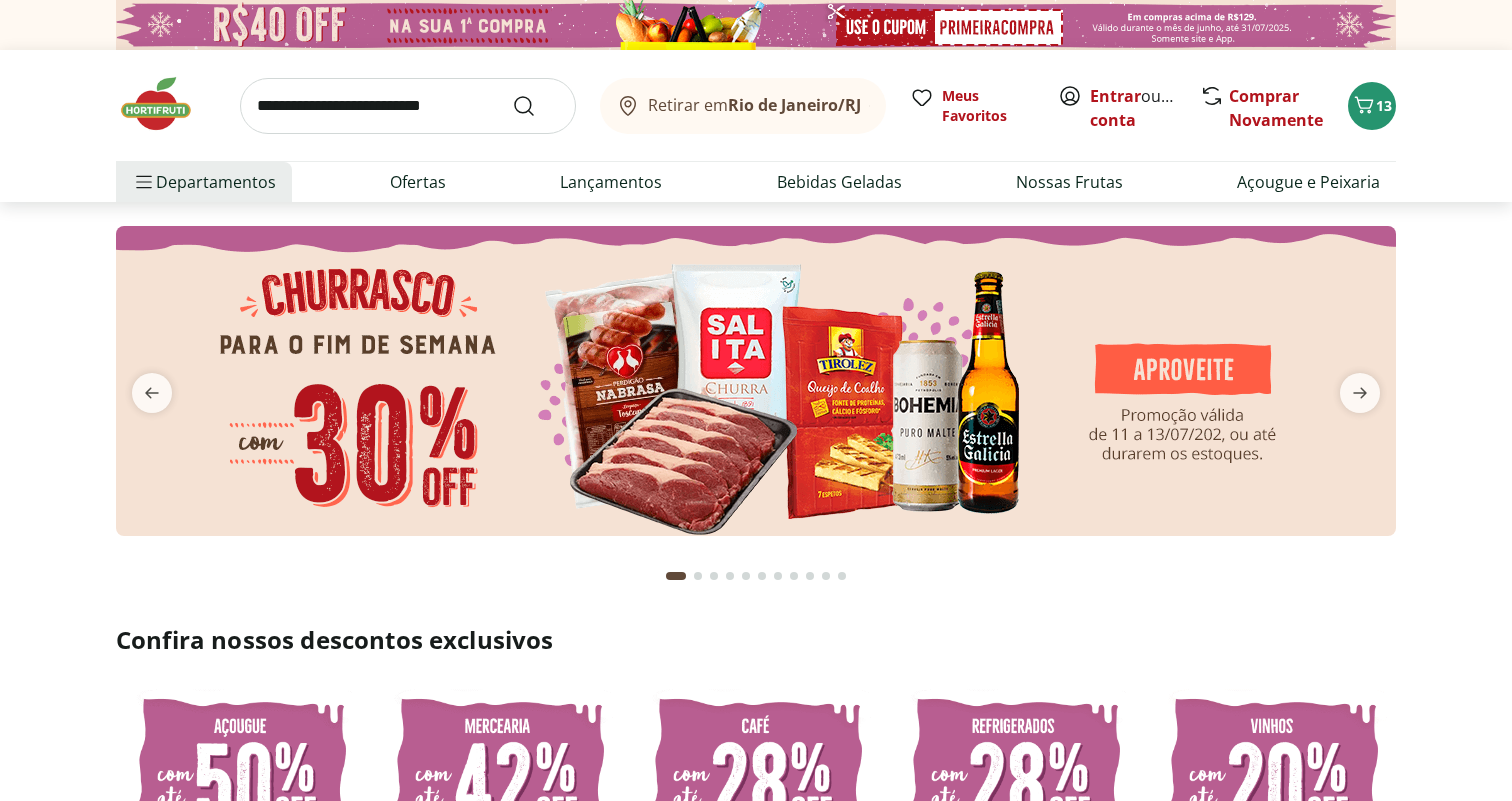 click at bounding box center [408, 106] 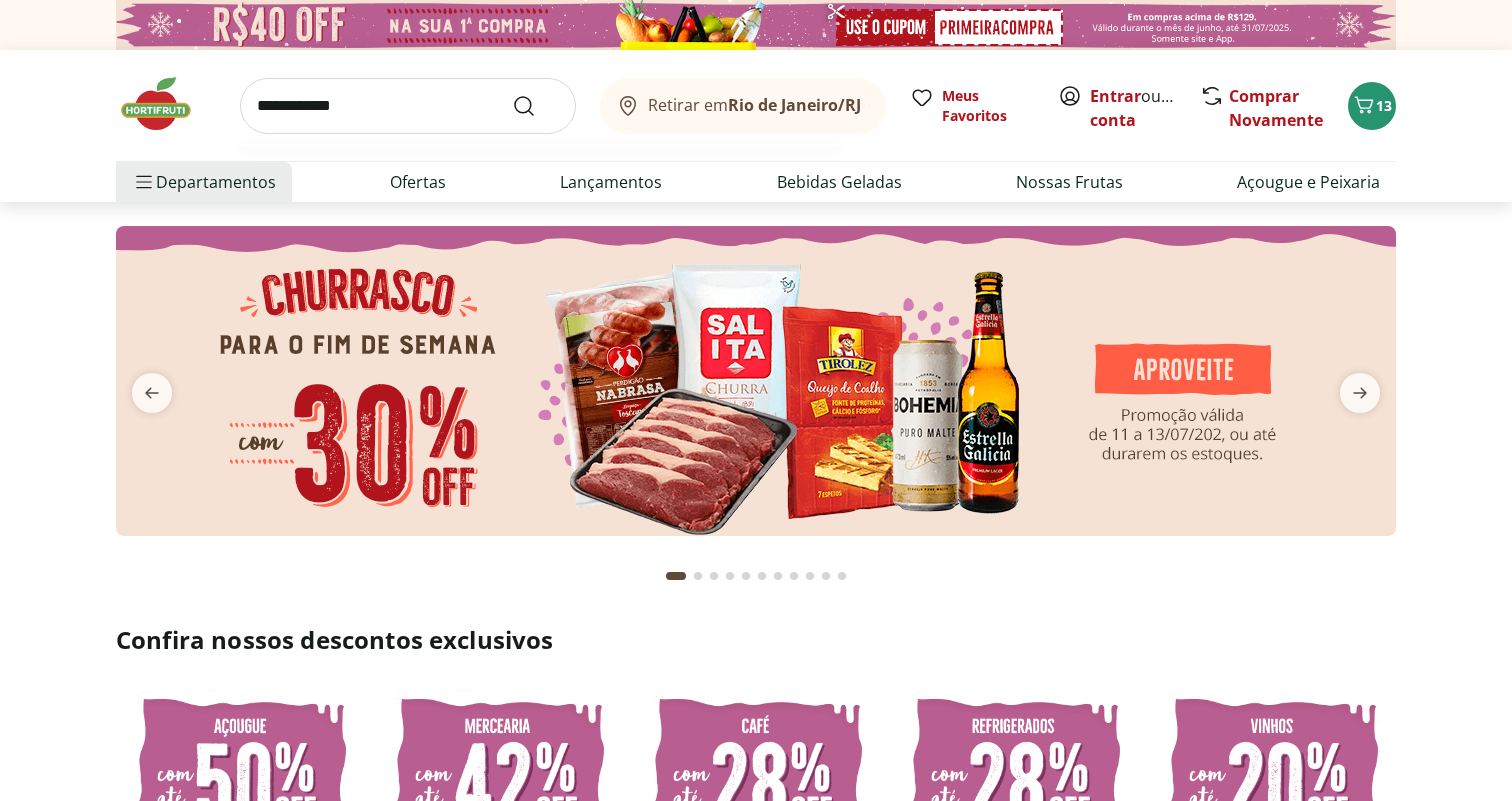 type on "**********" 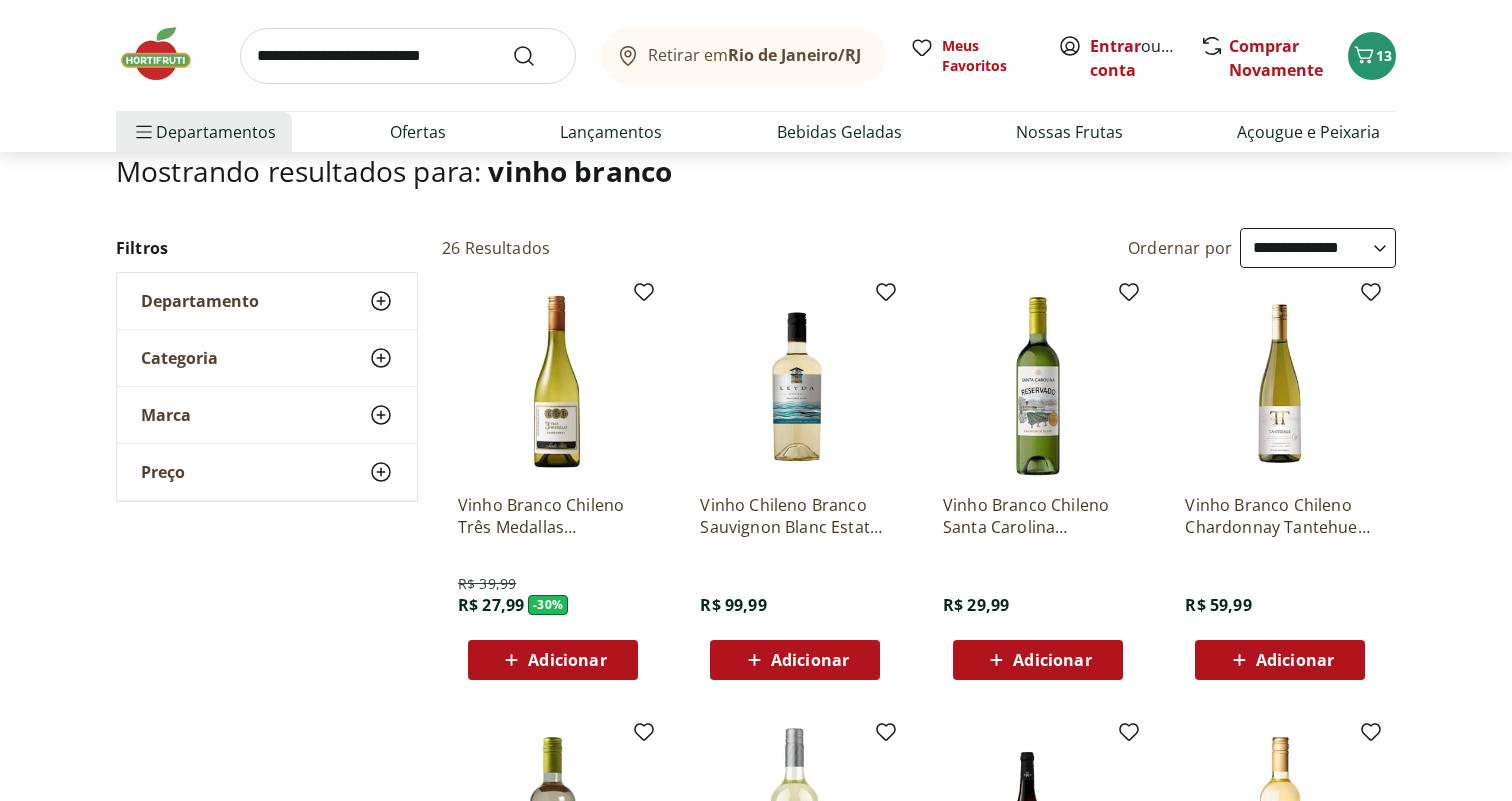 scroll, scrollTop: 142, scrollLeft: 0, axis: vertical 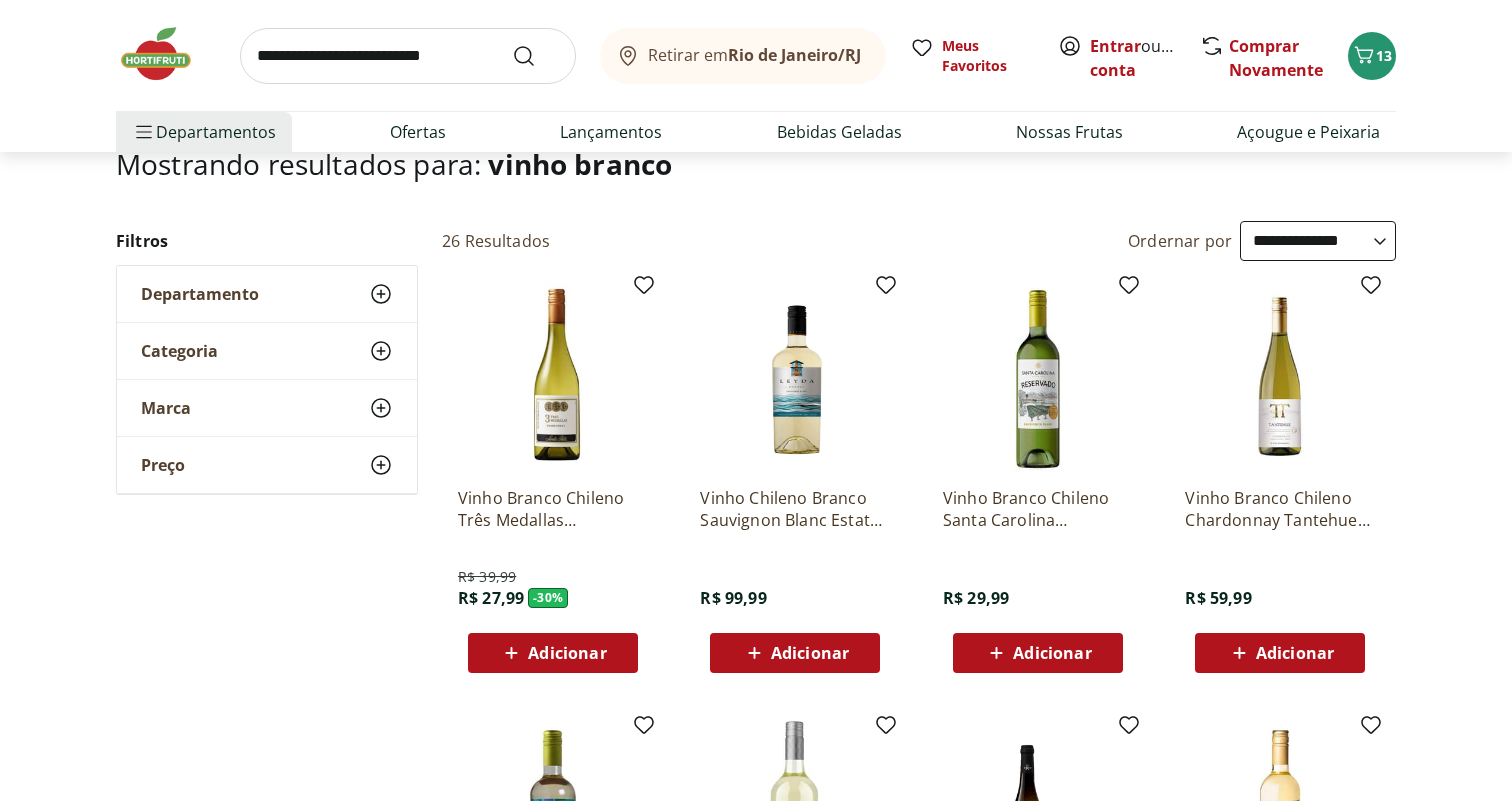 click on "**********" at bounding box center [1318, 241] 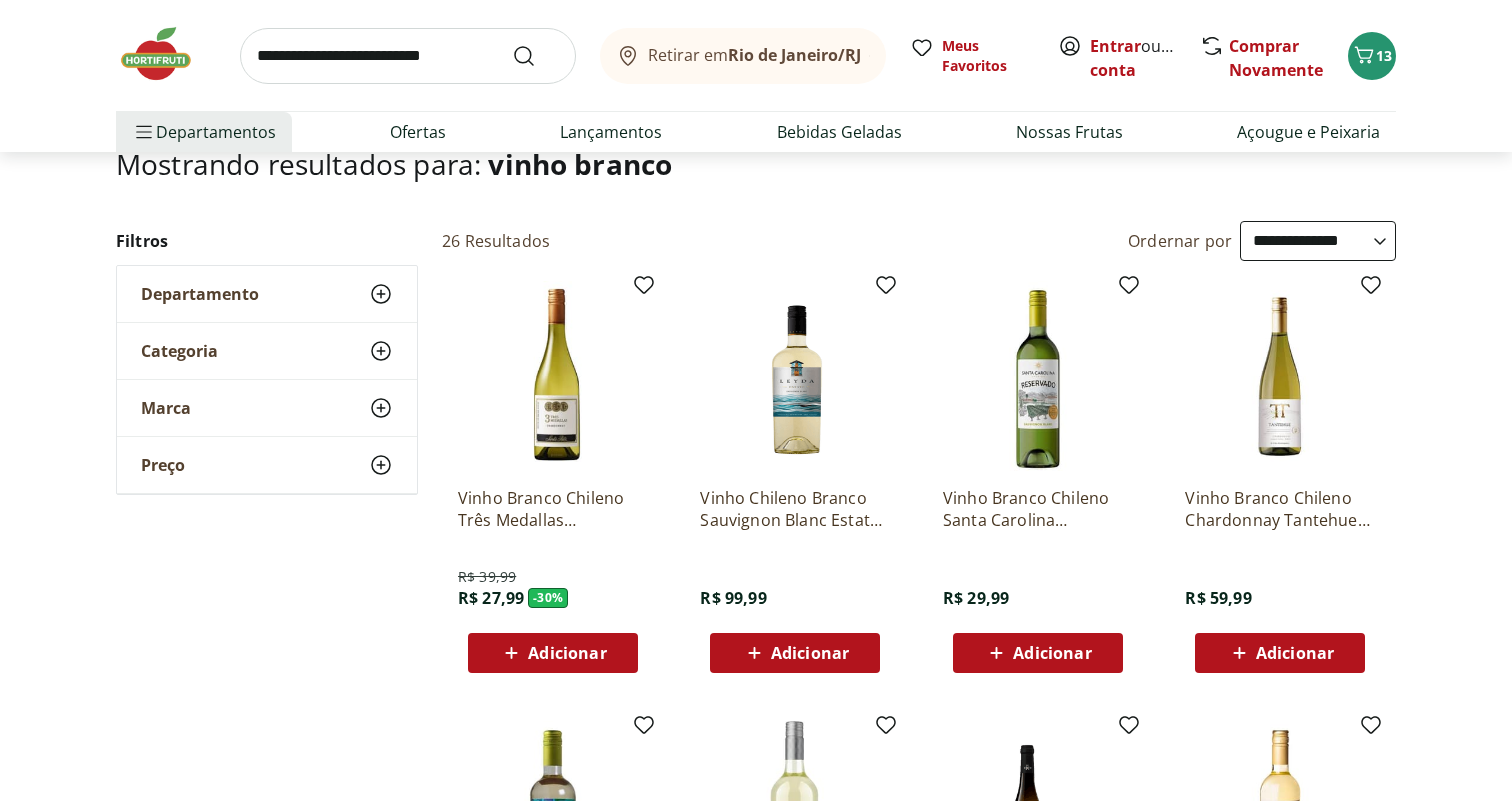 select on "**********" 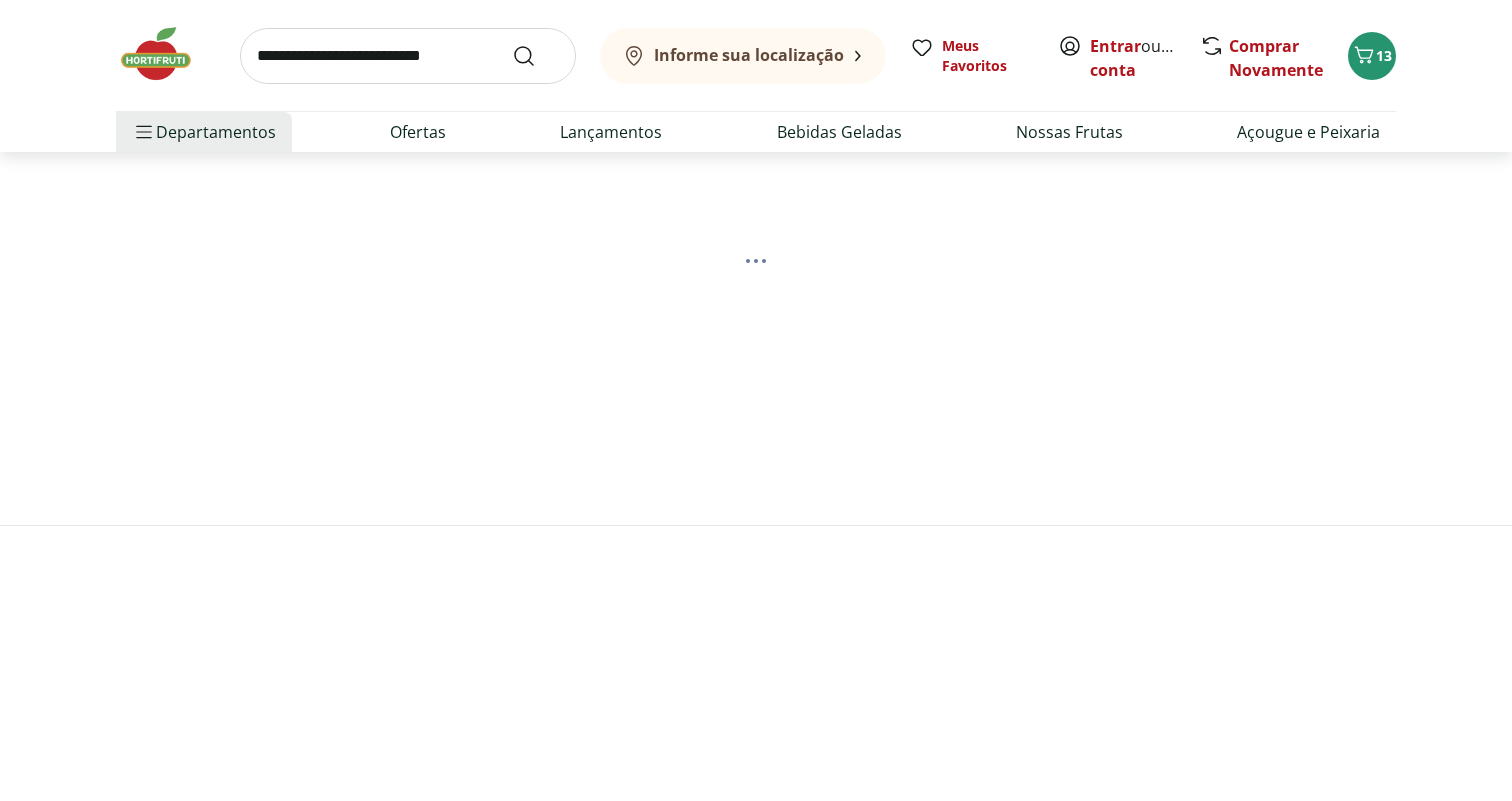 scroll, scrollTop: 0, scrollLeft: 0, axis: both 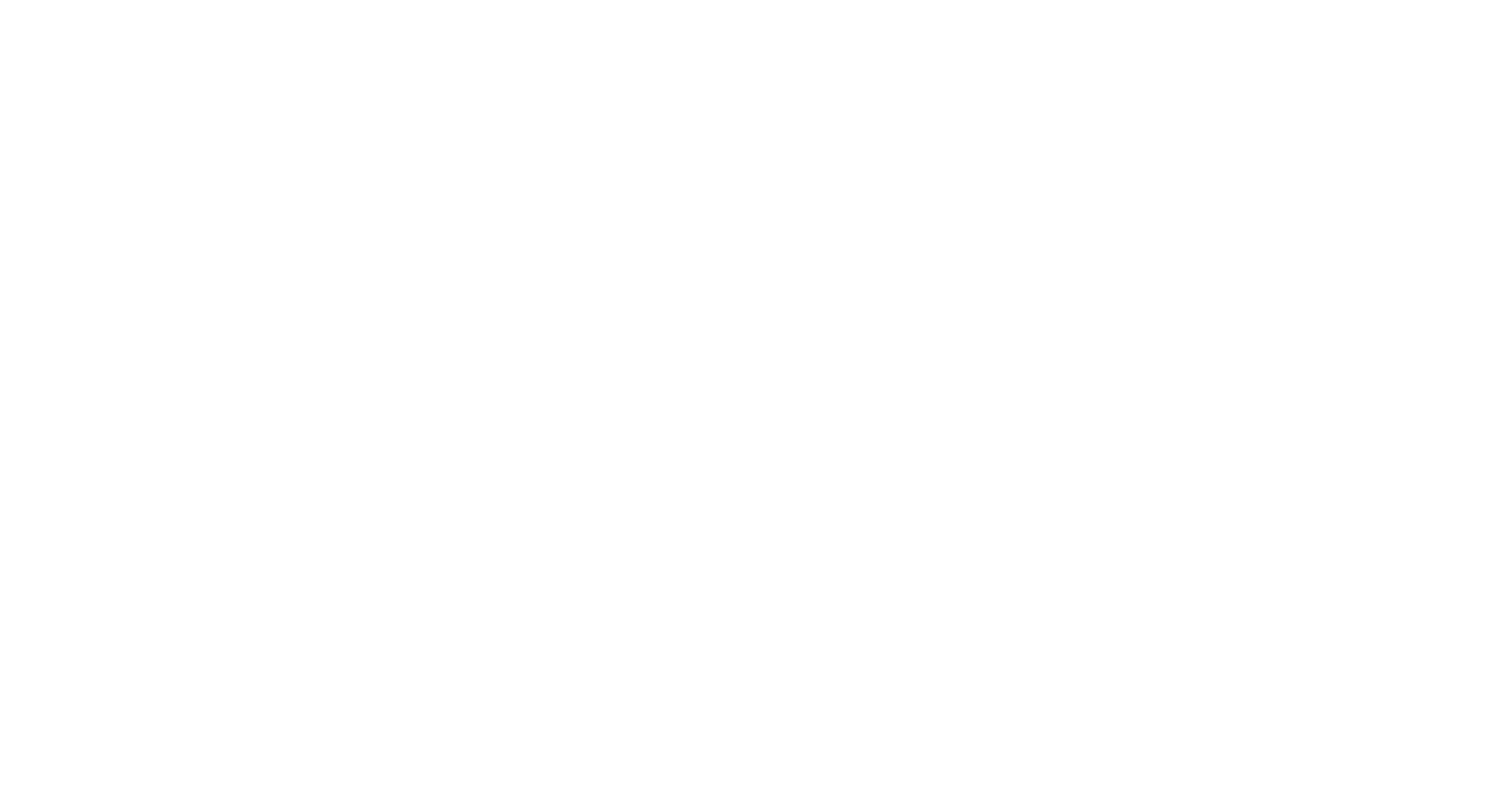 select on "*********" 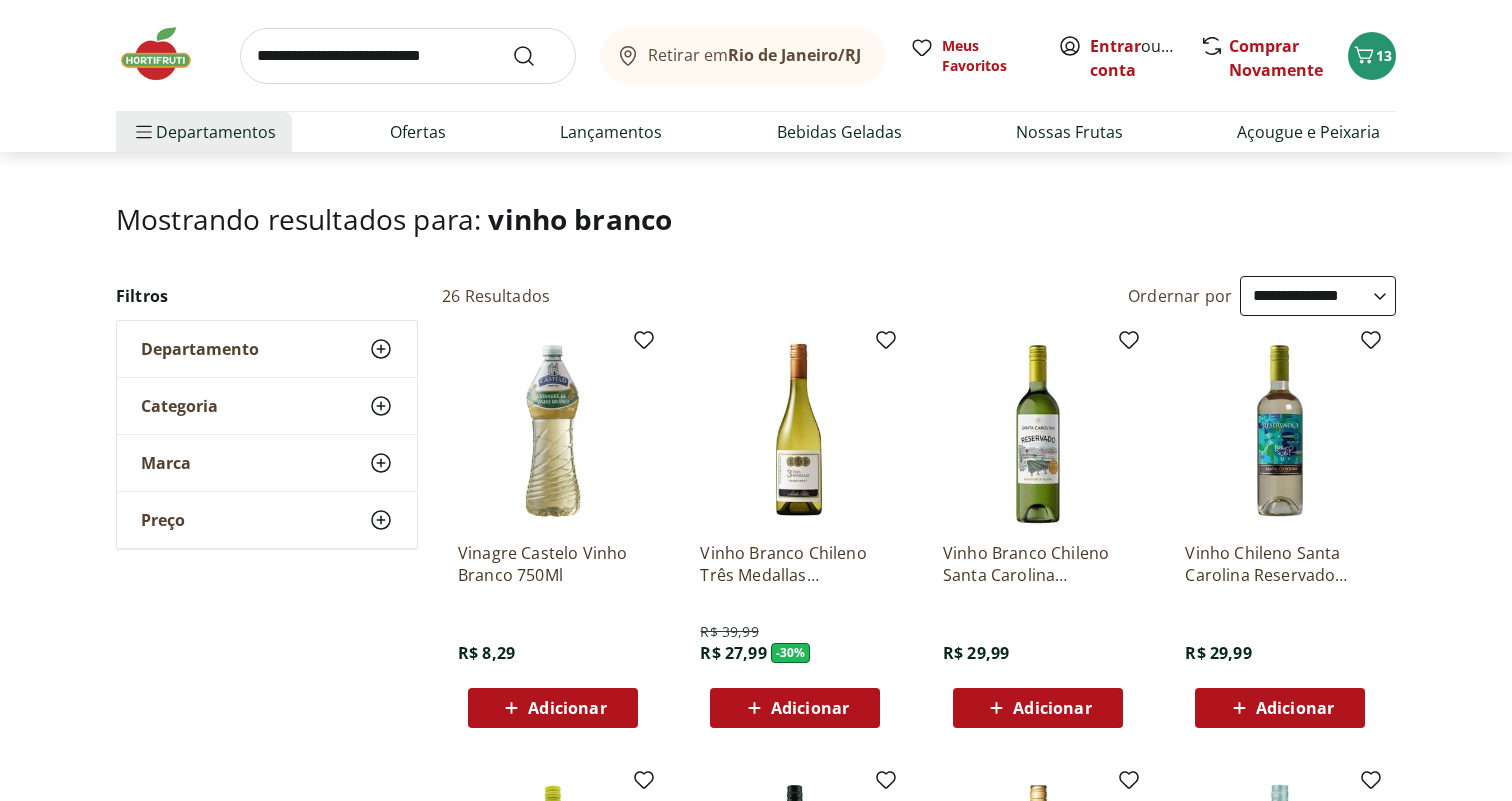 scroll, scrollTop: 92, scrollLeft: 0, axis: vertical 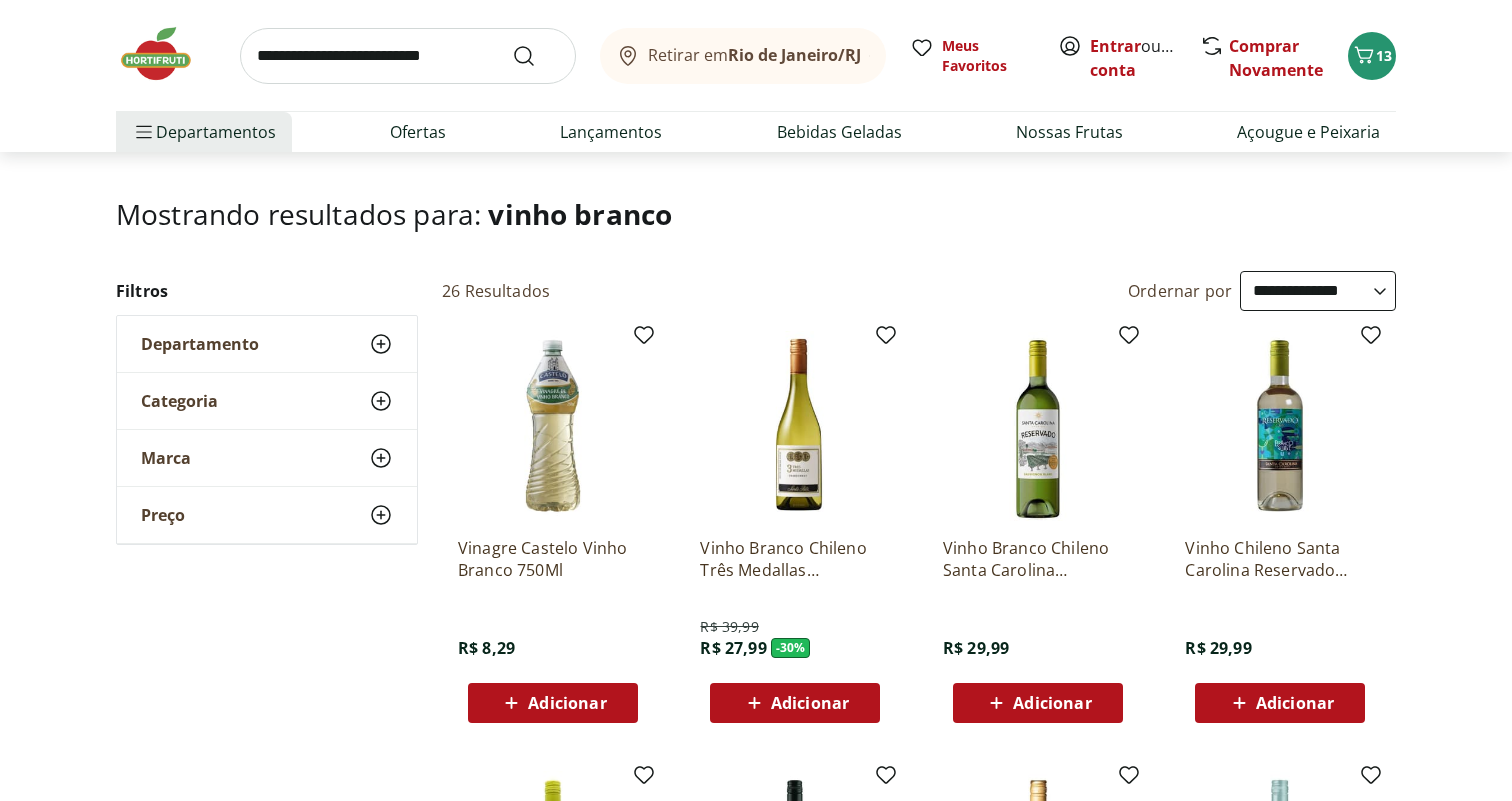 click 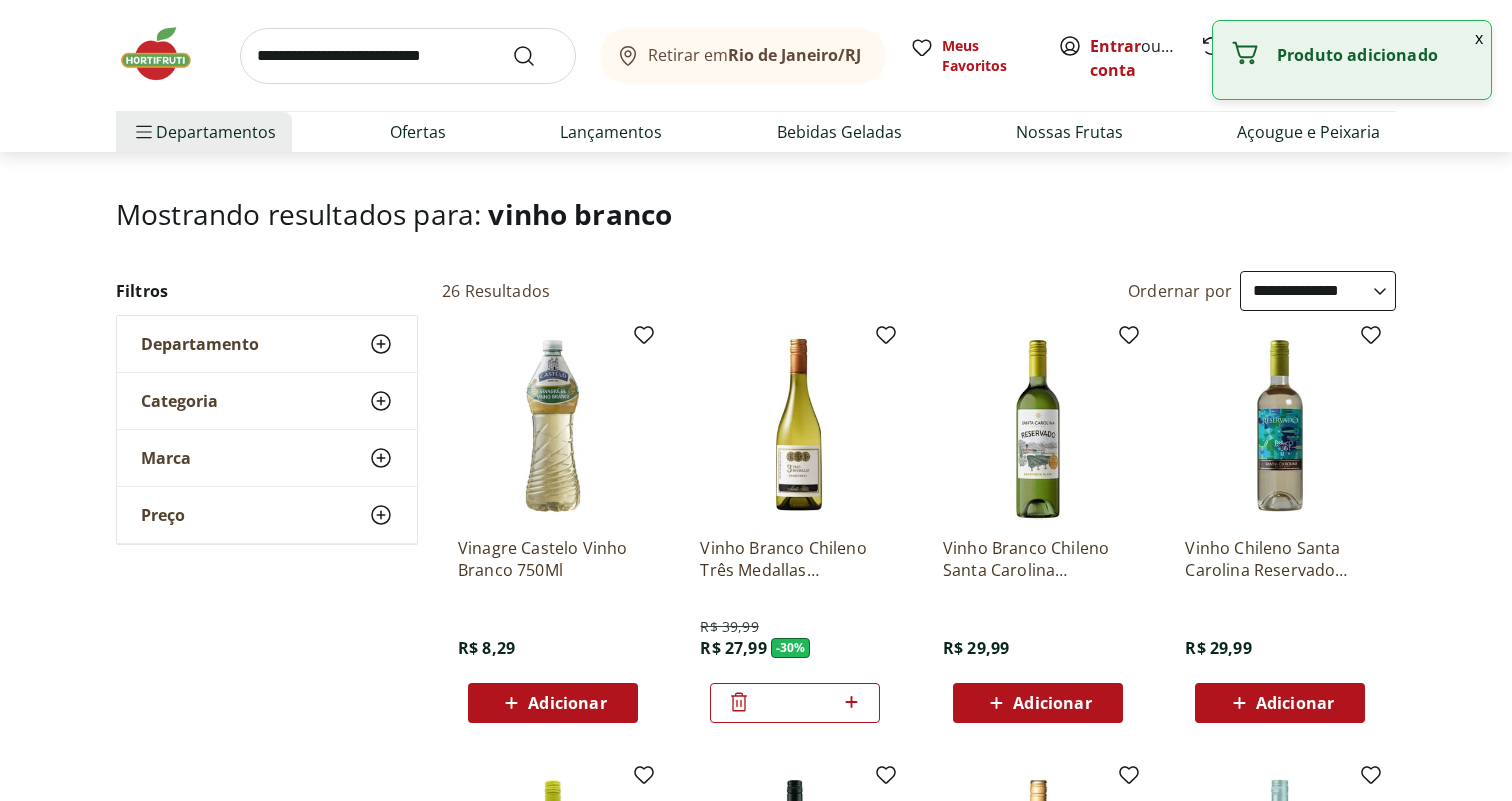 click on "x" at bounding box center [1479, 38] 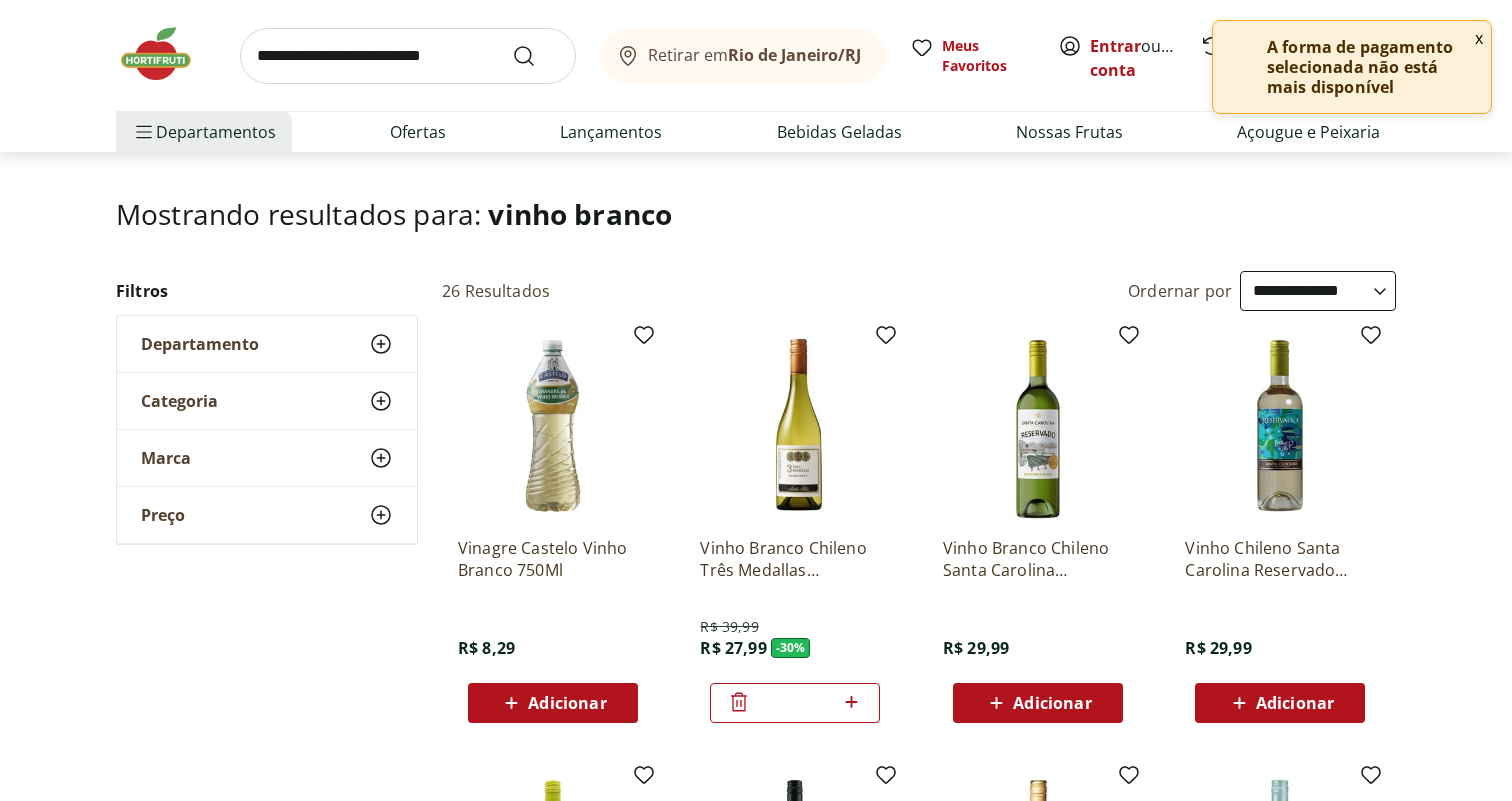 click on "x" at bounding box center (1479, 38) 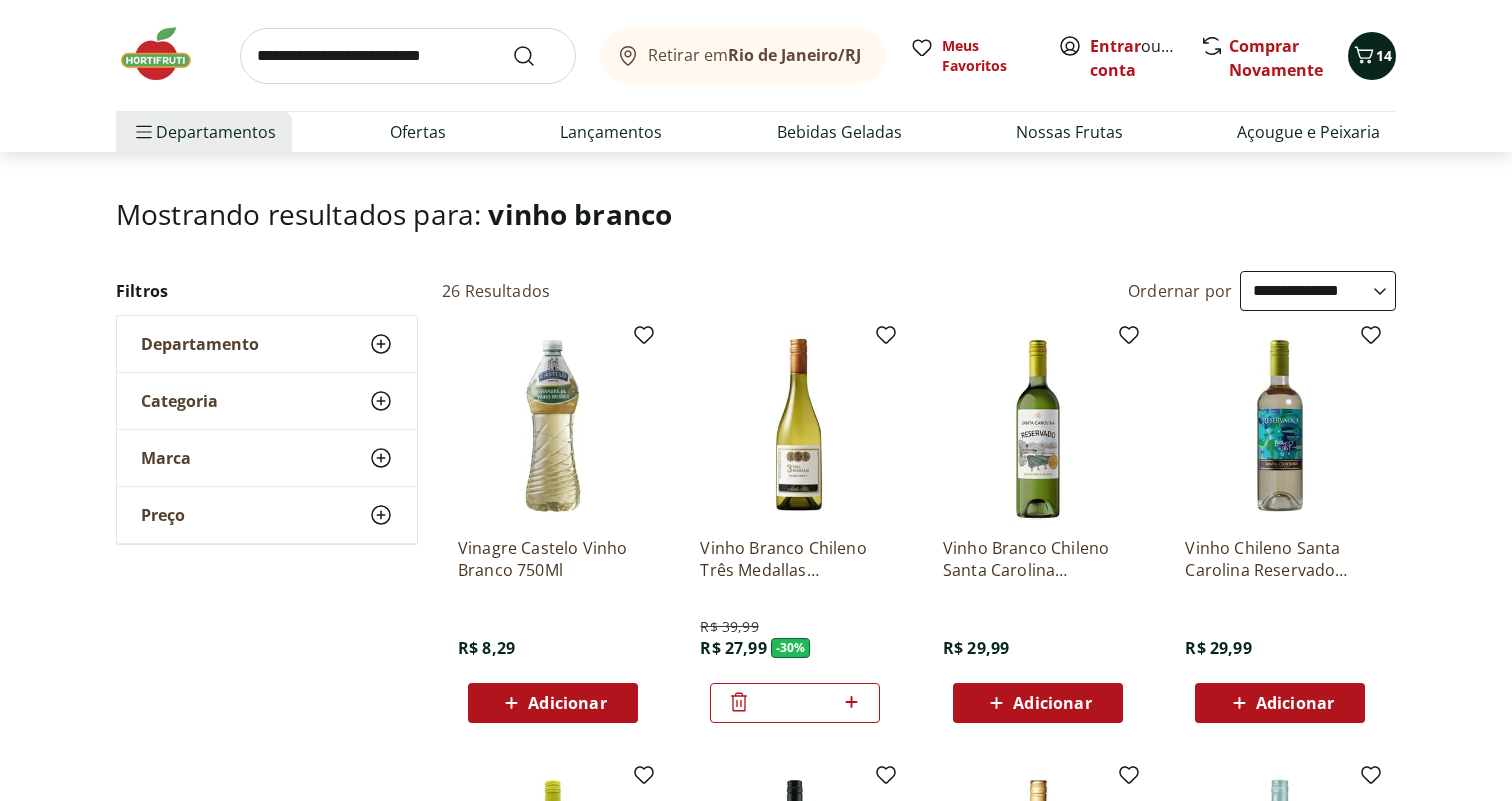click on "14" at bounding box center [1384, 55] 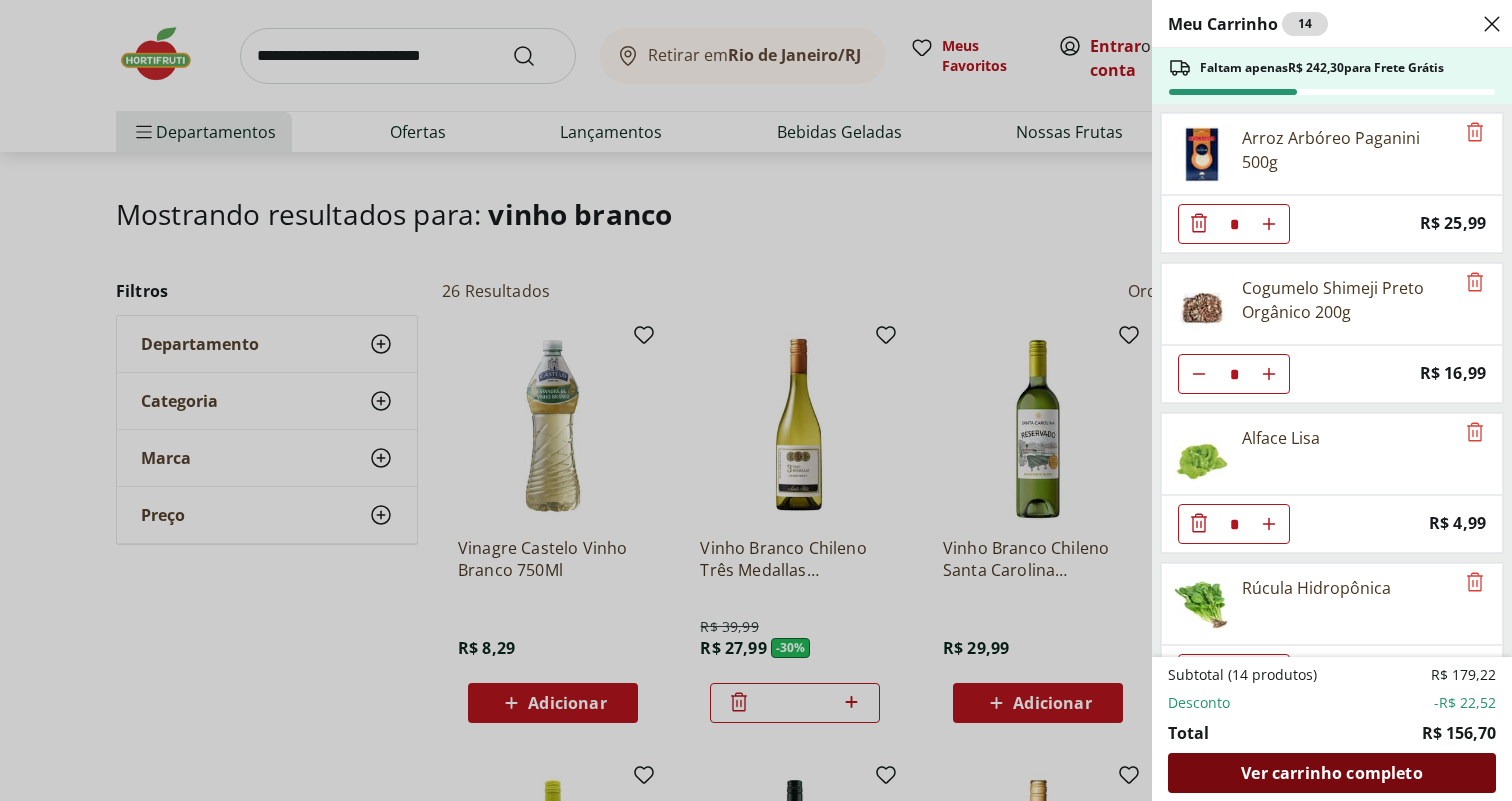 click on "Ver carrinho completo" at bounding box center (1331, 773) 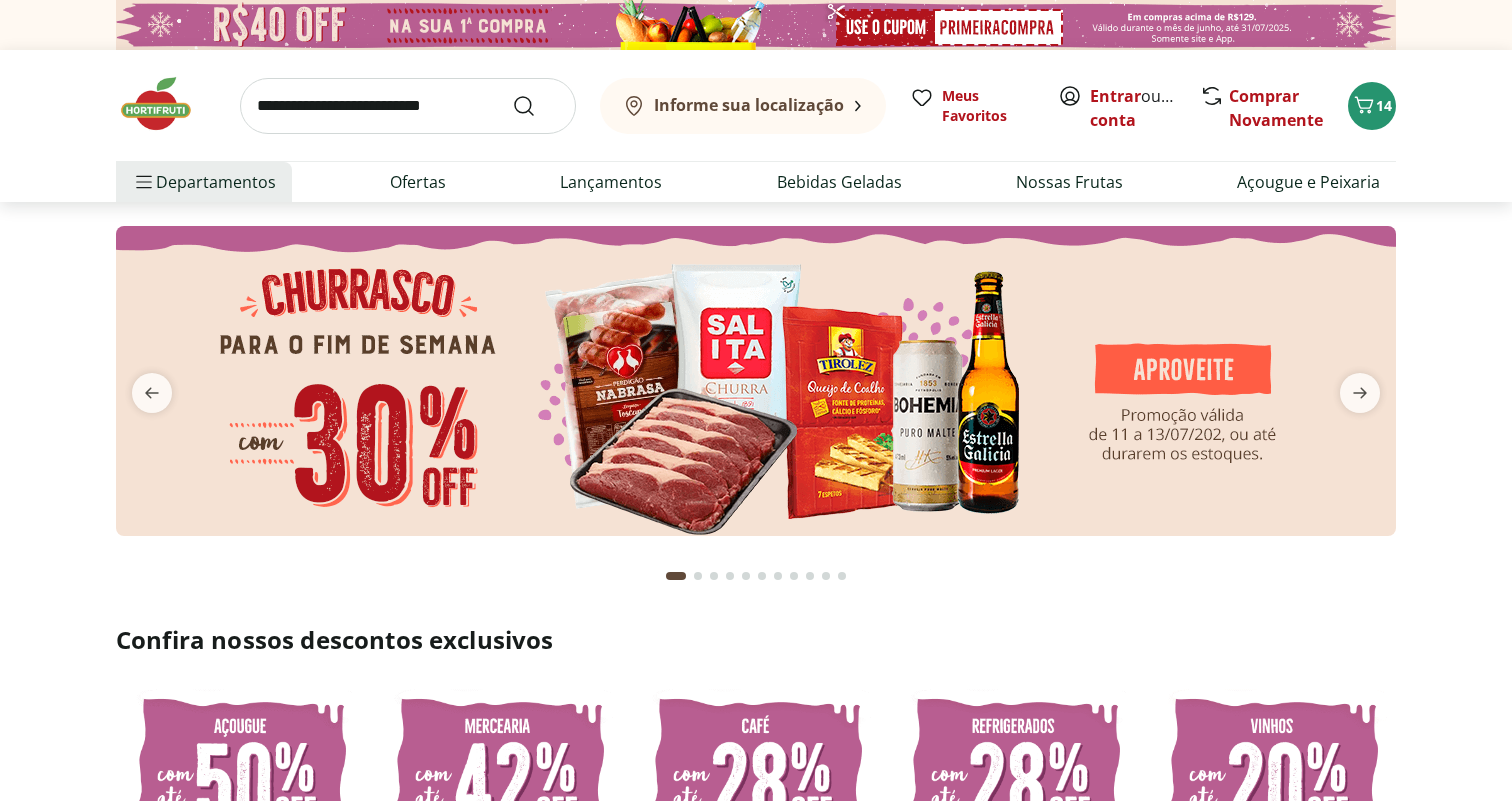 scroll, scrollTop: 0, scrollLeft: 0, axis: both 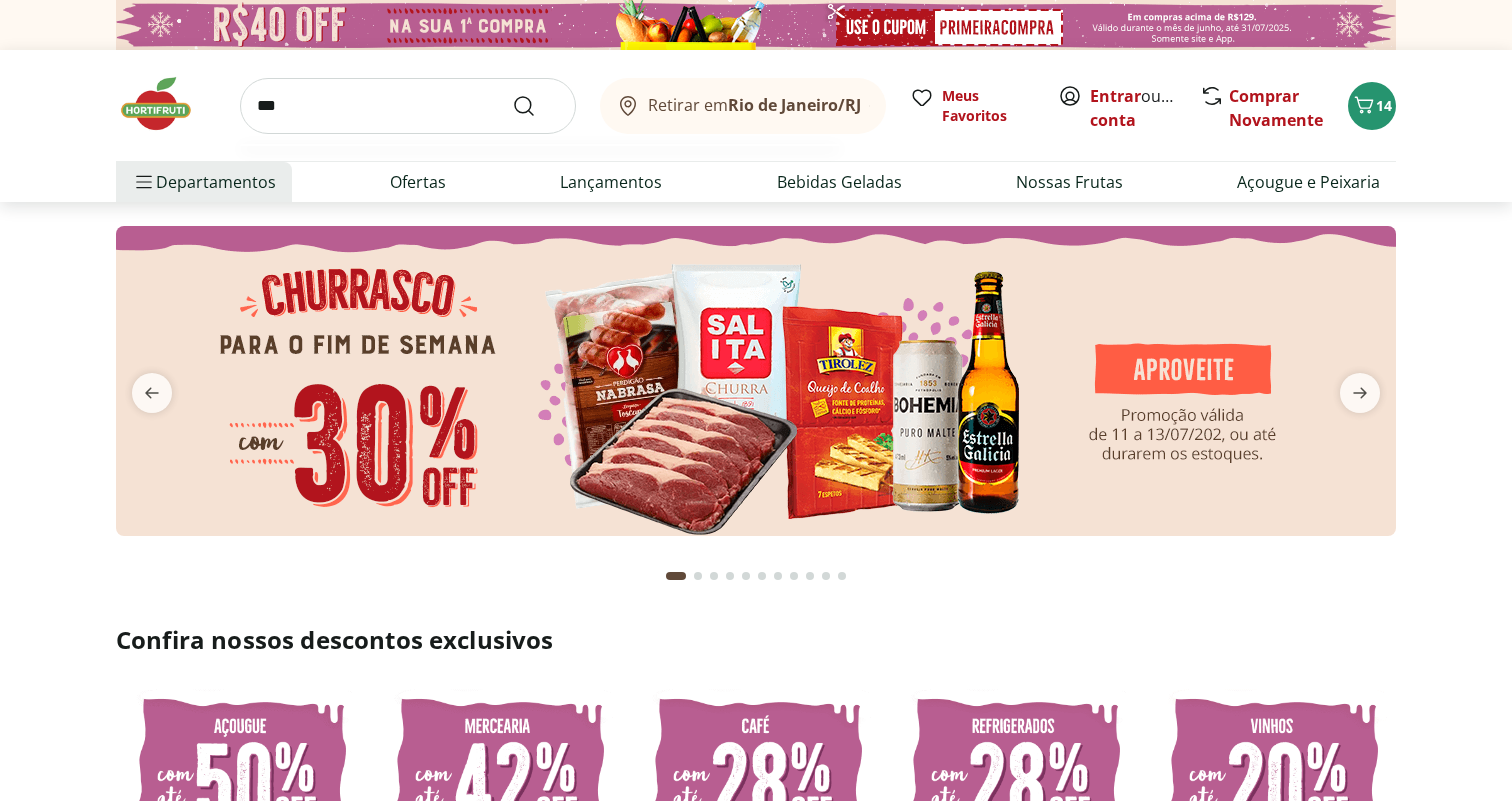 type on "***" 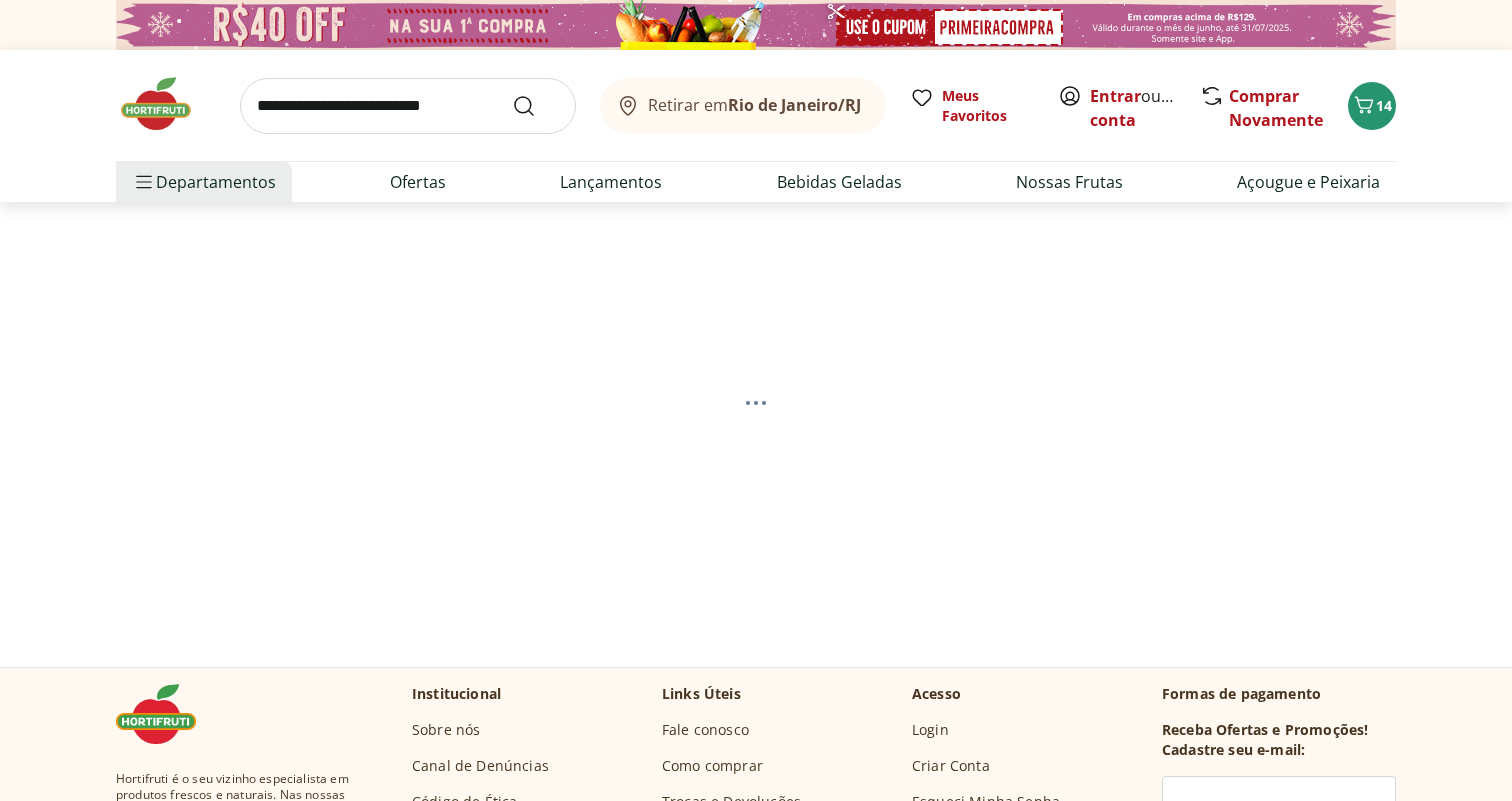 select on "**********" 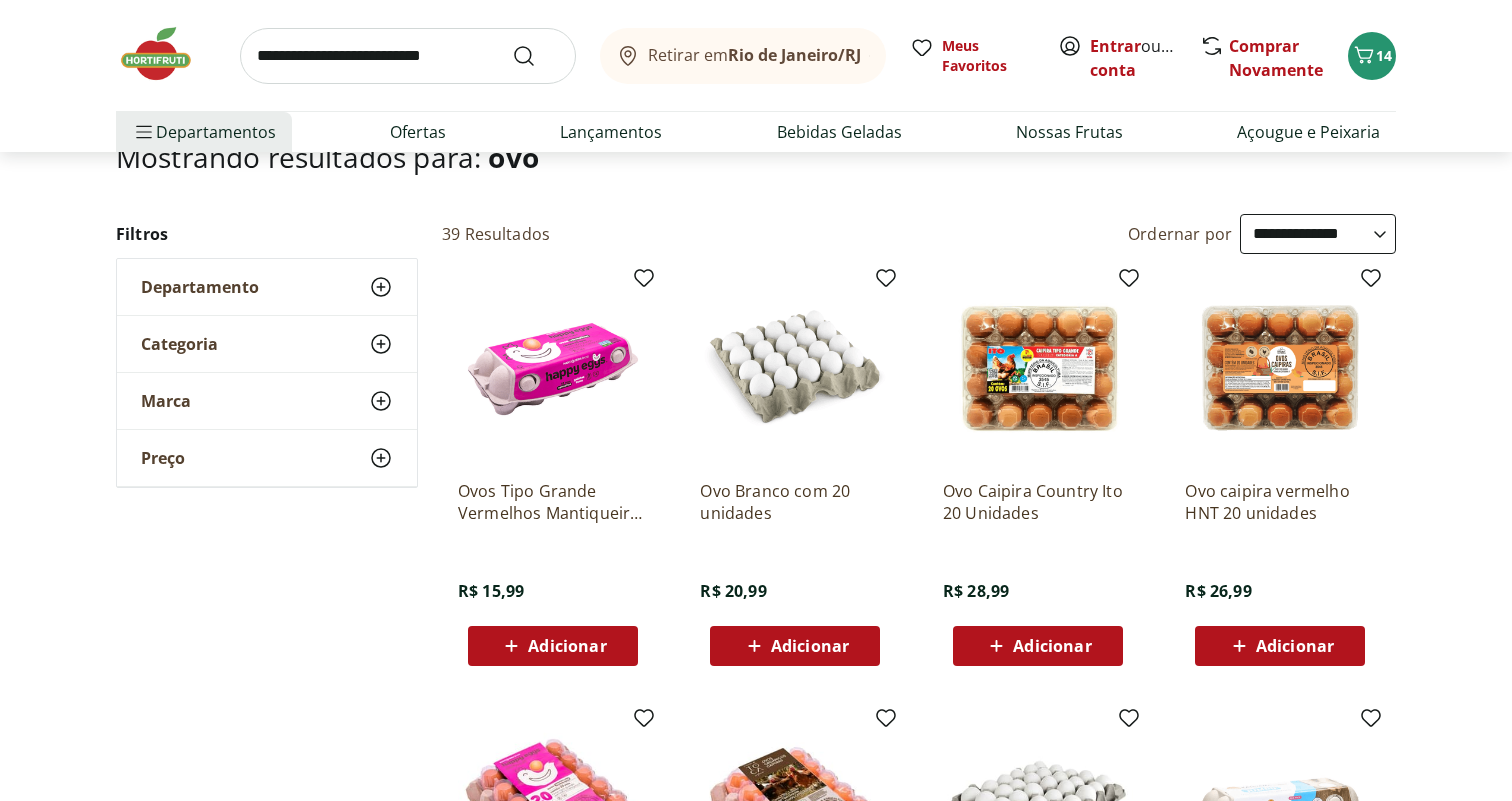 scroll, scrollTop: 155, scrollLeft: 0, axis: vertical 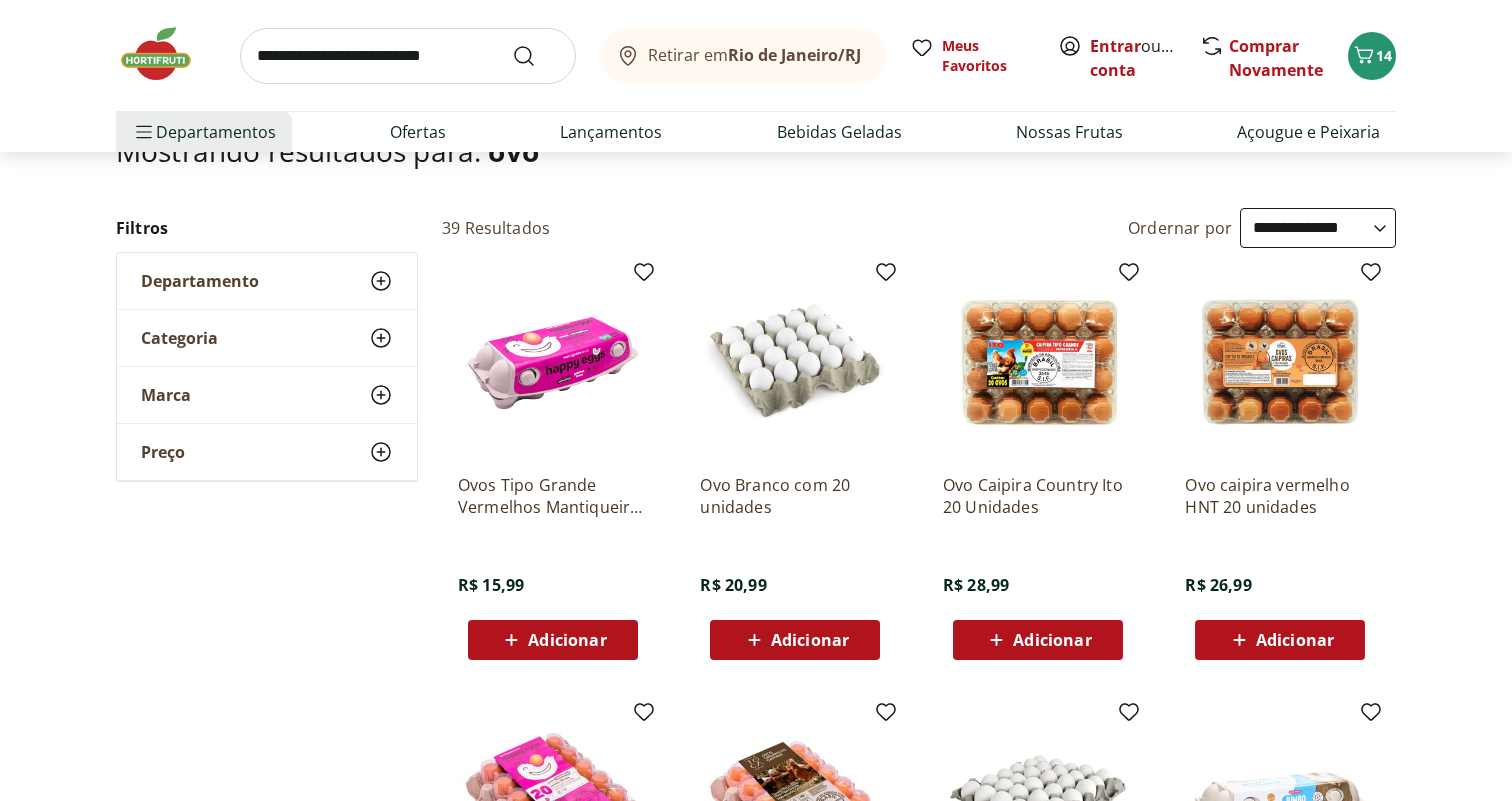 click 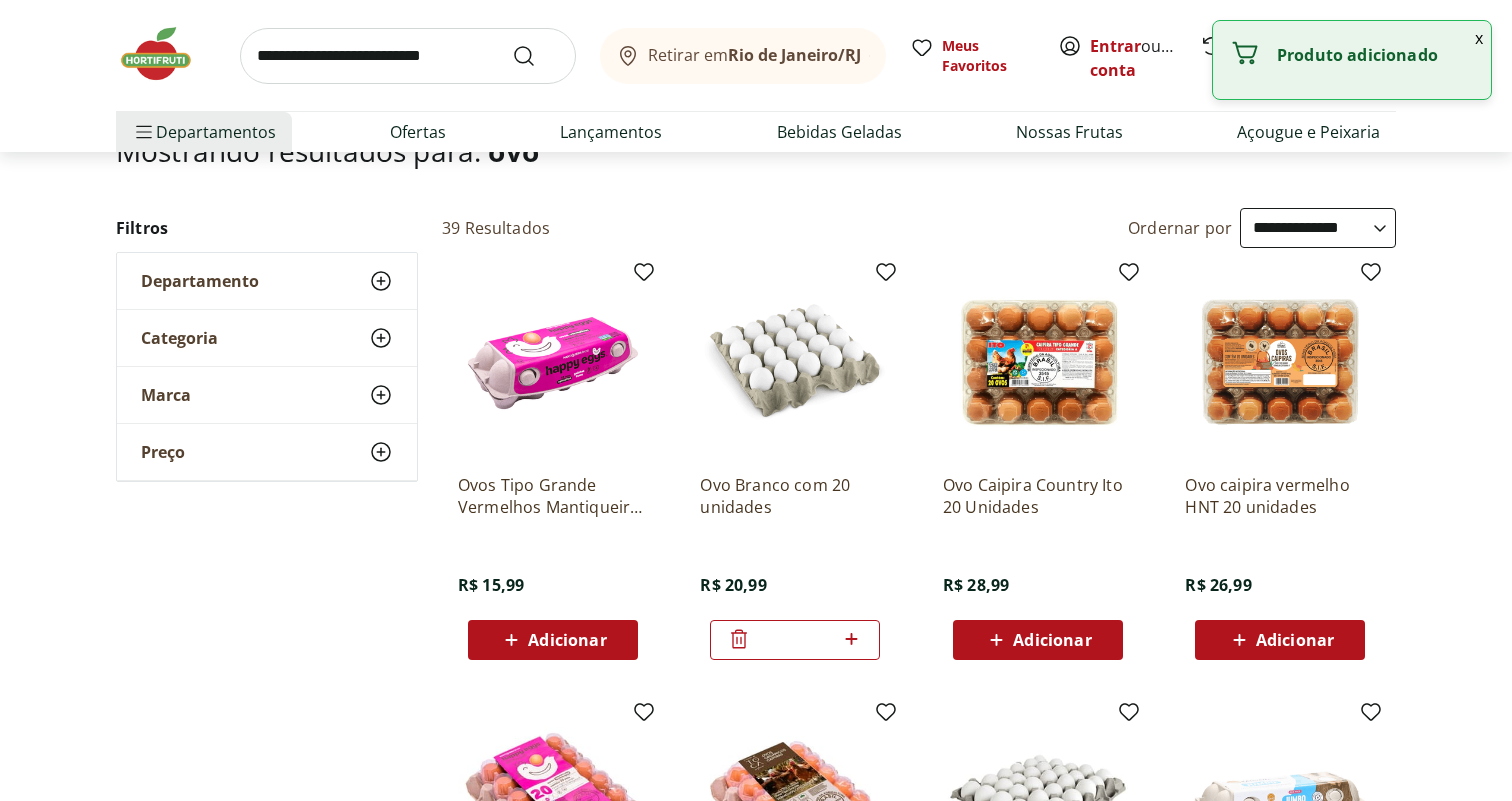 click at bounding box center (408, 56) 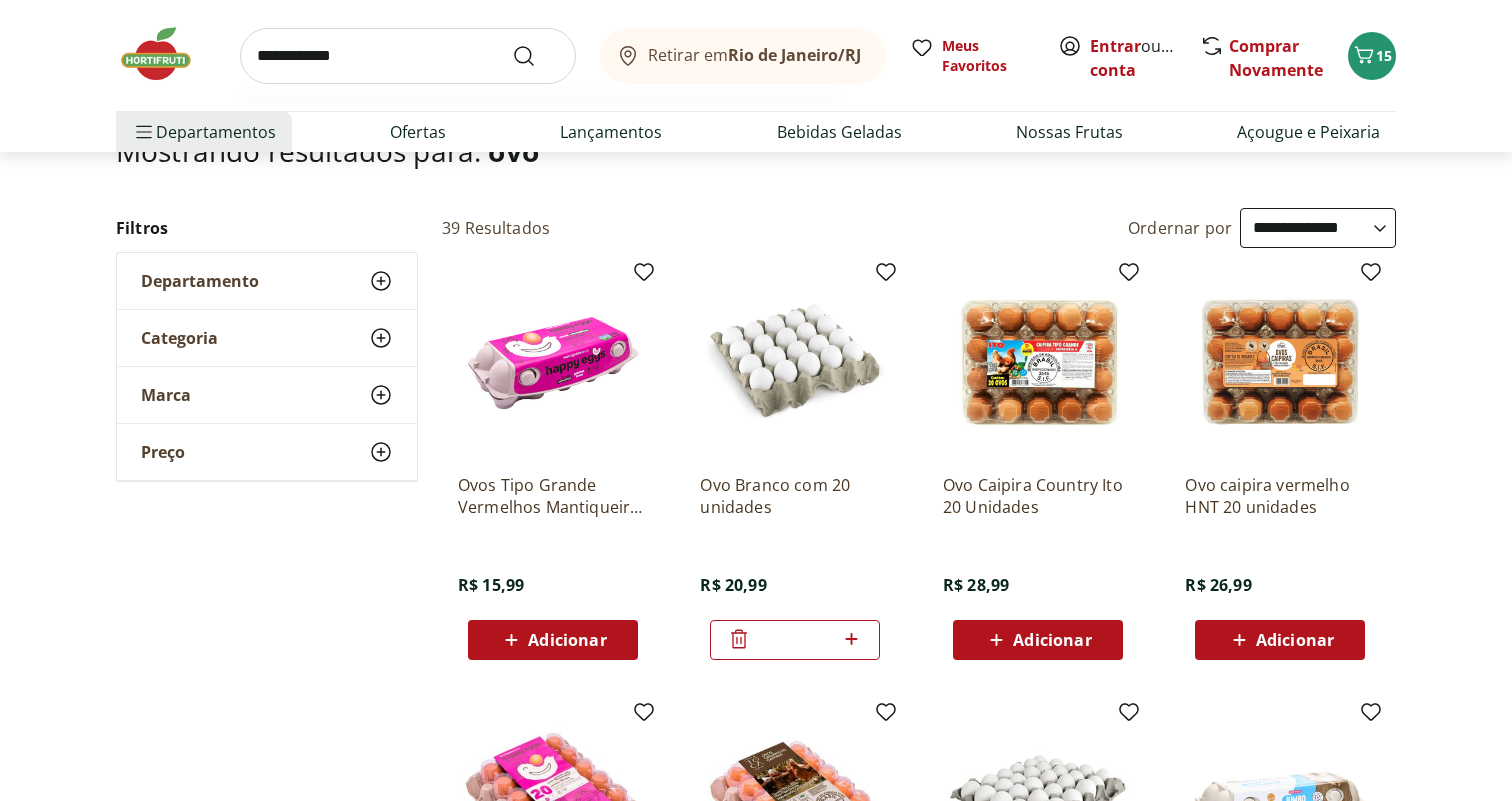 type on "**********" 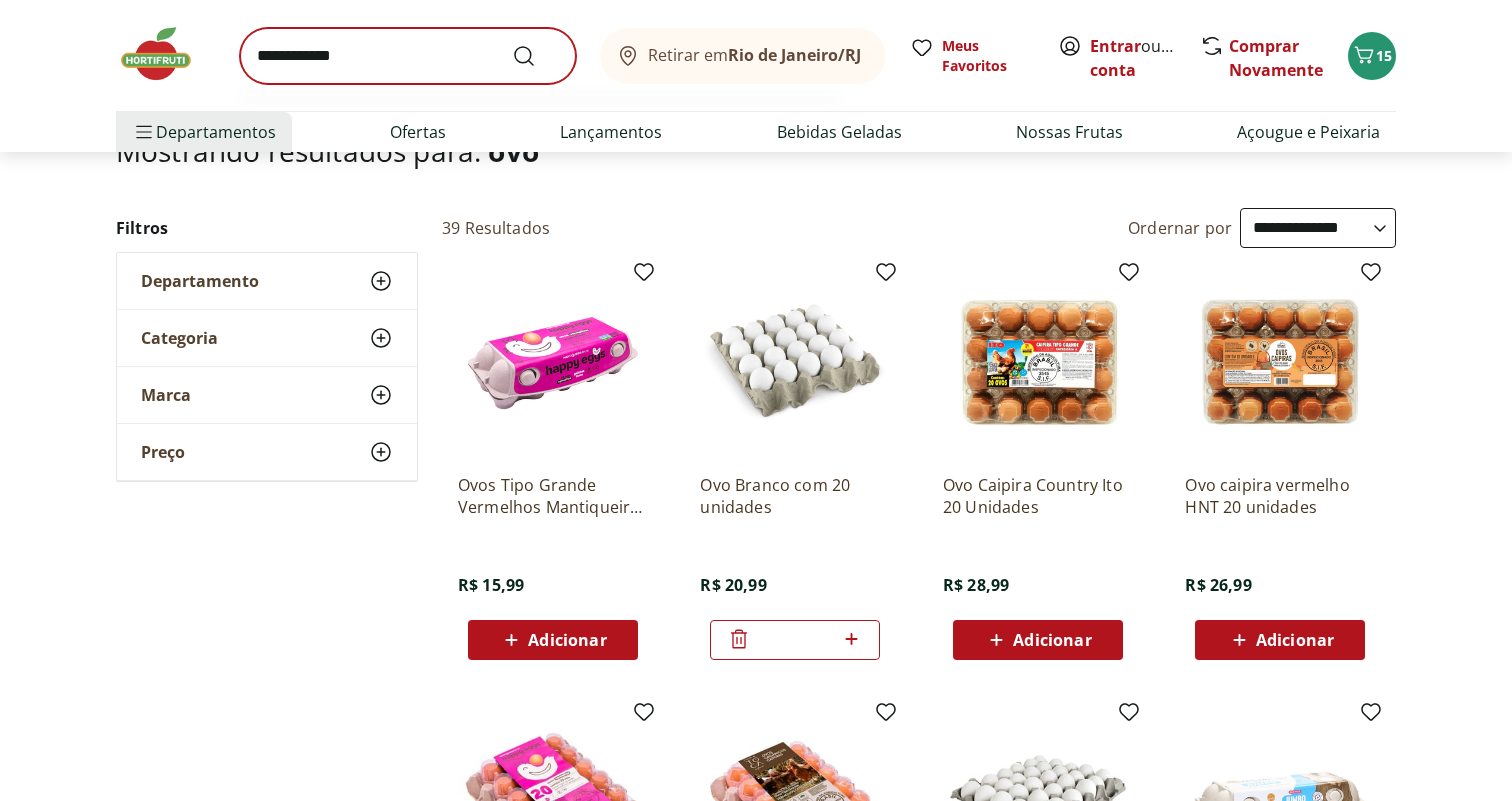 scroll, scrollTop: 0, scrollLeft: 0, axis: both 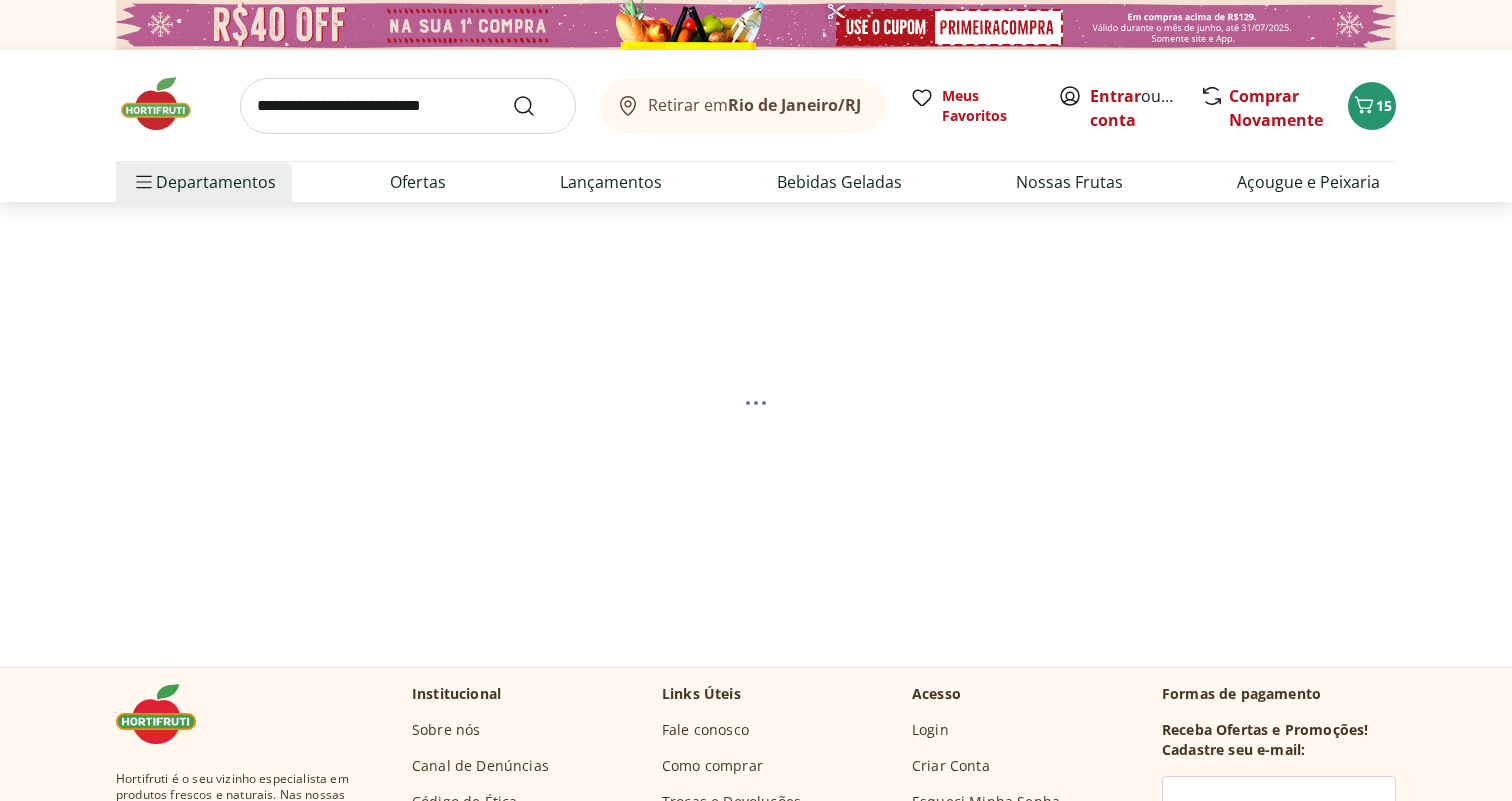select on "**********" 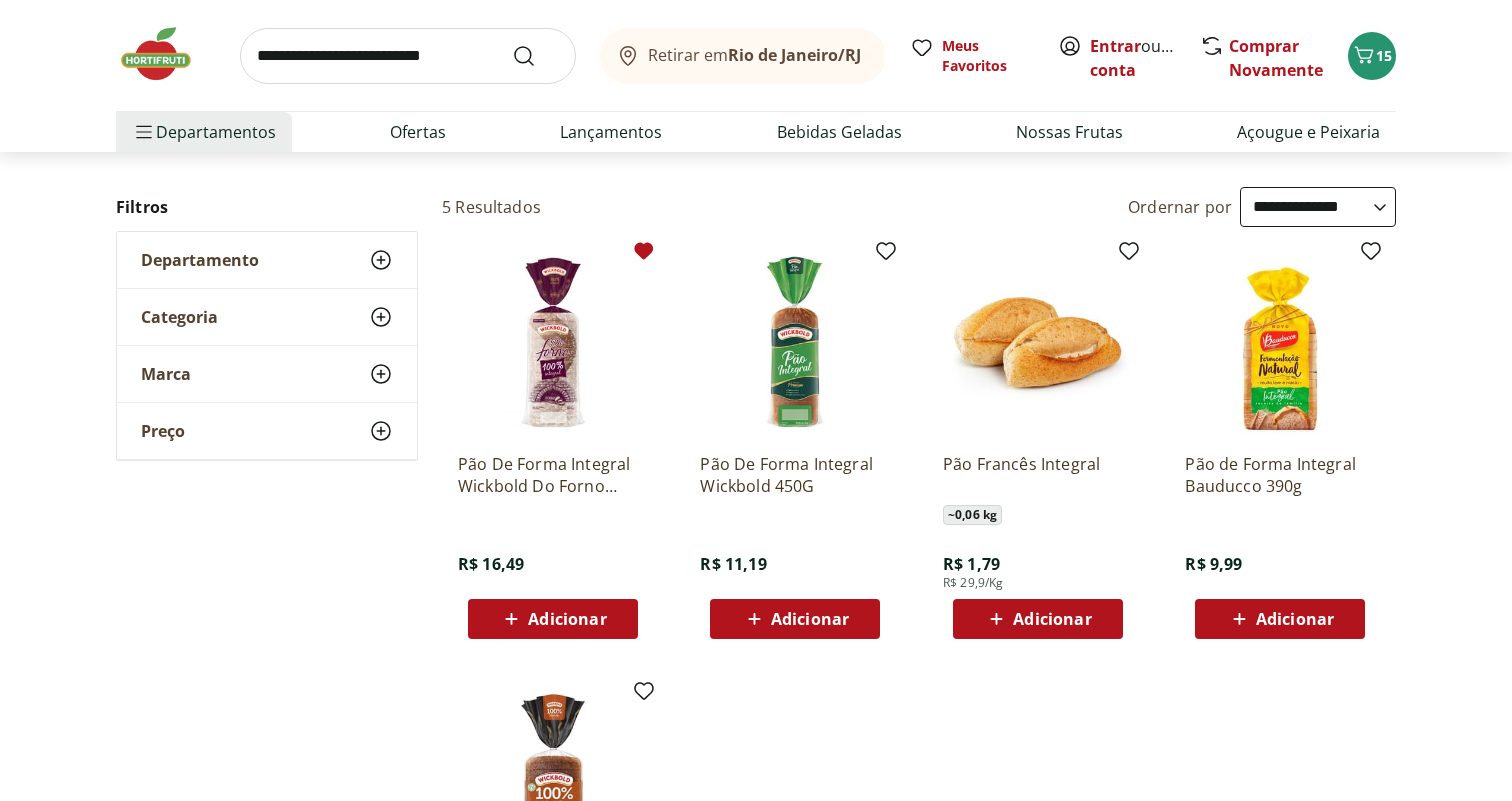 scroll, scrollTop: 178, scrollLeft: 0, axis: vertical 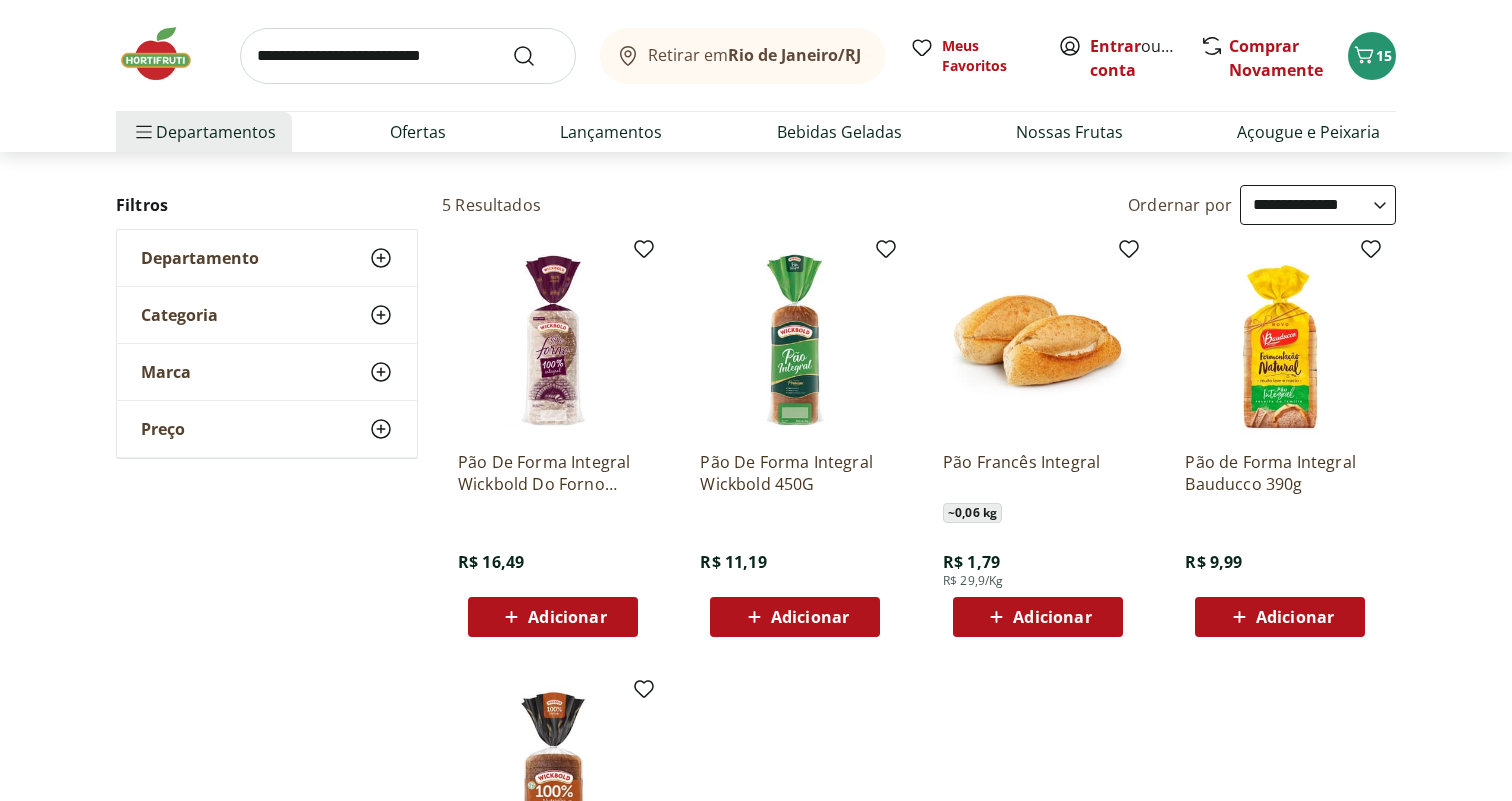 click on "Adicionar" at bounding box center (1038, 617) 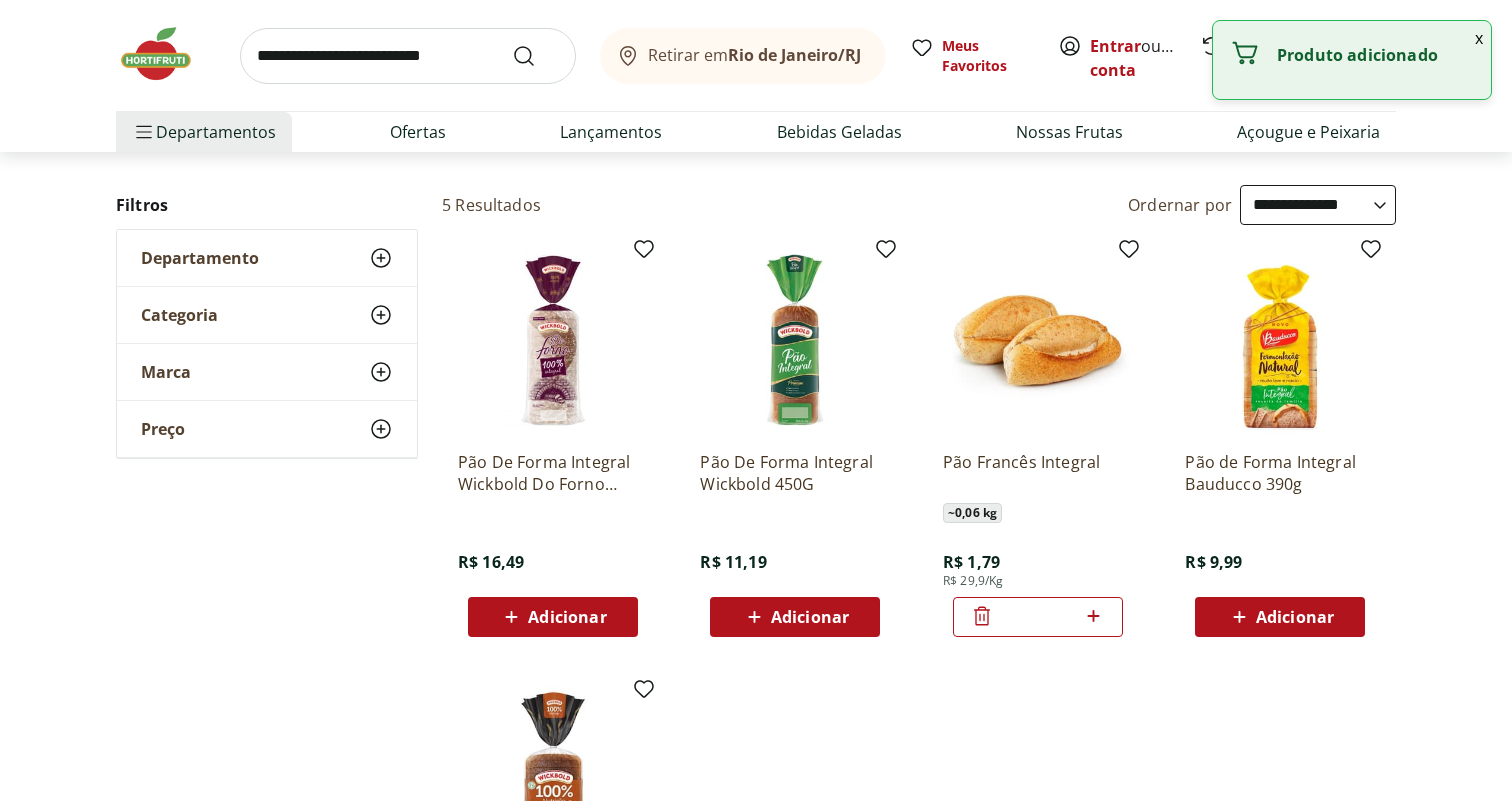 click 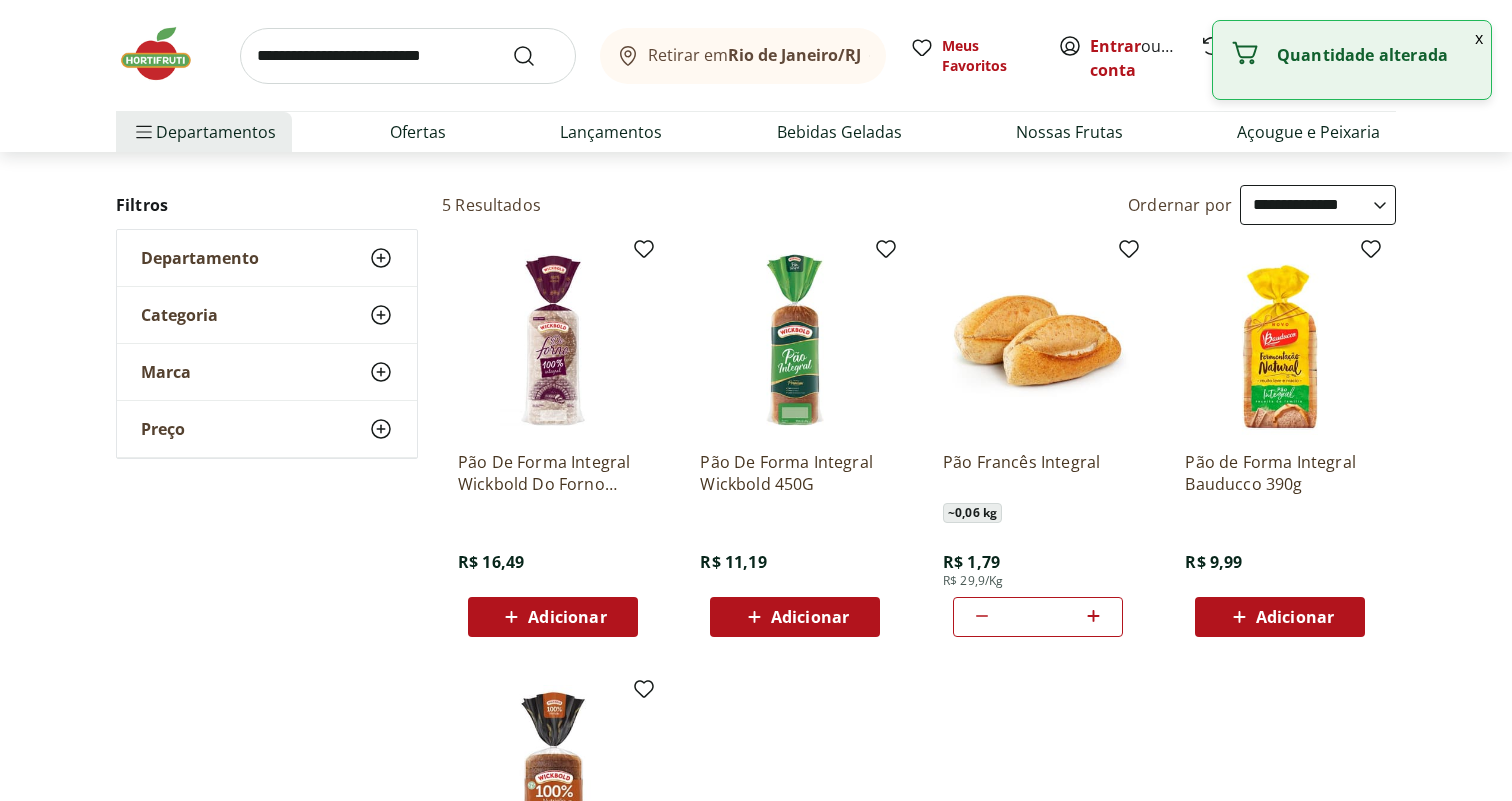 click 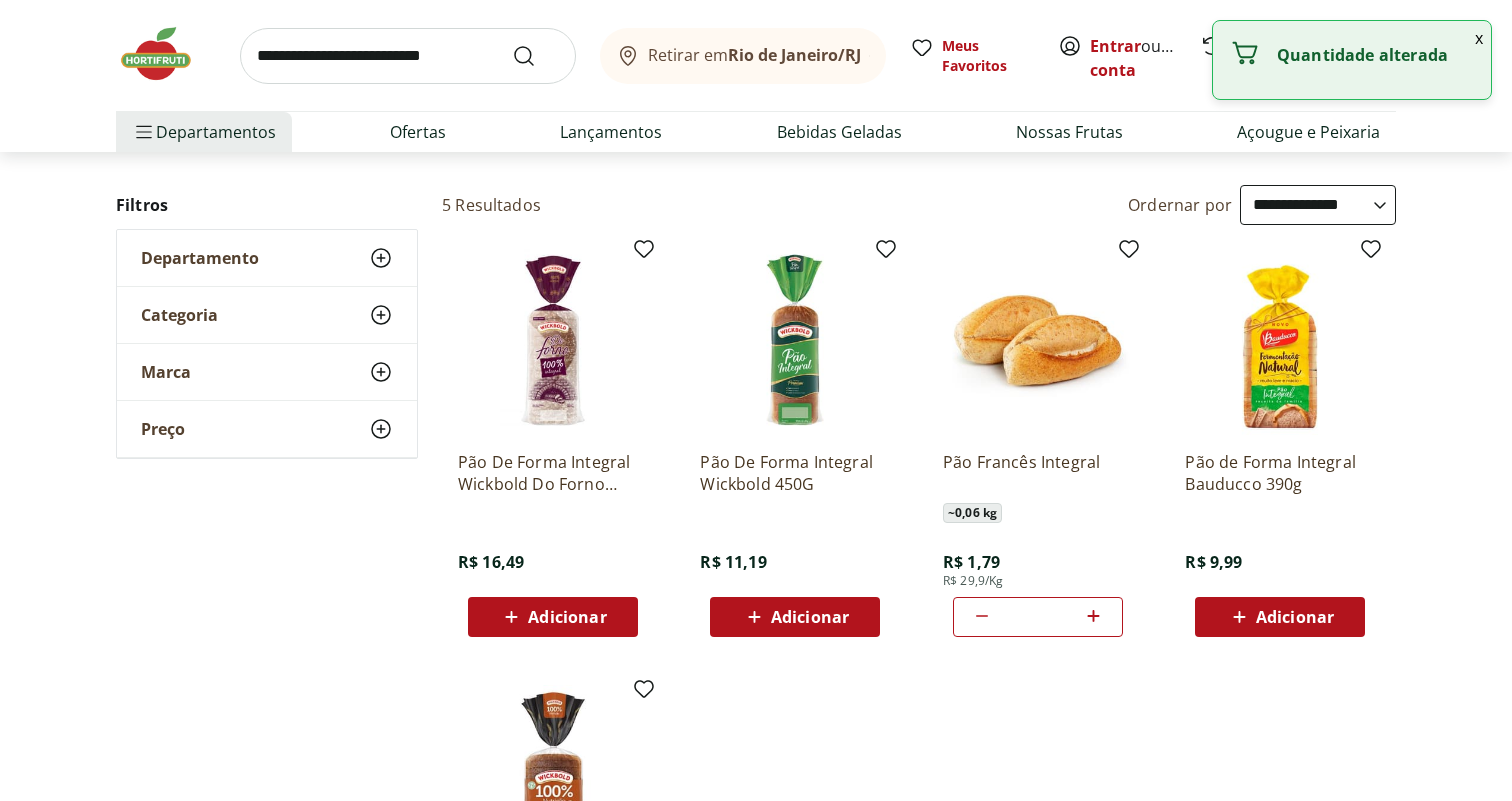 click at bounding box center (408, 56) 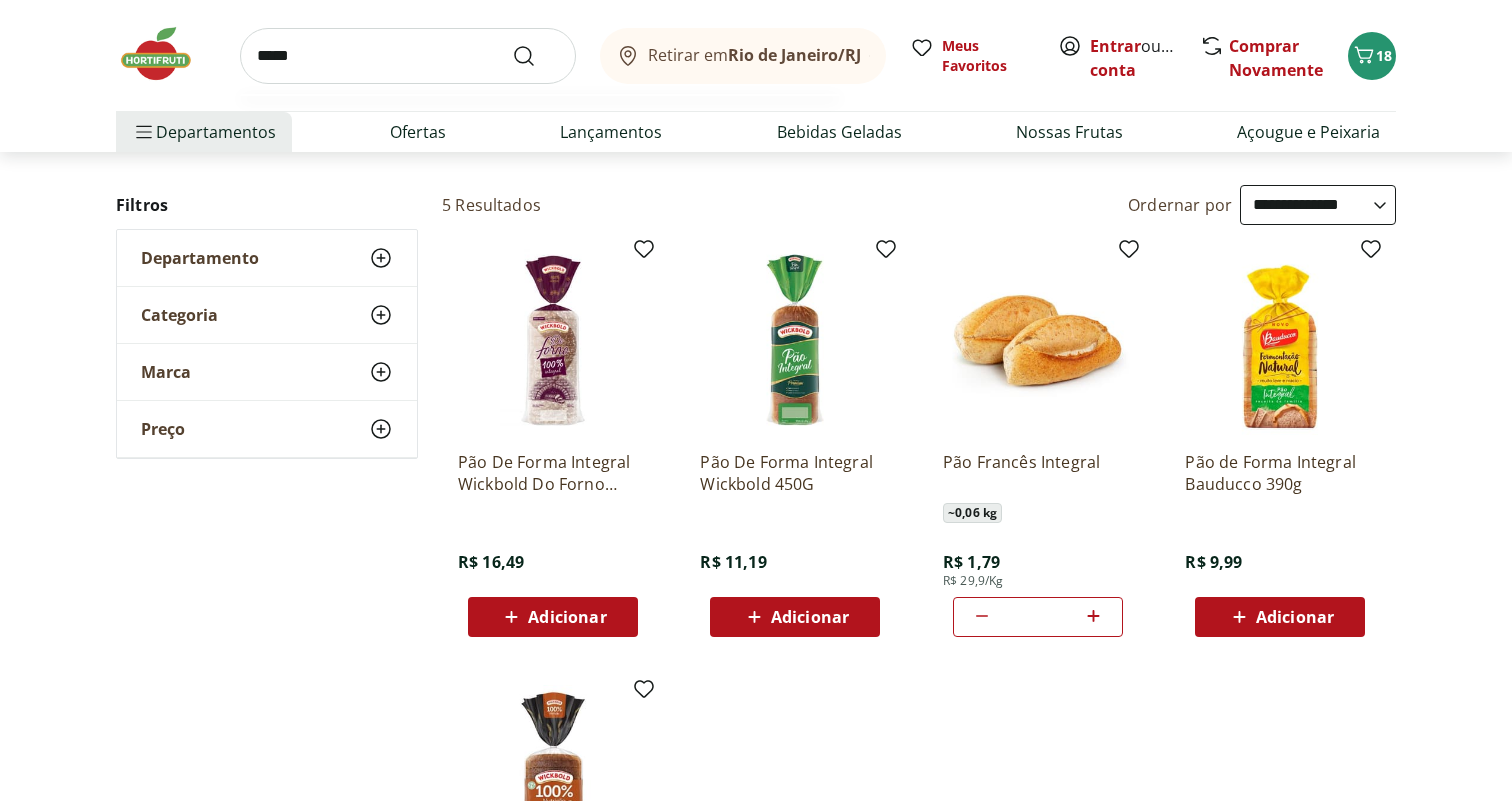 type on "*****" 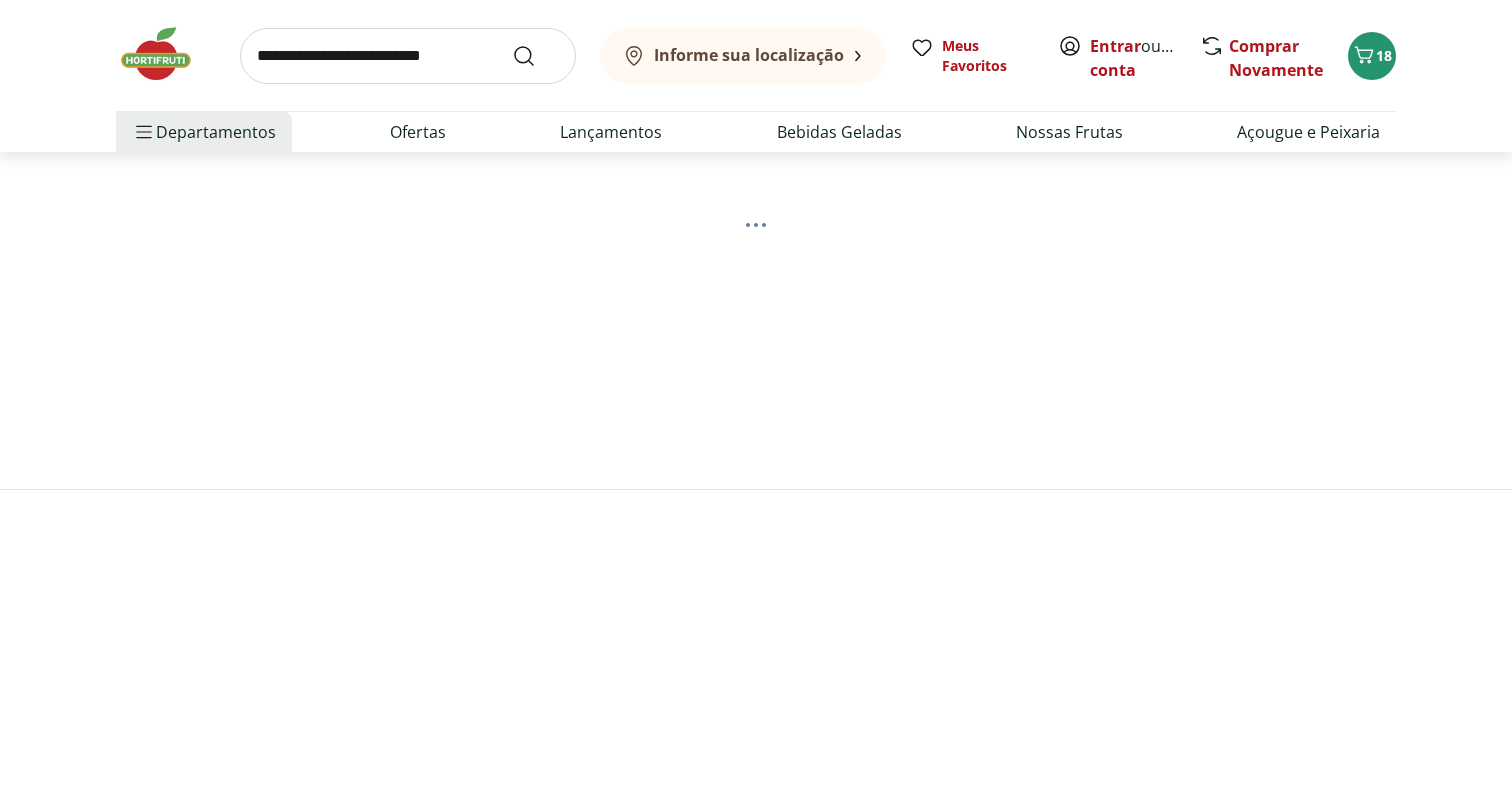 scroll, scrollTop: 0, scrollLeft: 0, axis: both 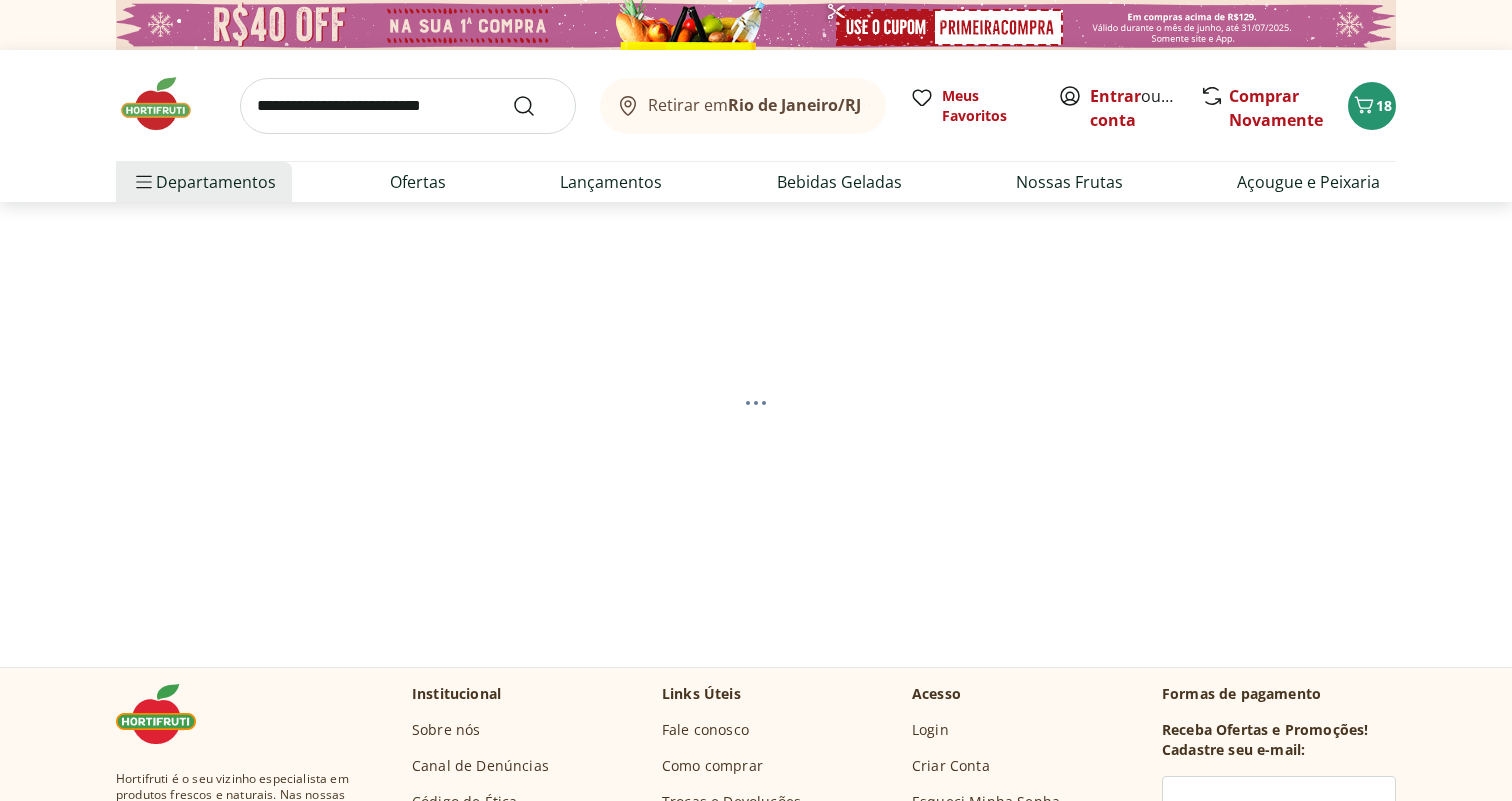 select on "**********" 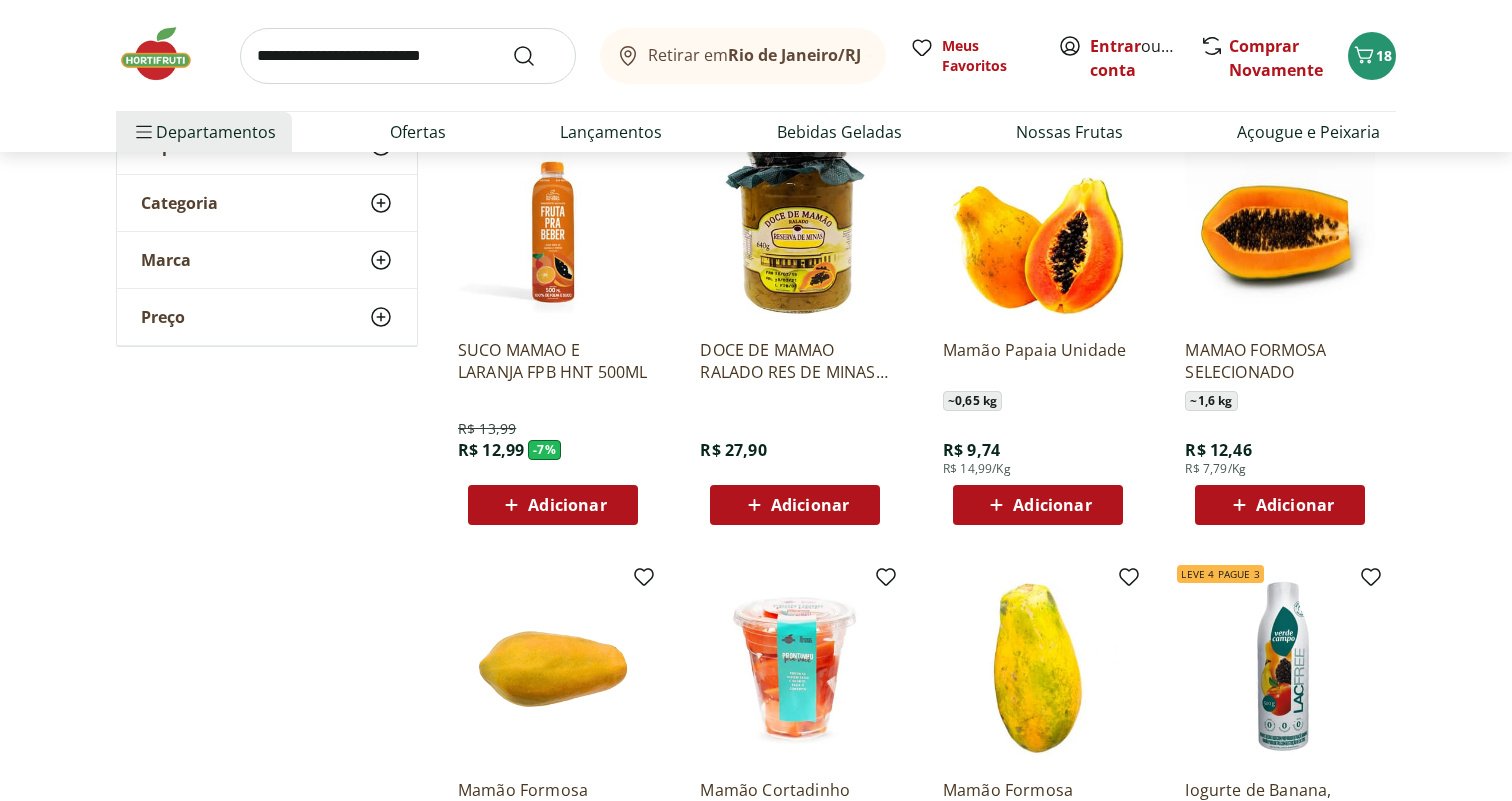 scroll, scrollTop: 227, scrollLeft: 0, axis: vertical 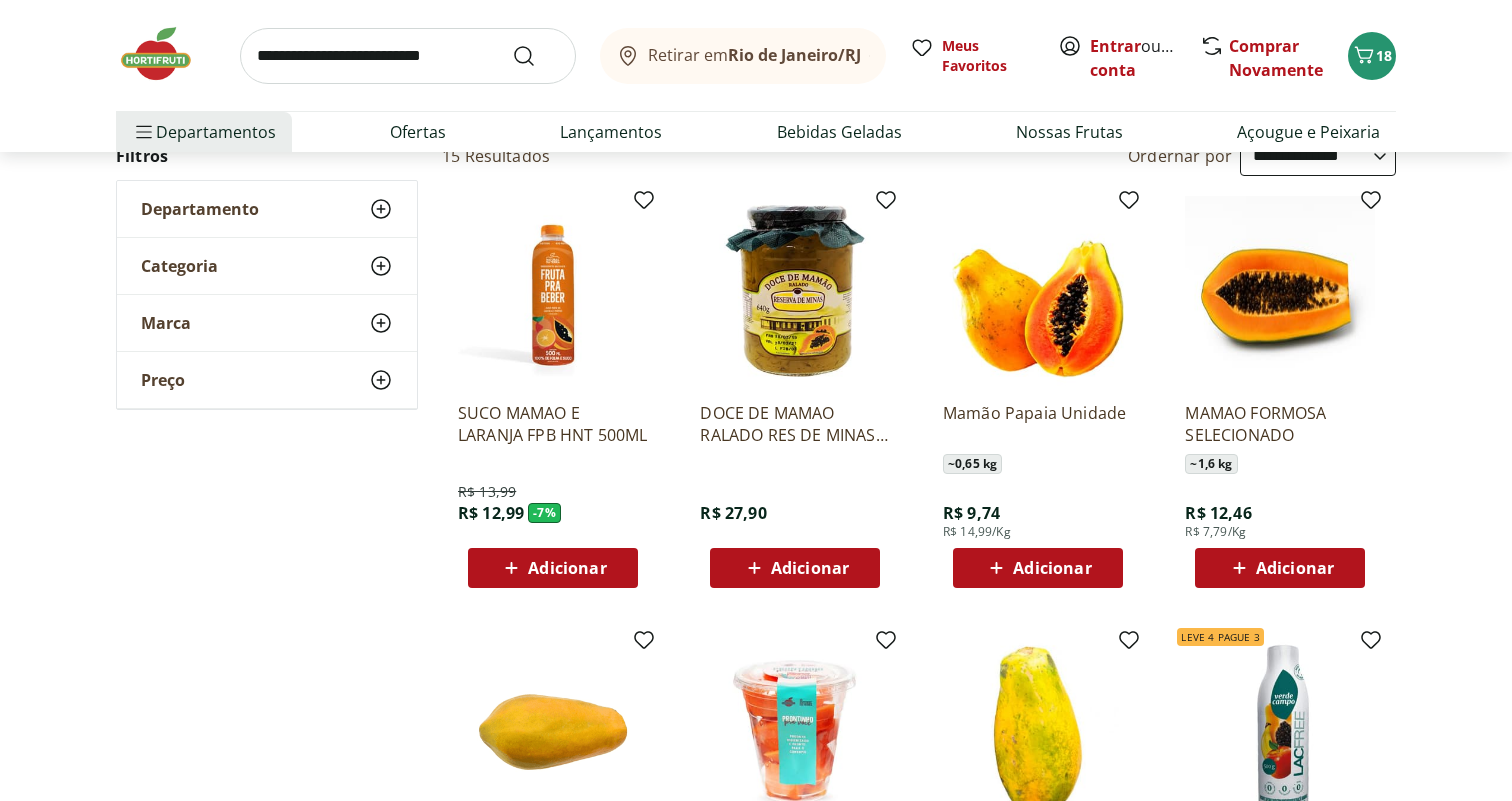 click on "Adicionar" at bounding box center [1038, 568] 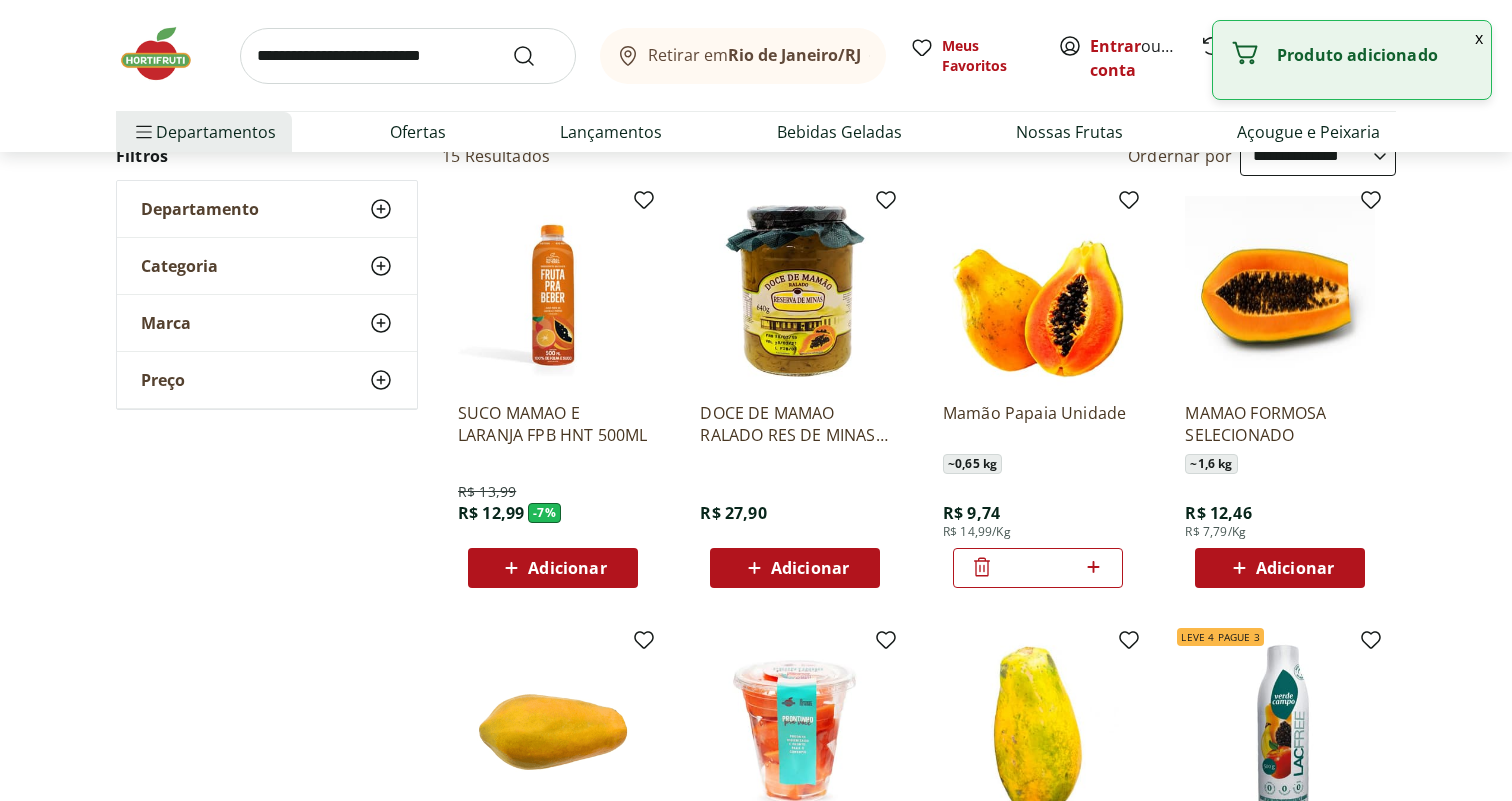 click at bounding box center (408, 56) 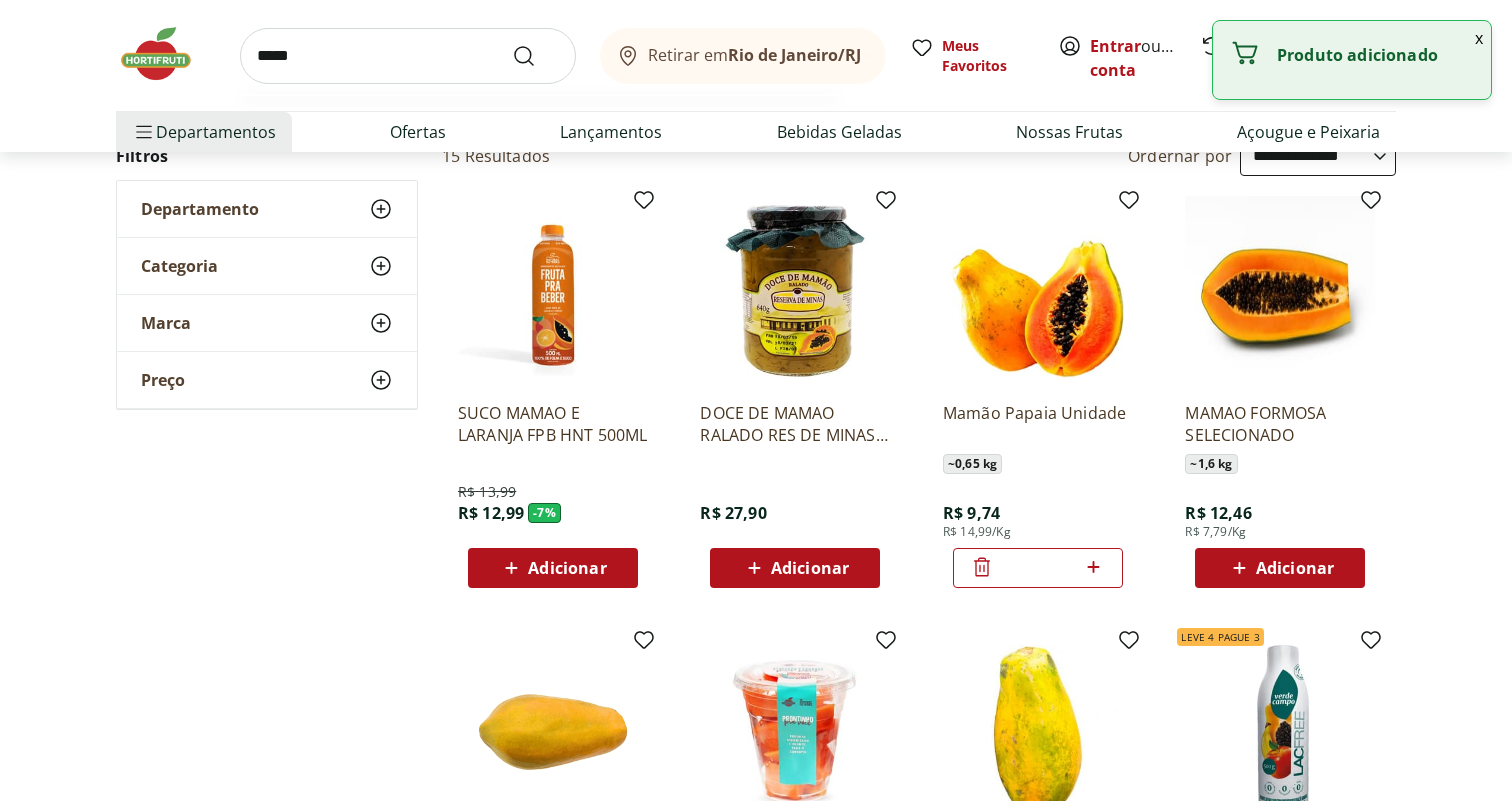 type on "*****" 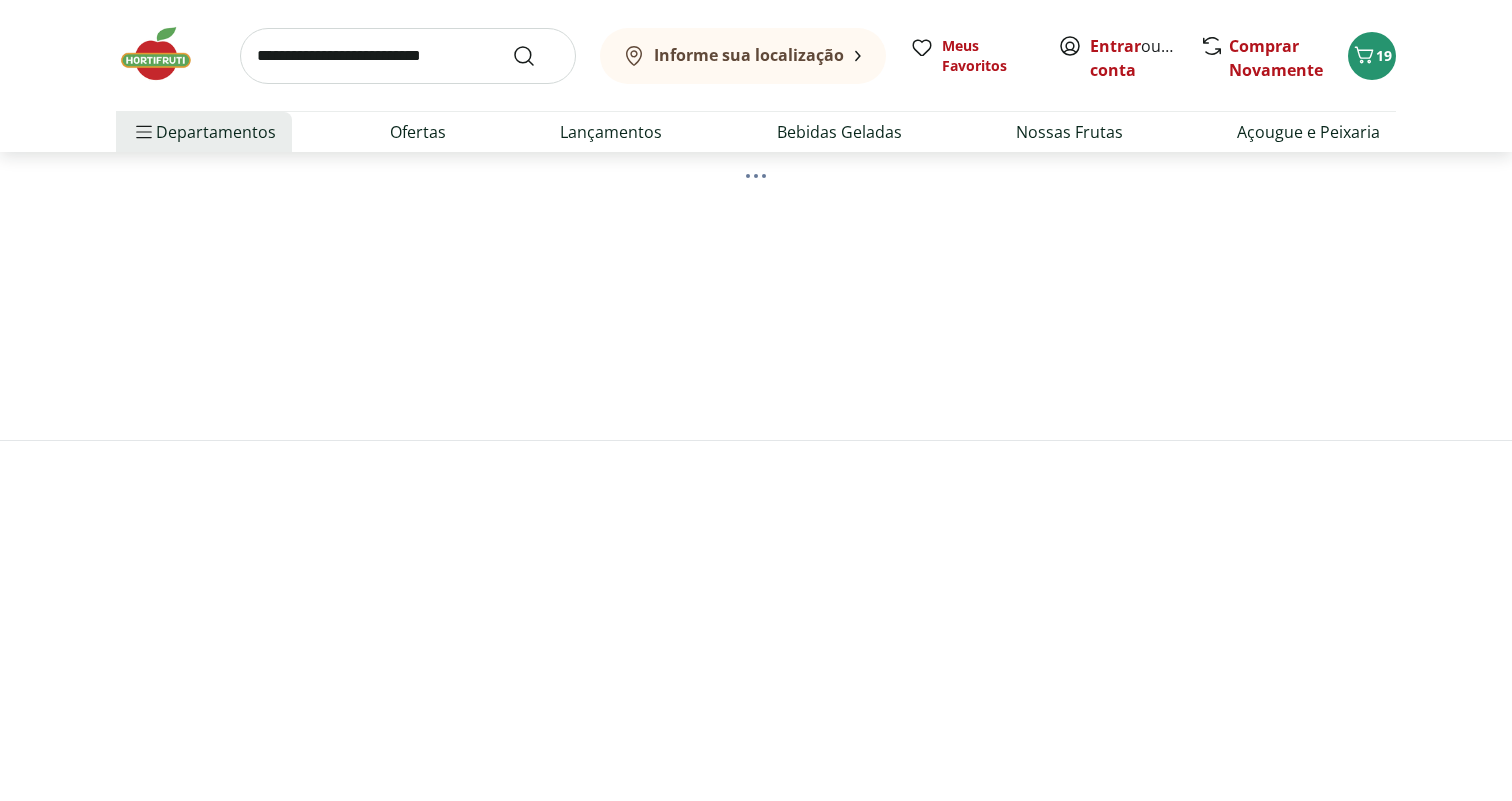 scroll, scrollTop: 0, scrollLeft: 0, axis: both 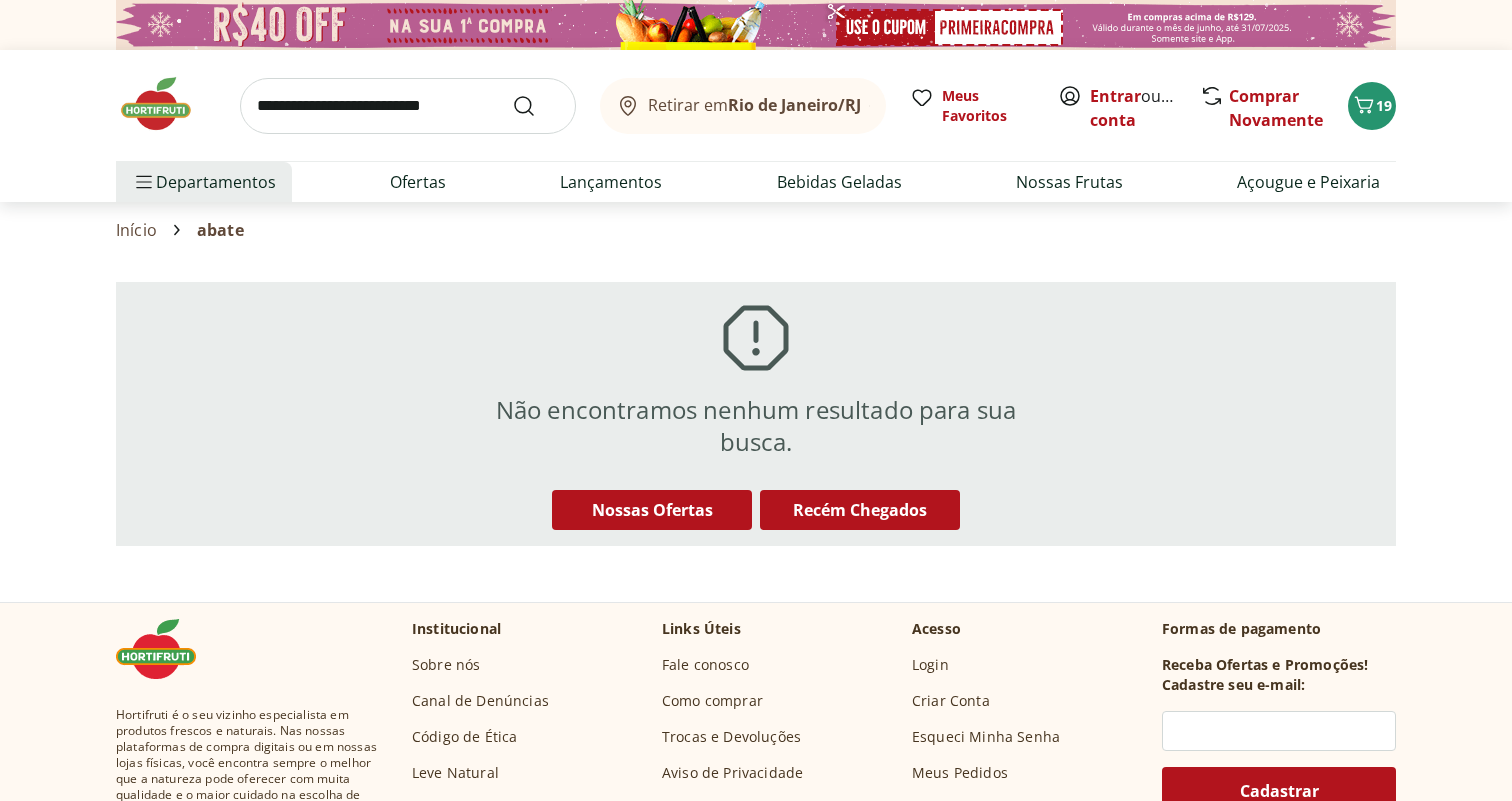 click at bounding box center (408, 106) 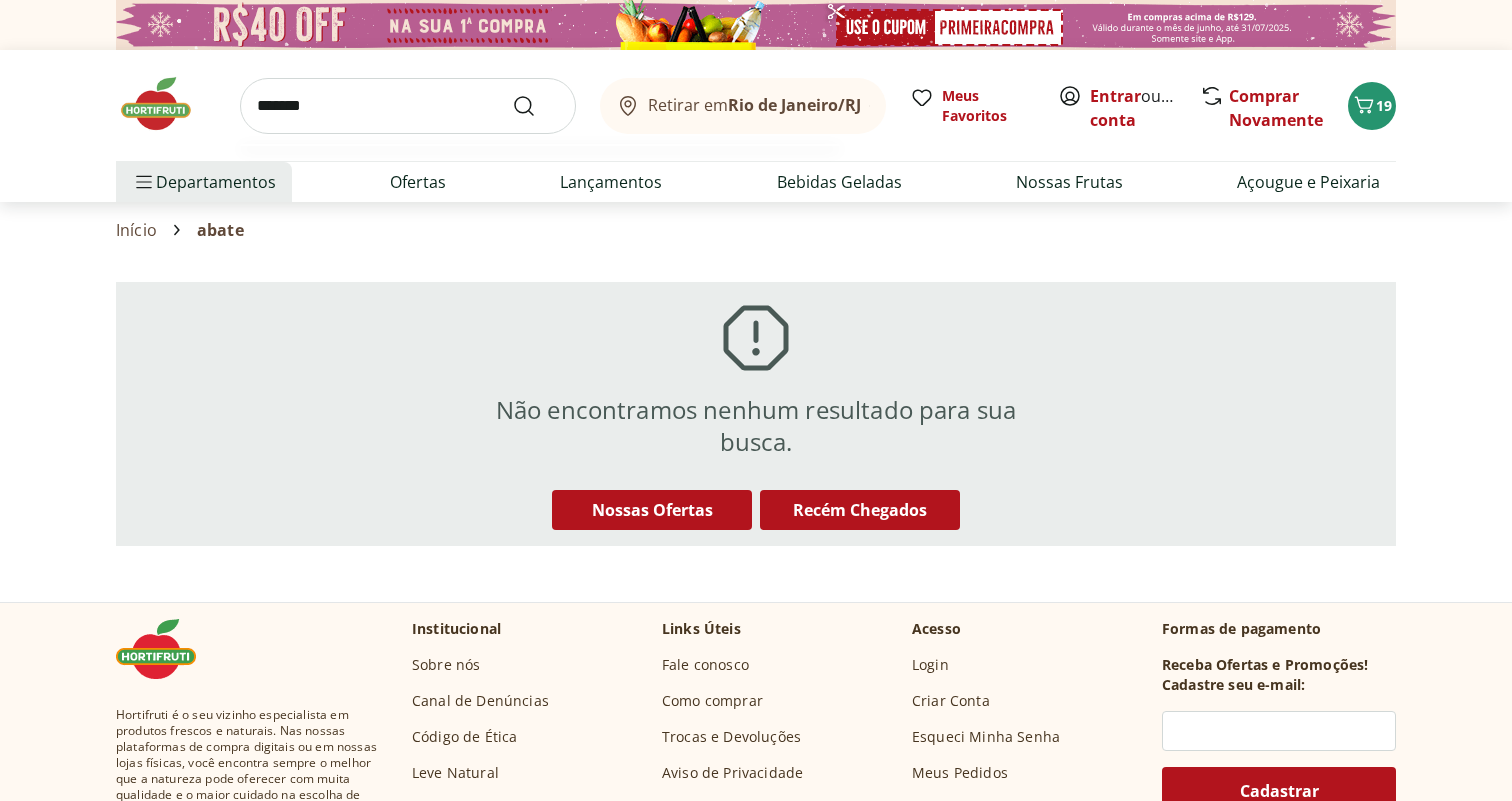 type on "*******" 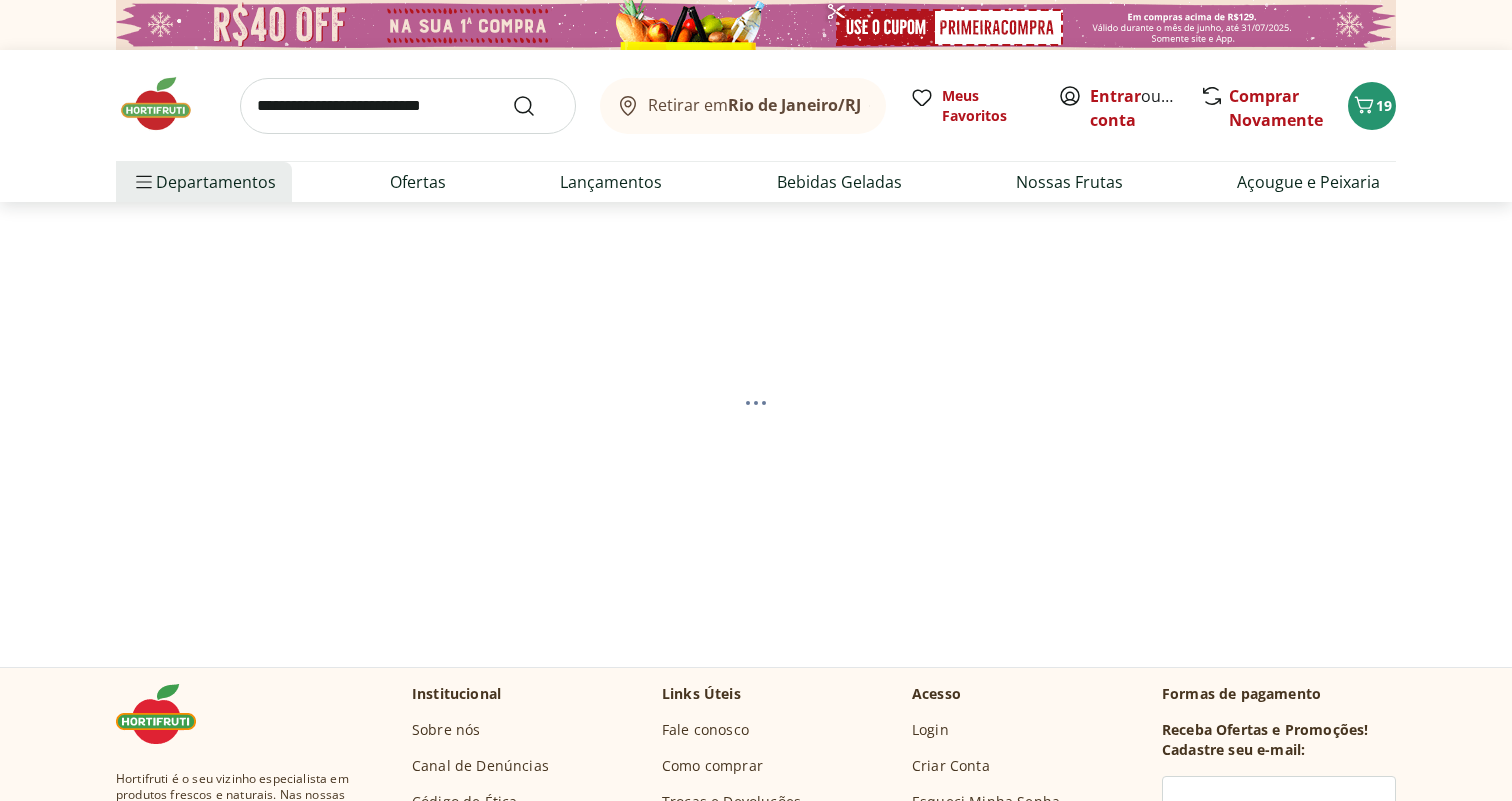 select on "**********" 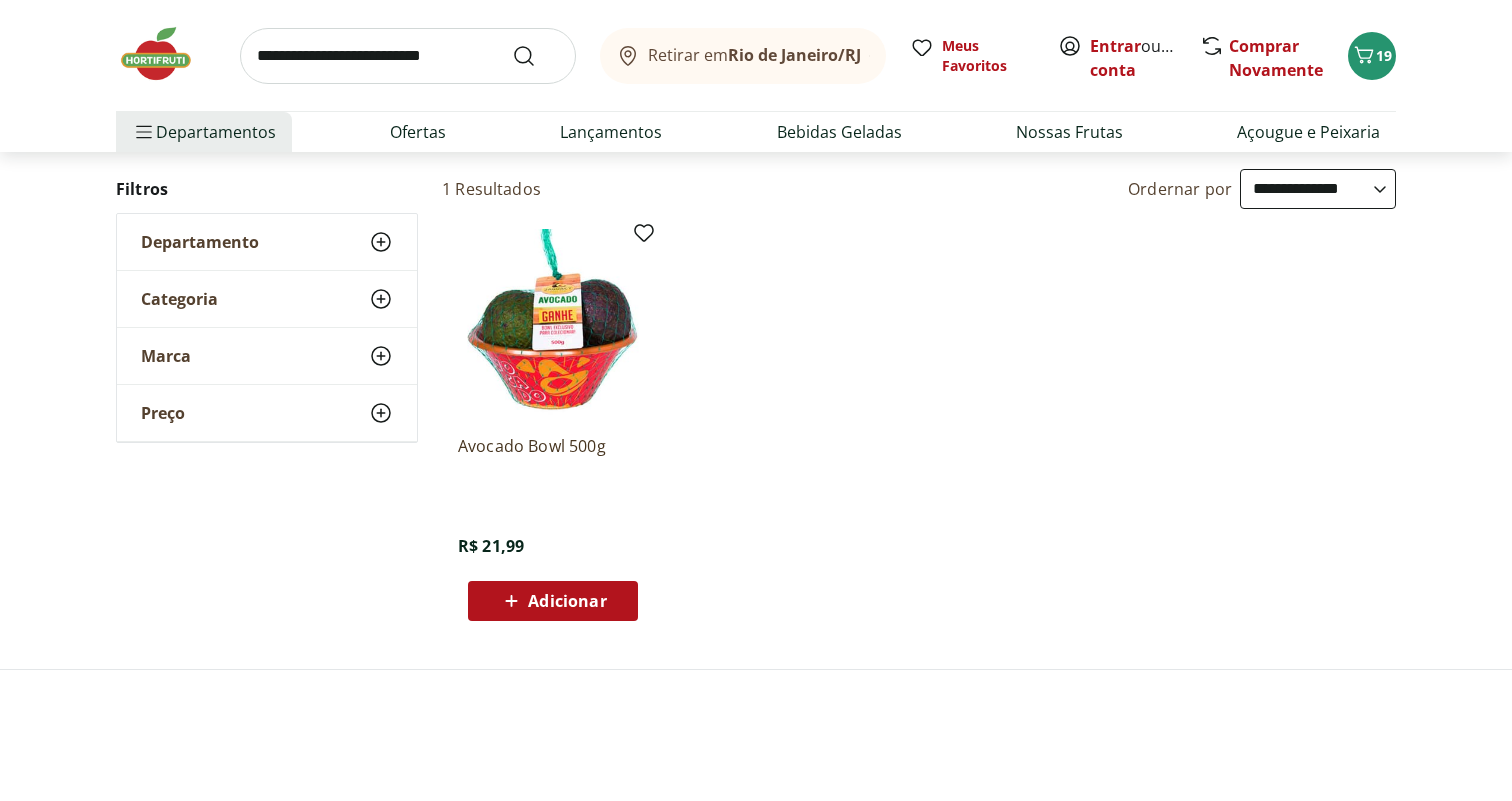 scroll, scrollTop: 297, scrollLeft: 0, axis: vertical 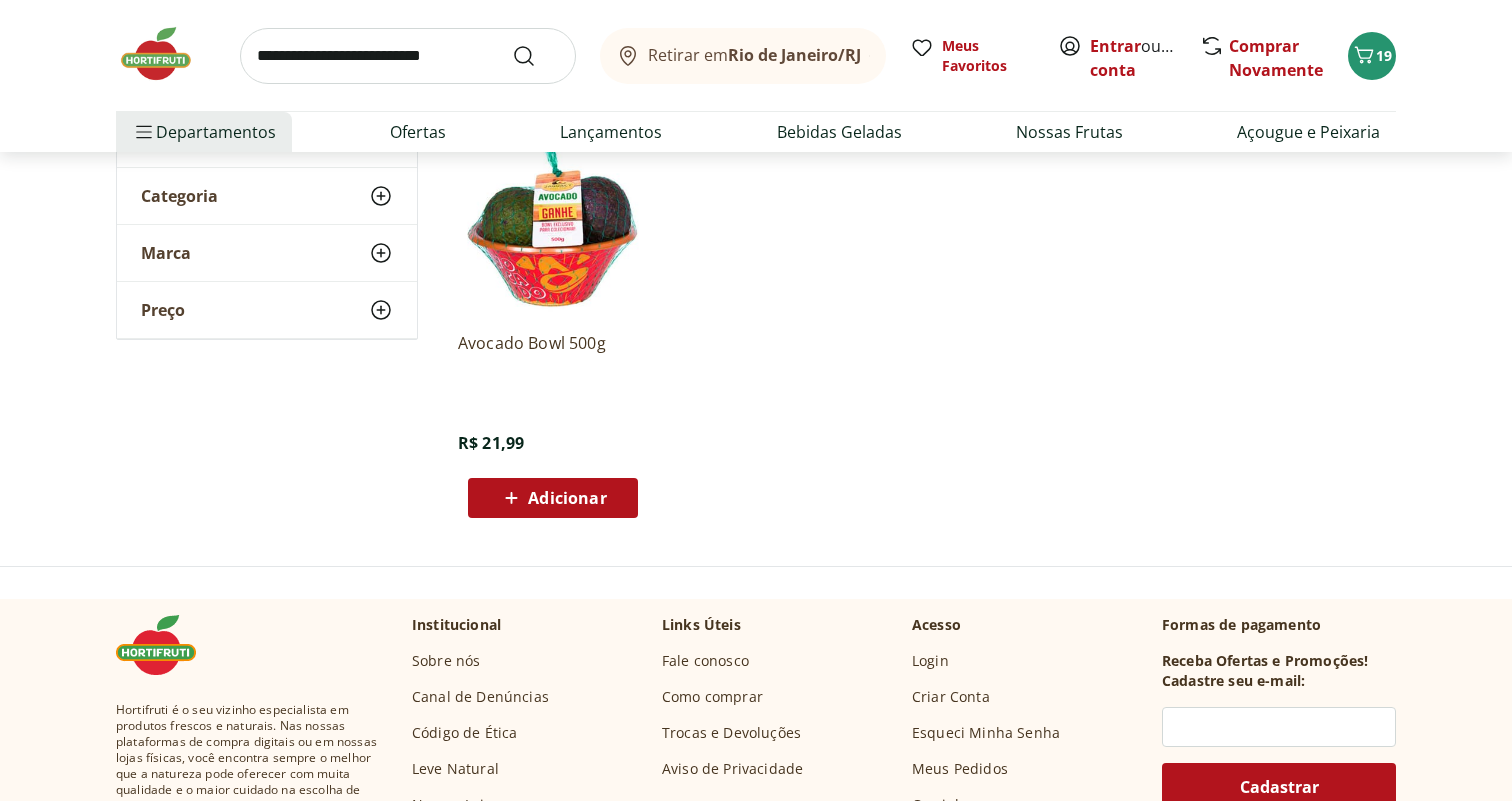 click at bounding box center (408, 56) 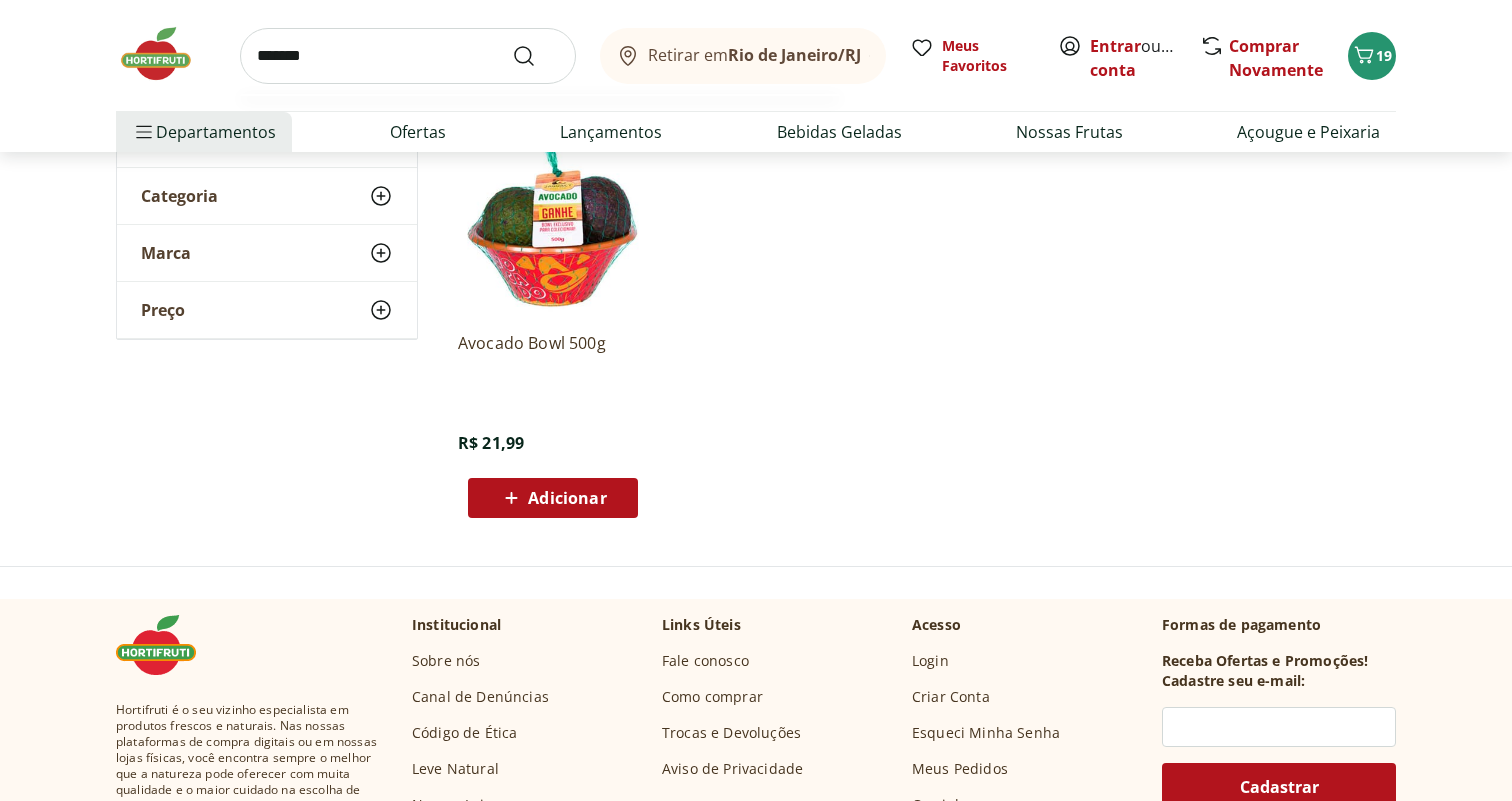 type on "*******" 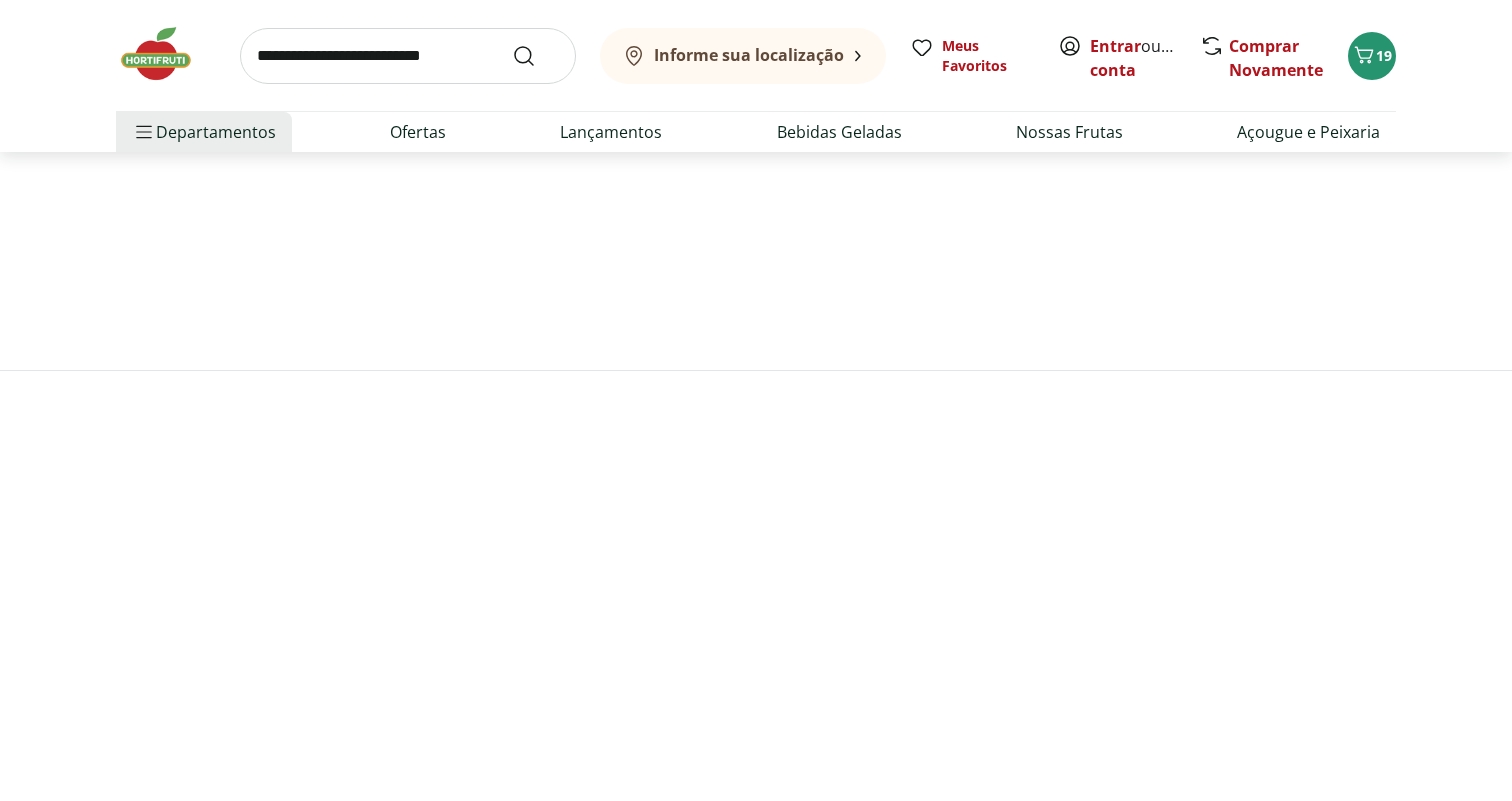 scroll, scrollTop: 0, scrollLeft: 0, axis: both 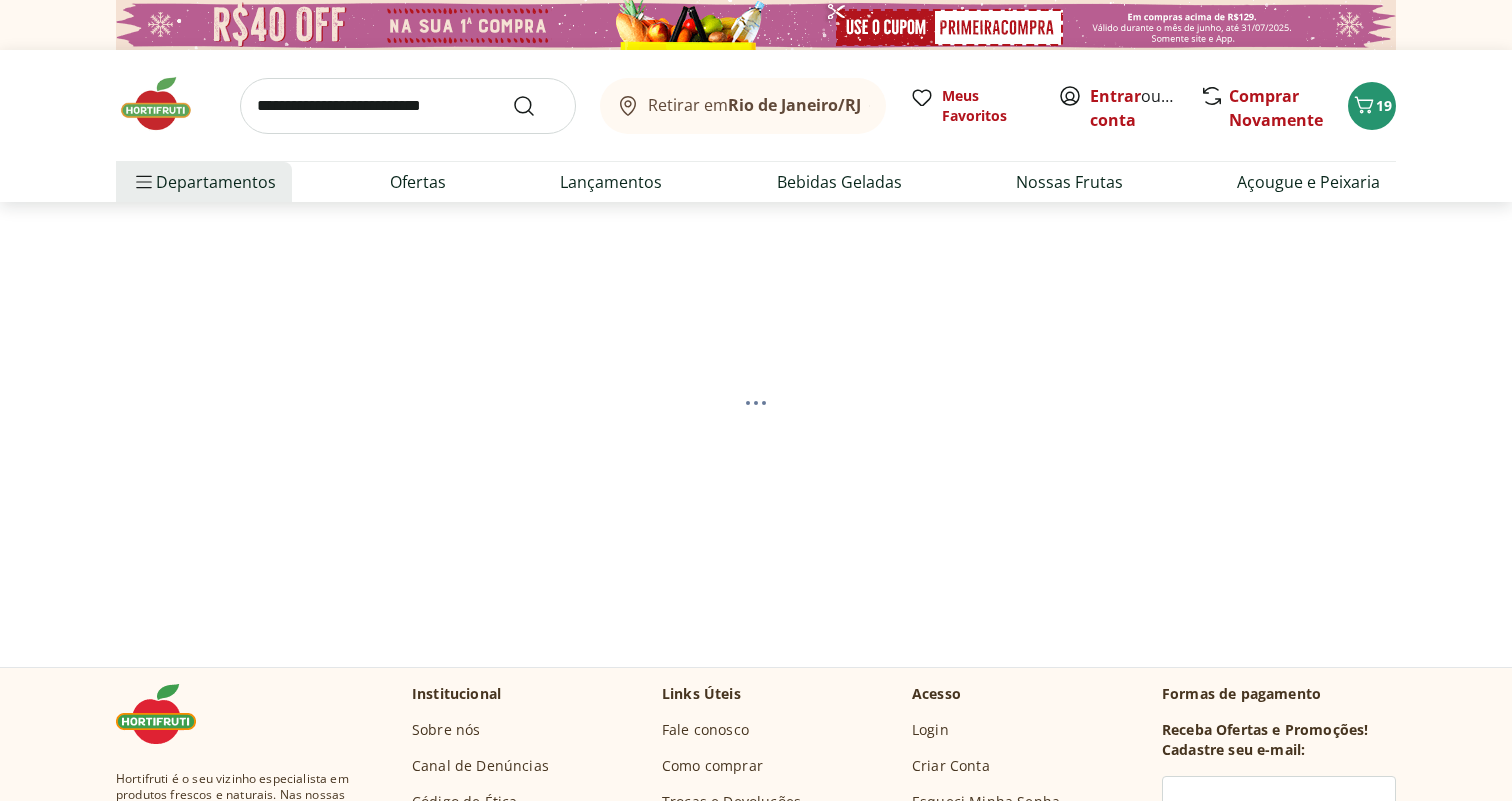select on "**********" 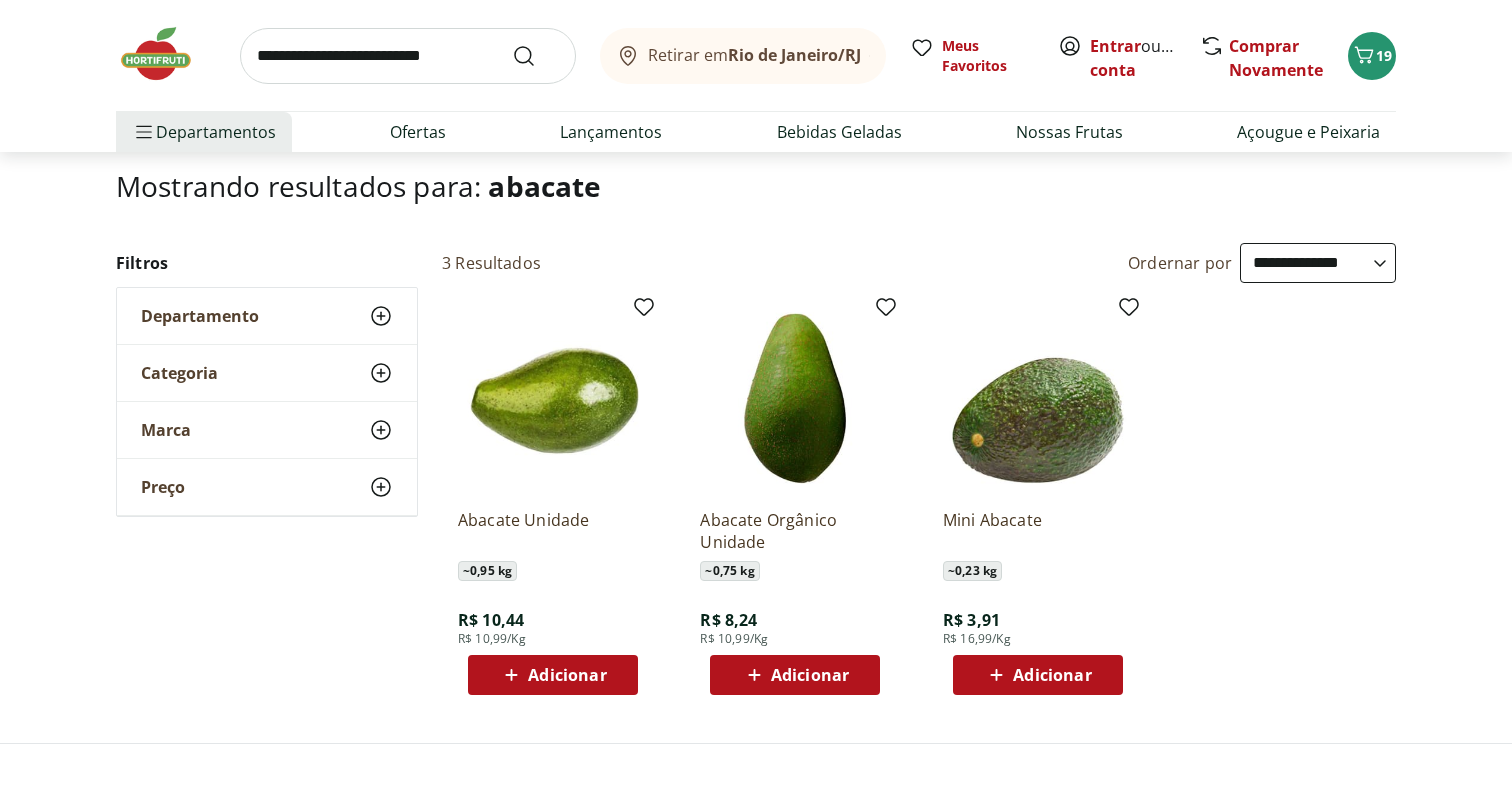 scroll, scrollTop: 131, scrollLeft: 0, axis: vertical 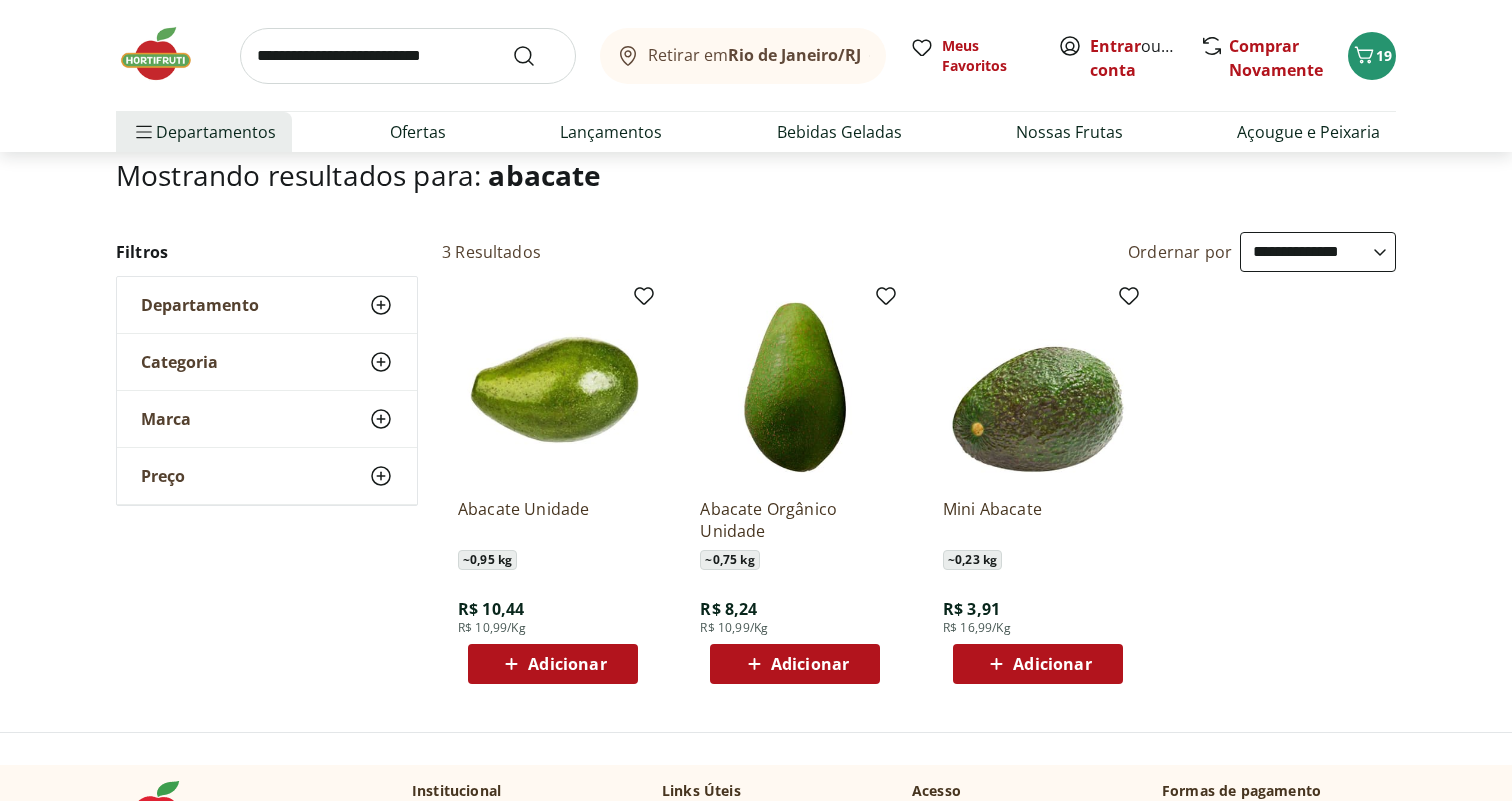 click on "Adicionar" at bounding box center [1052, 664] 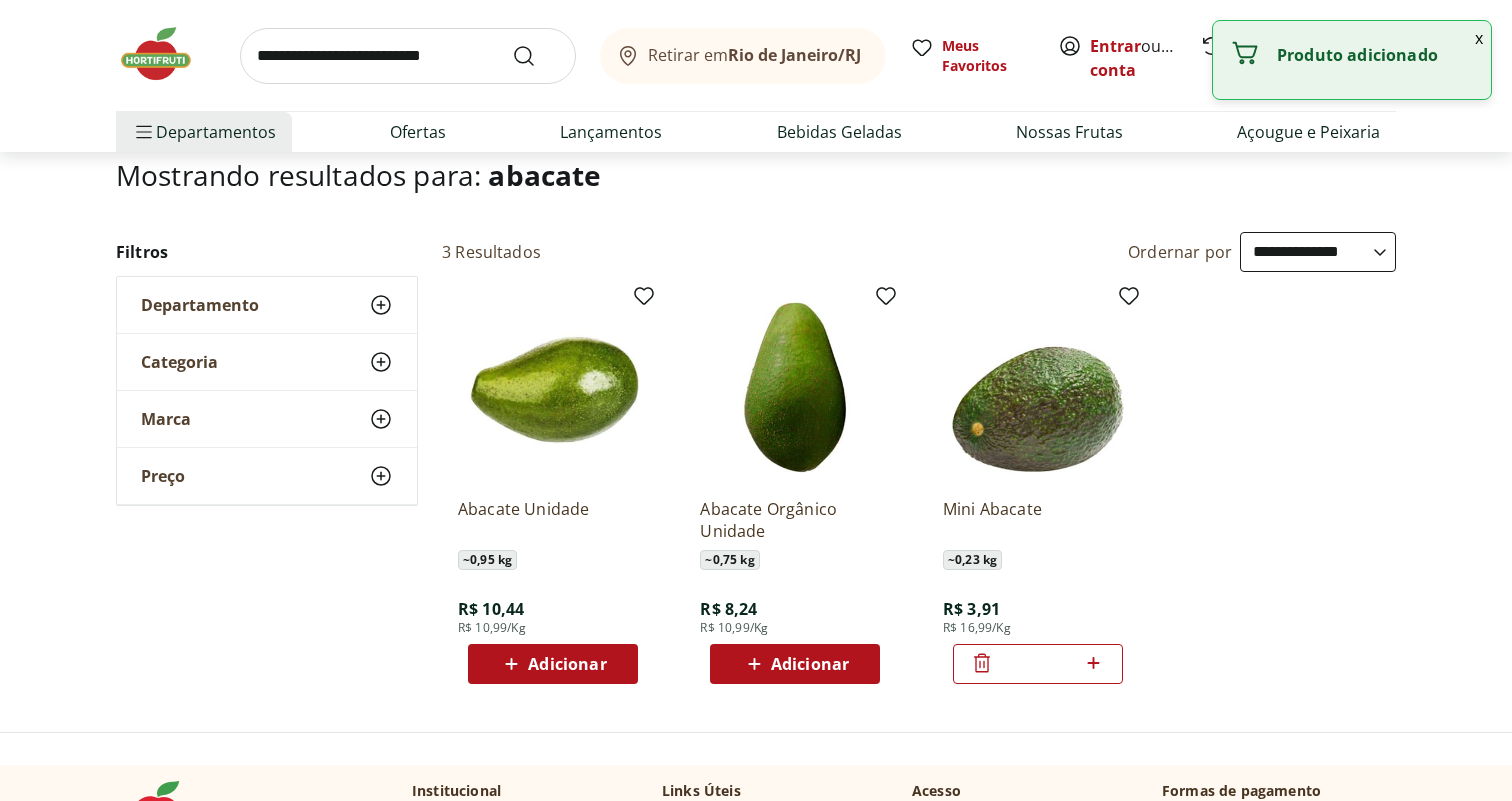 click 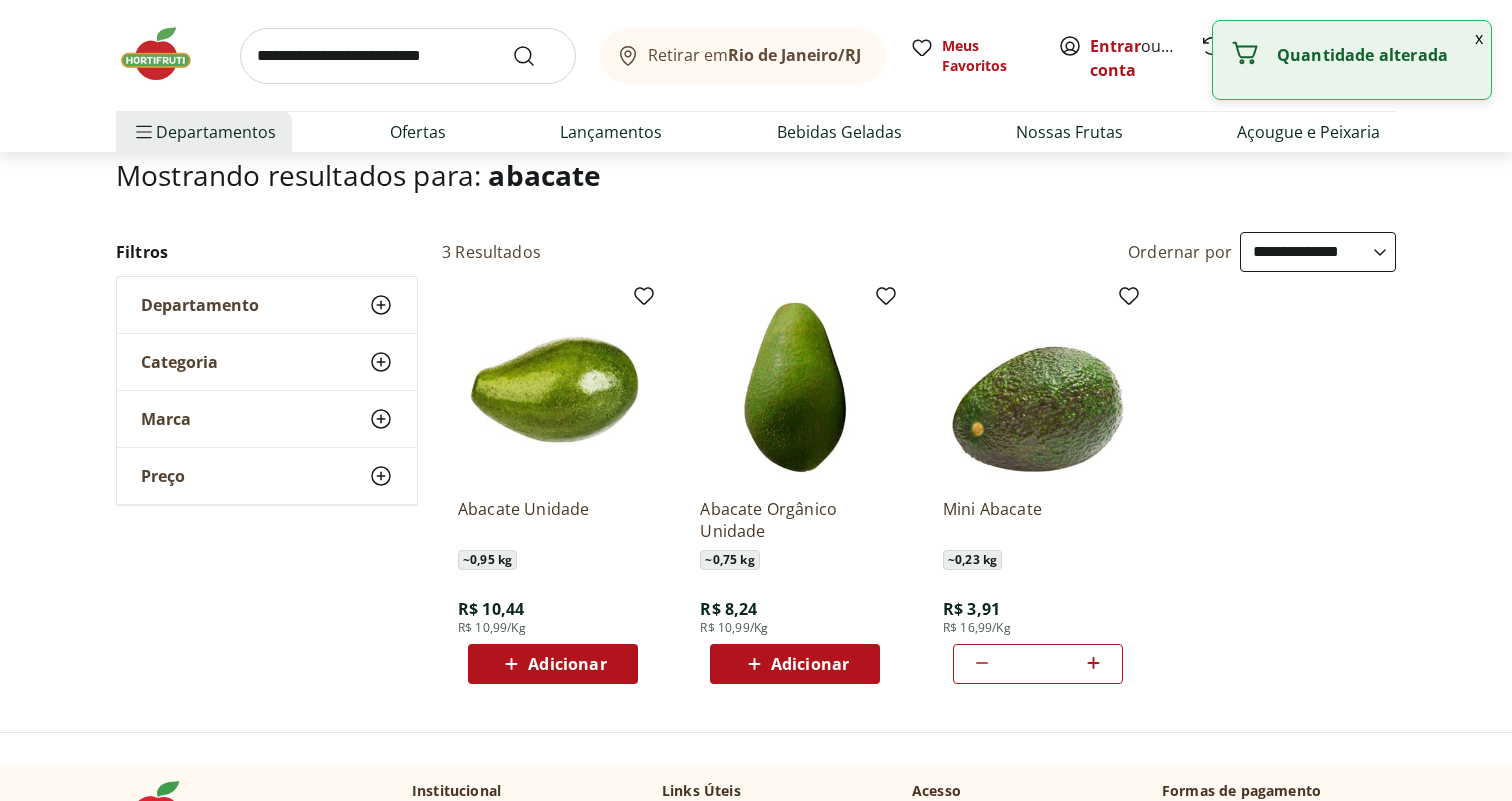 click on "**********" at bounding box center (1262, 252) 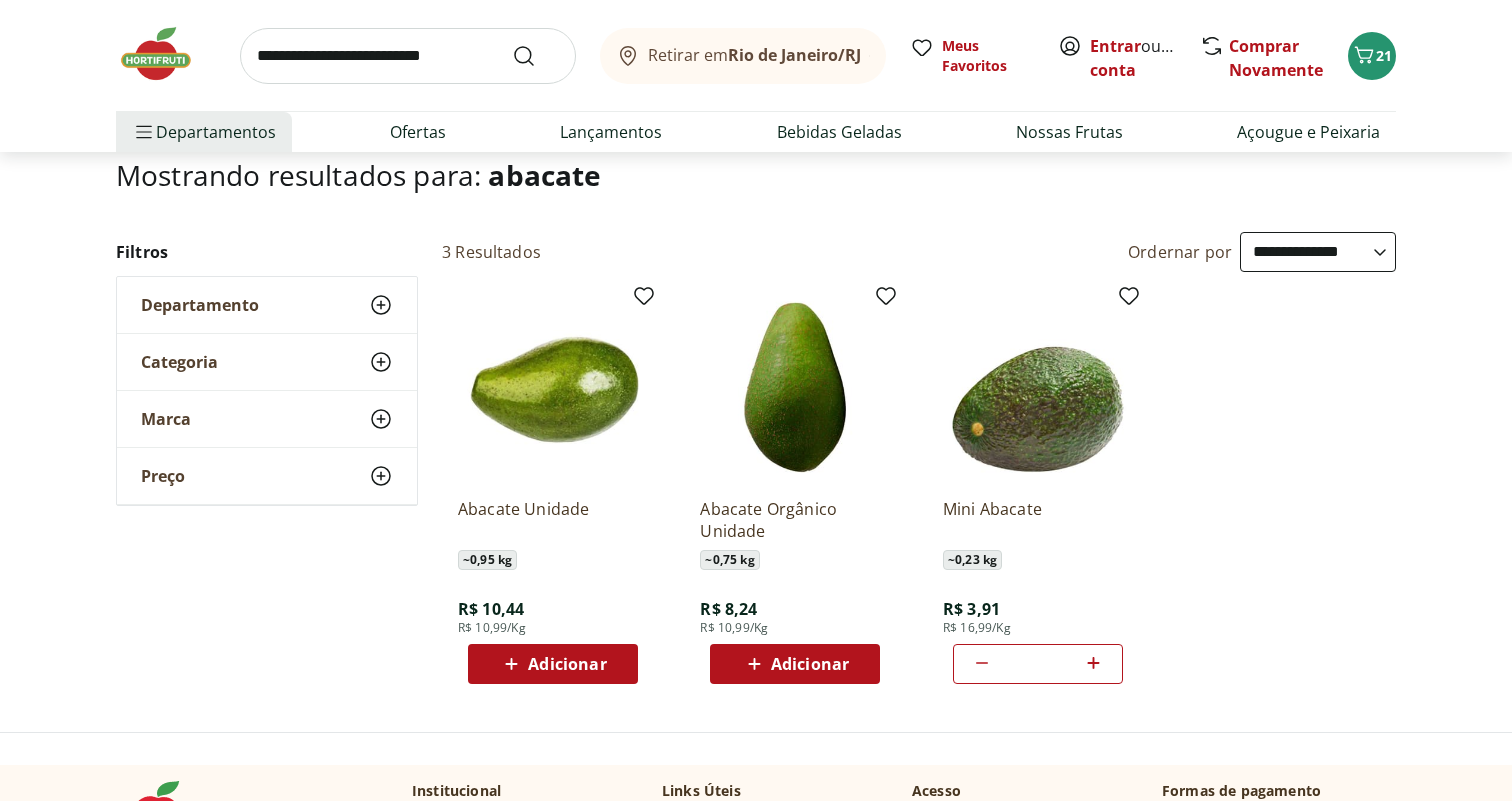 click on "Retirar em  Rio de Janeiro/RJ Meus Favoritos Entrar  ou  Criar conta Comprar Novamente 21" at bounding box center [756, 55] 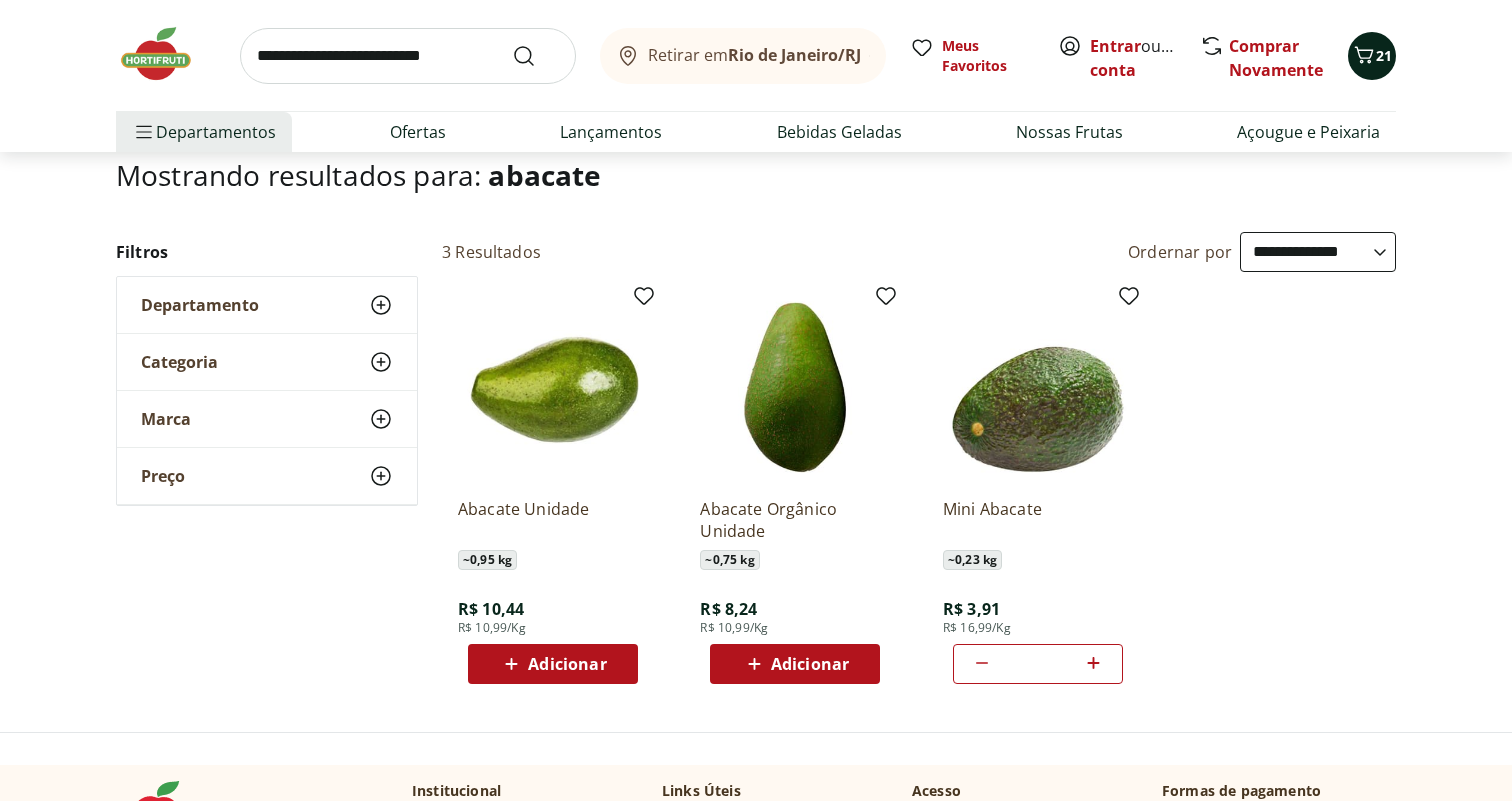 click 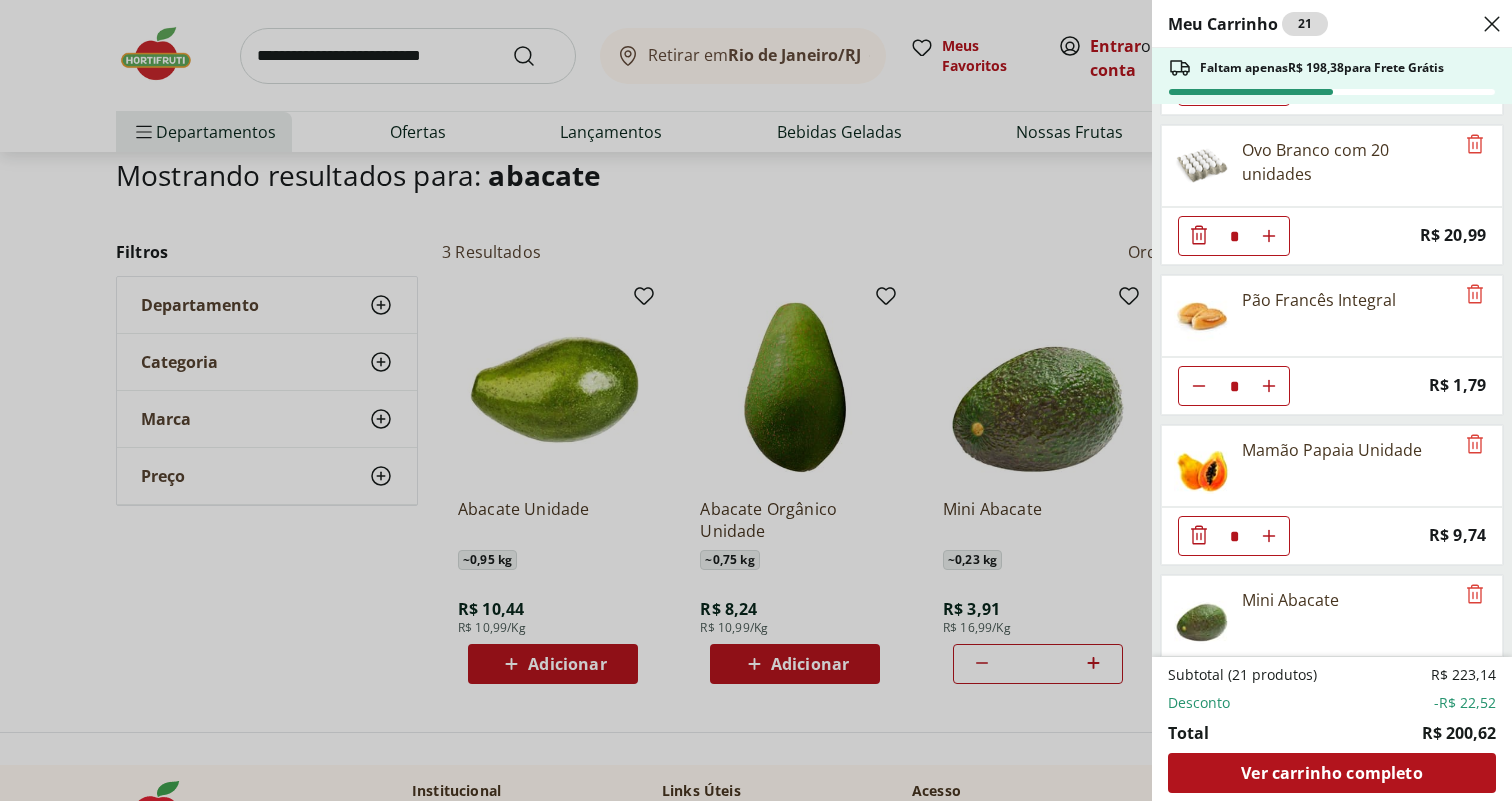 scroll, scrollTop: 1555, scrollLeft: 0, axis: vertical 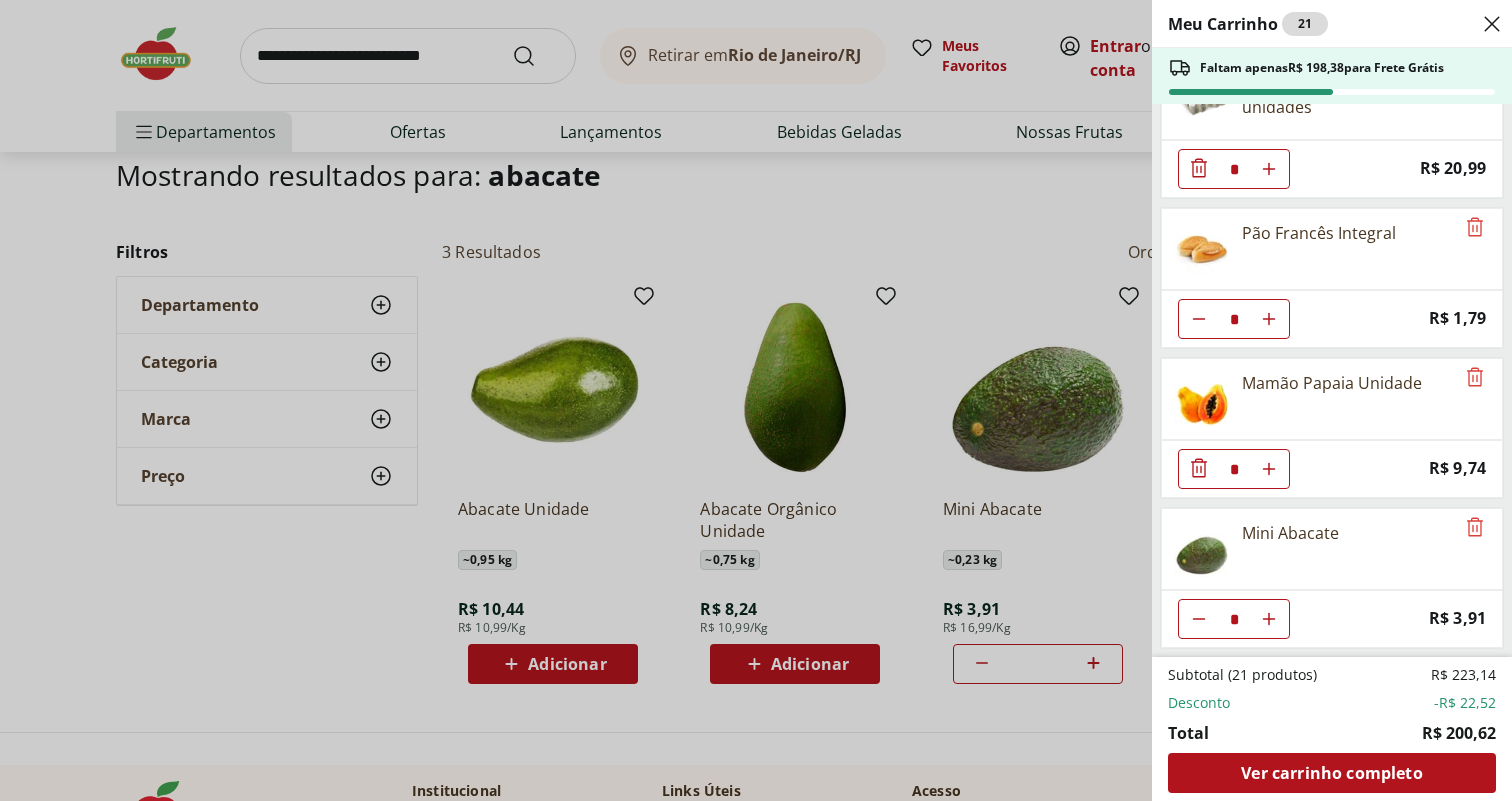 click 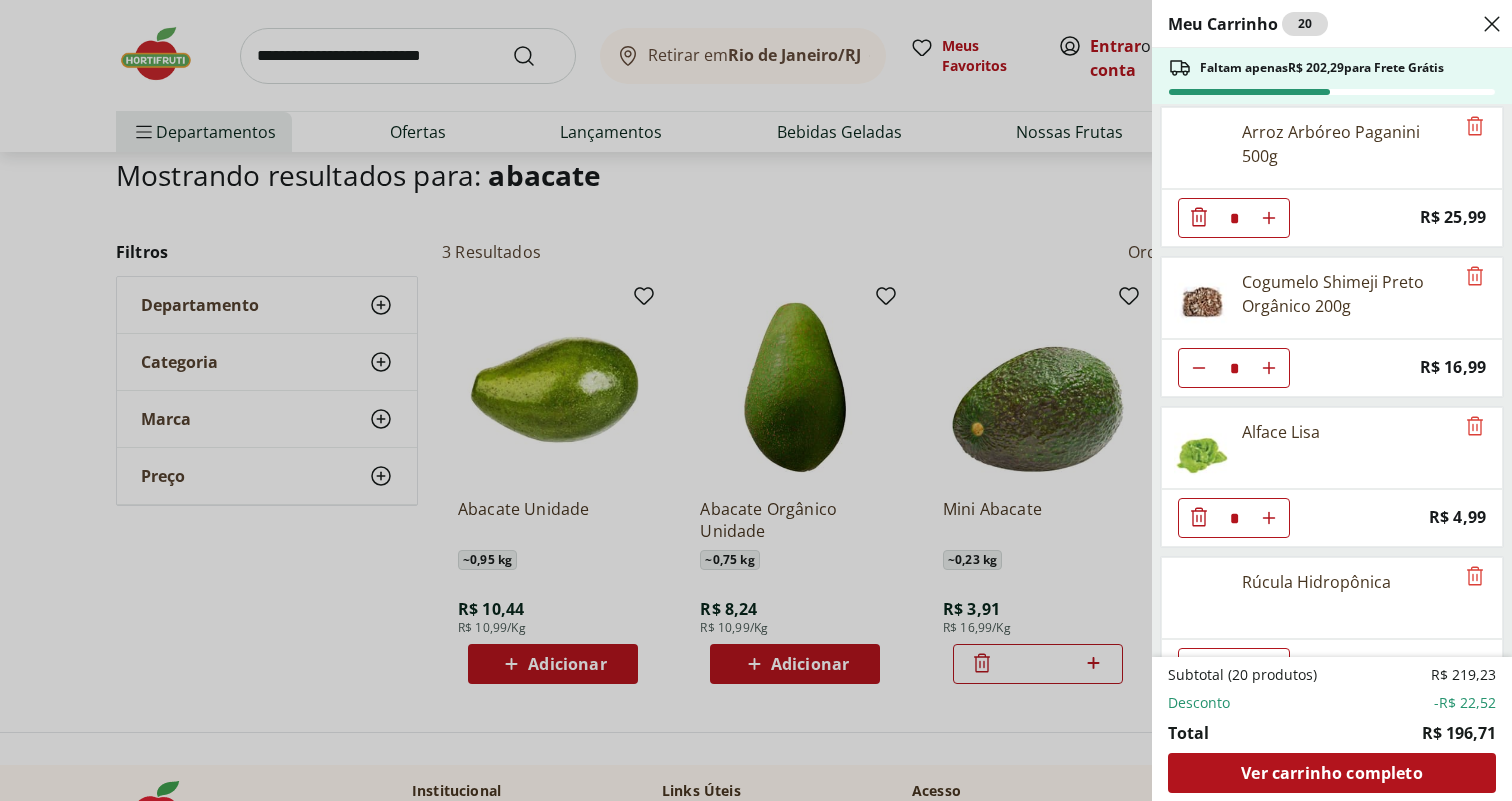 scroll, scrollTop: 0, scrollLeft: 0, axis: both 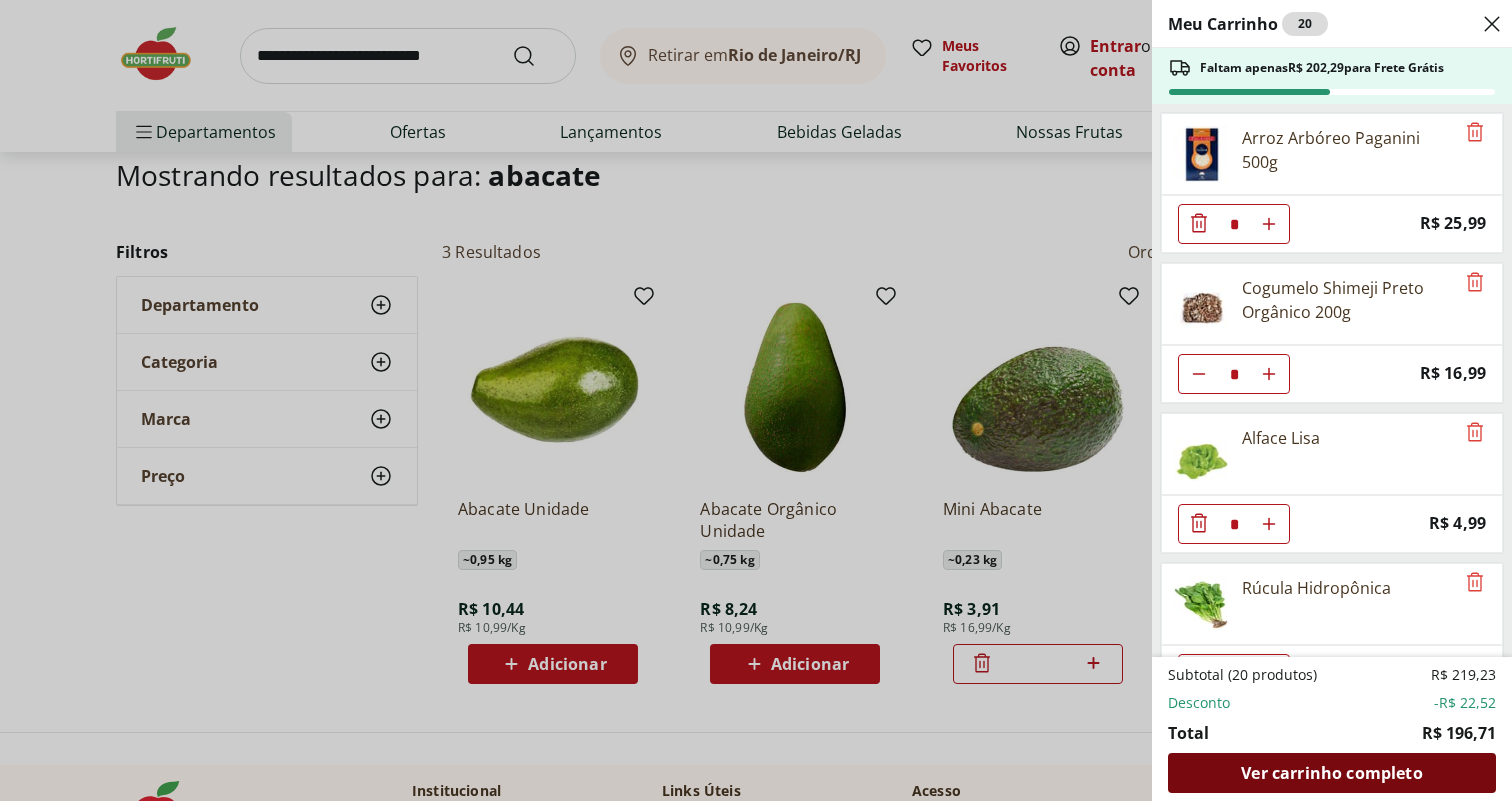click on "Ver carrinho completo" at bounding box center (1331, 773) 